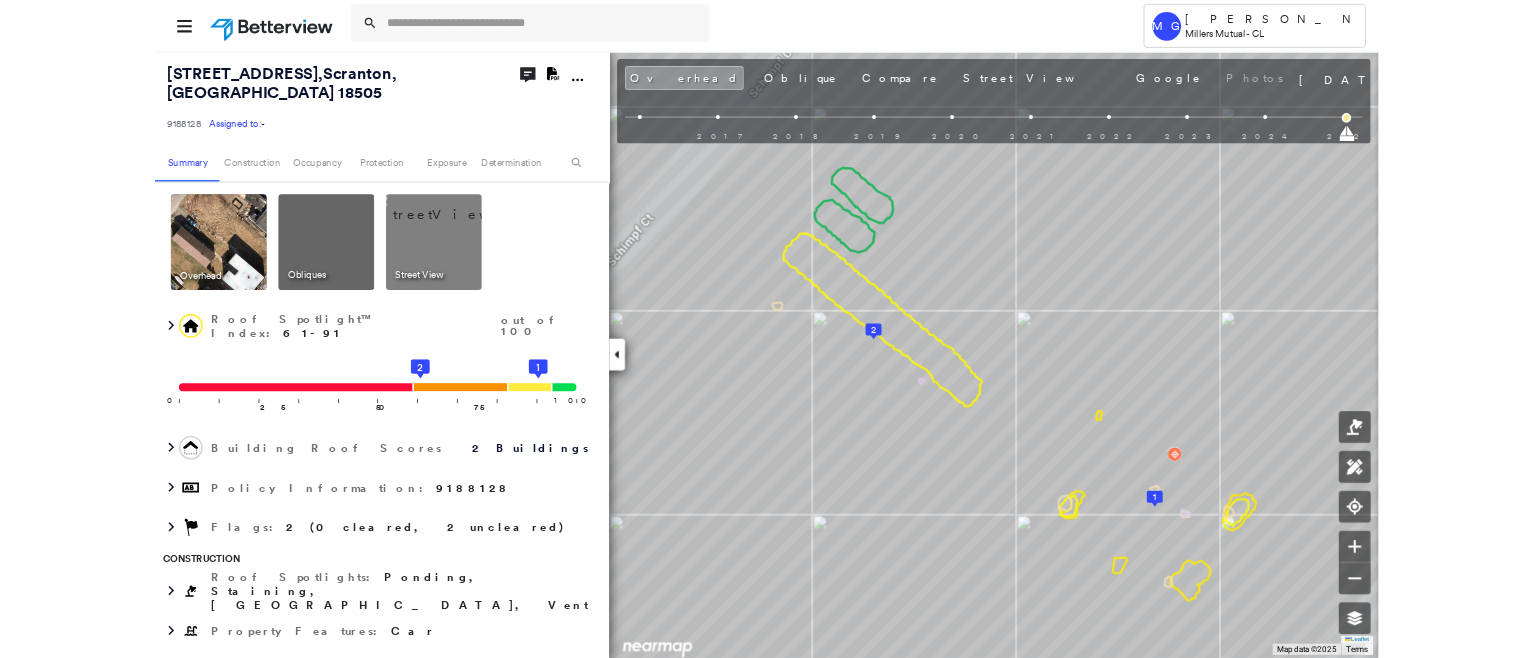 scroll, scrollTop: 0, scrollLeft: 0, axis: both 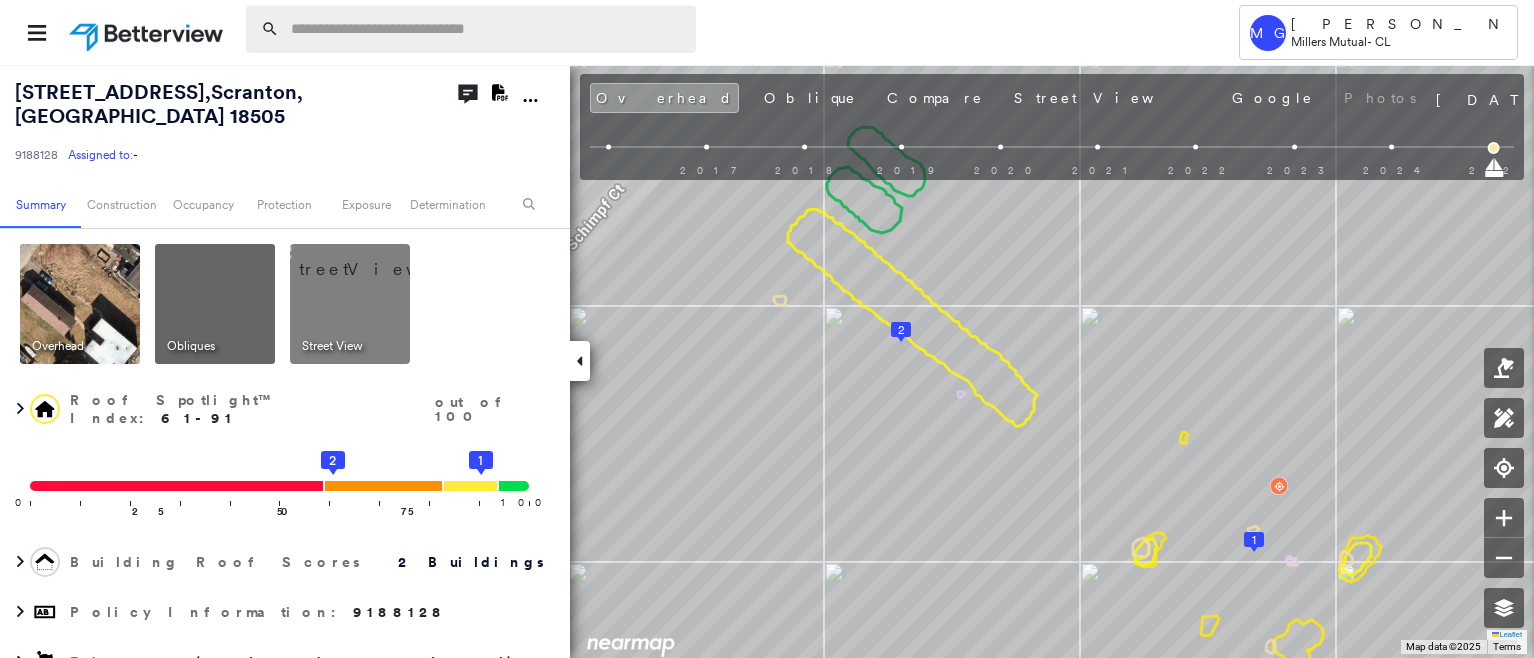 click at bounding box center (487, 29) 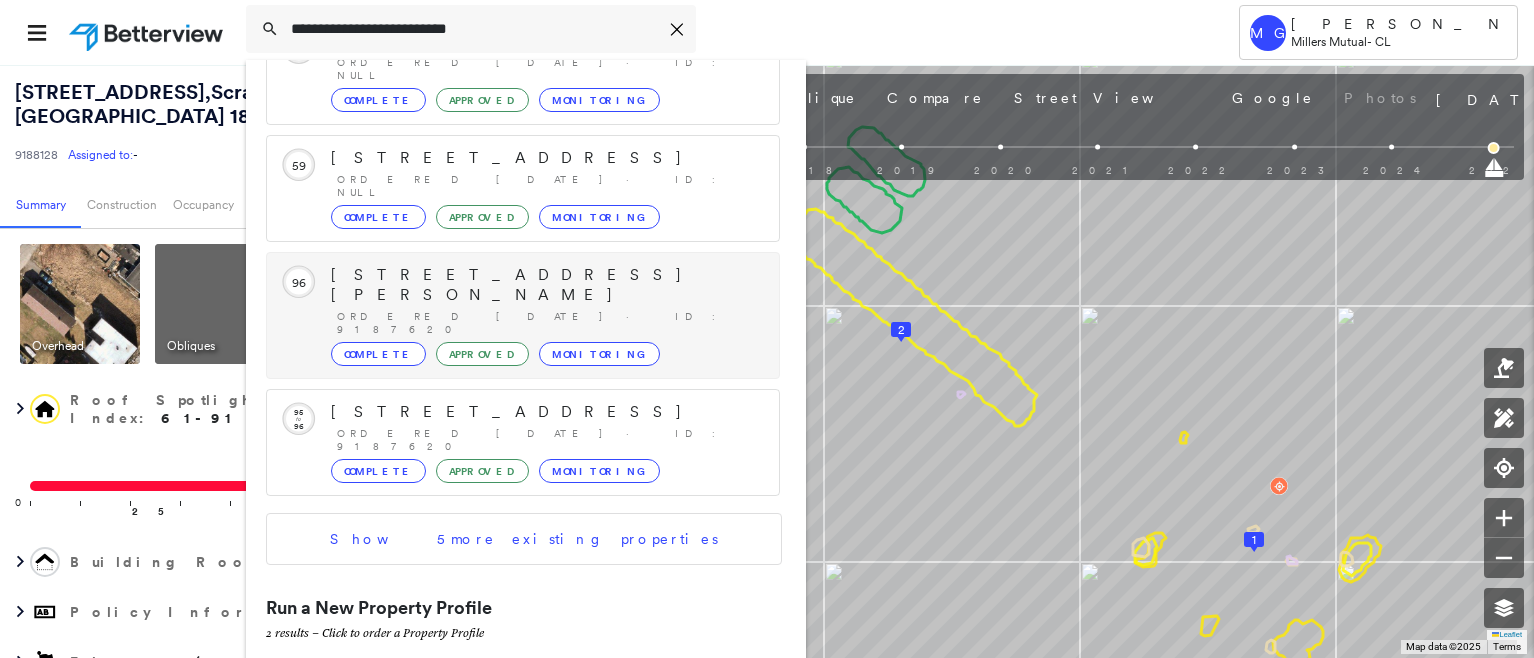 scroll, scrollTop: 258, scrollLeft: 0, axis: vertical 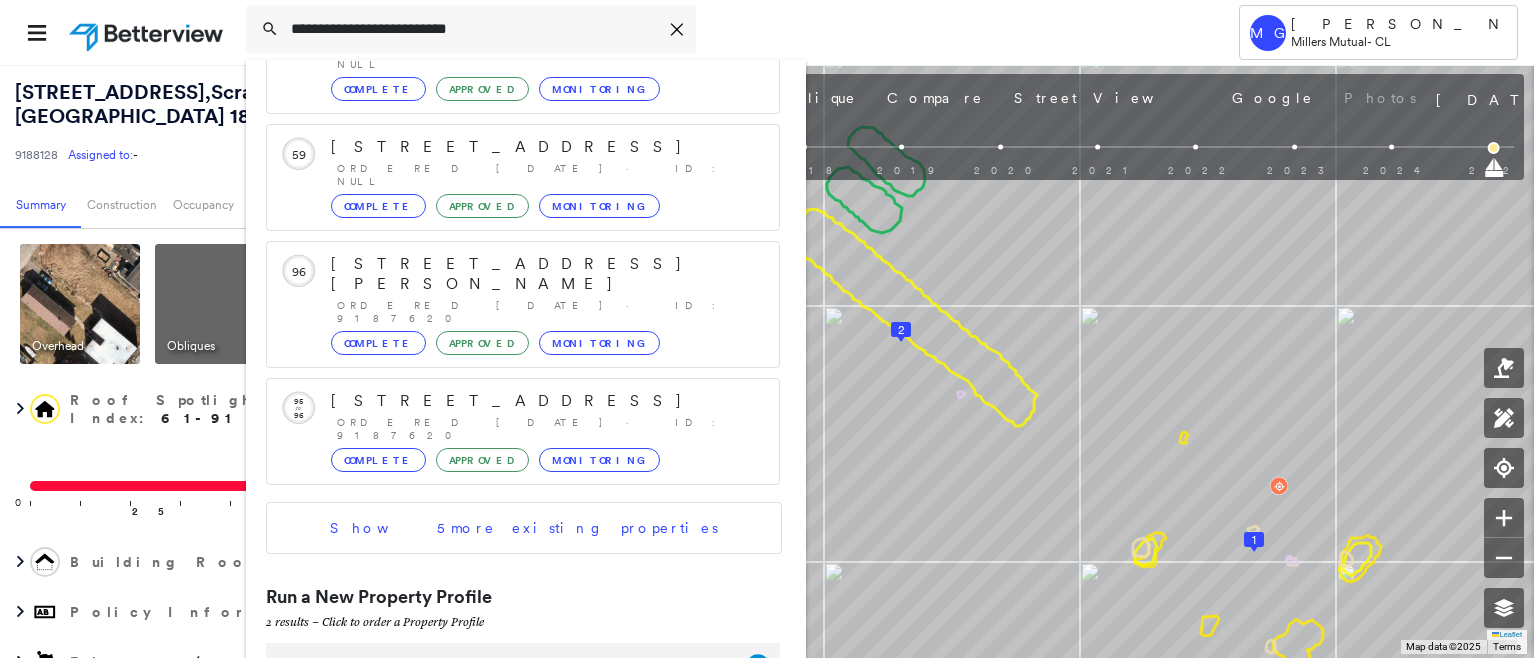 type on "**********" 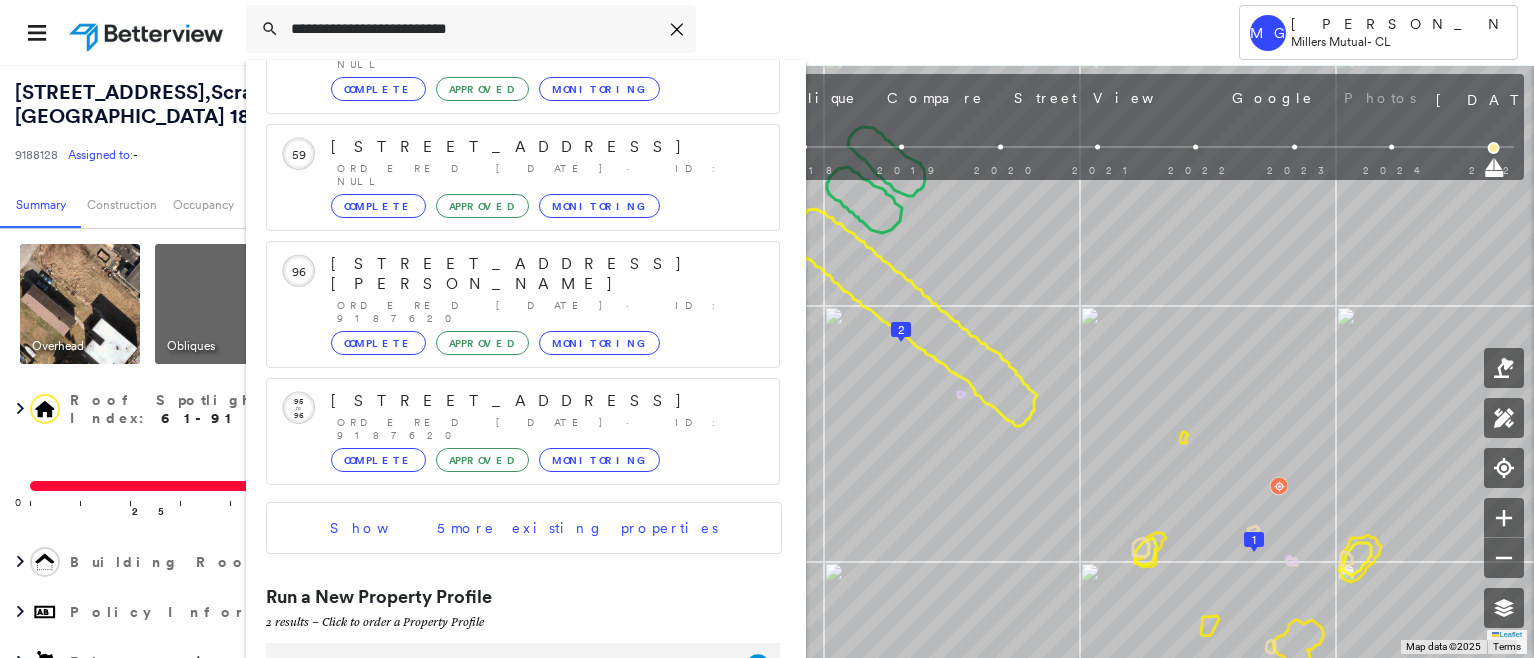 click on "[STREET_ADDRESS]" at bounding box center [501, 666] 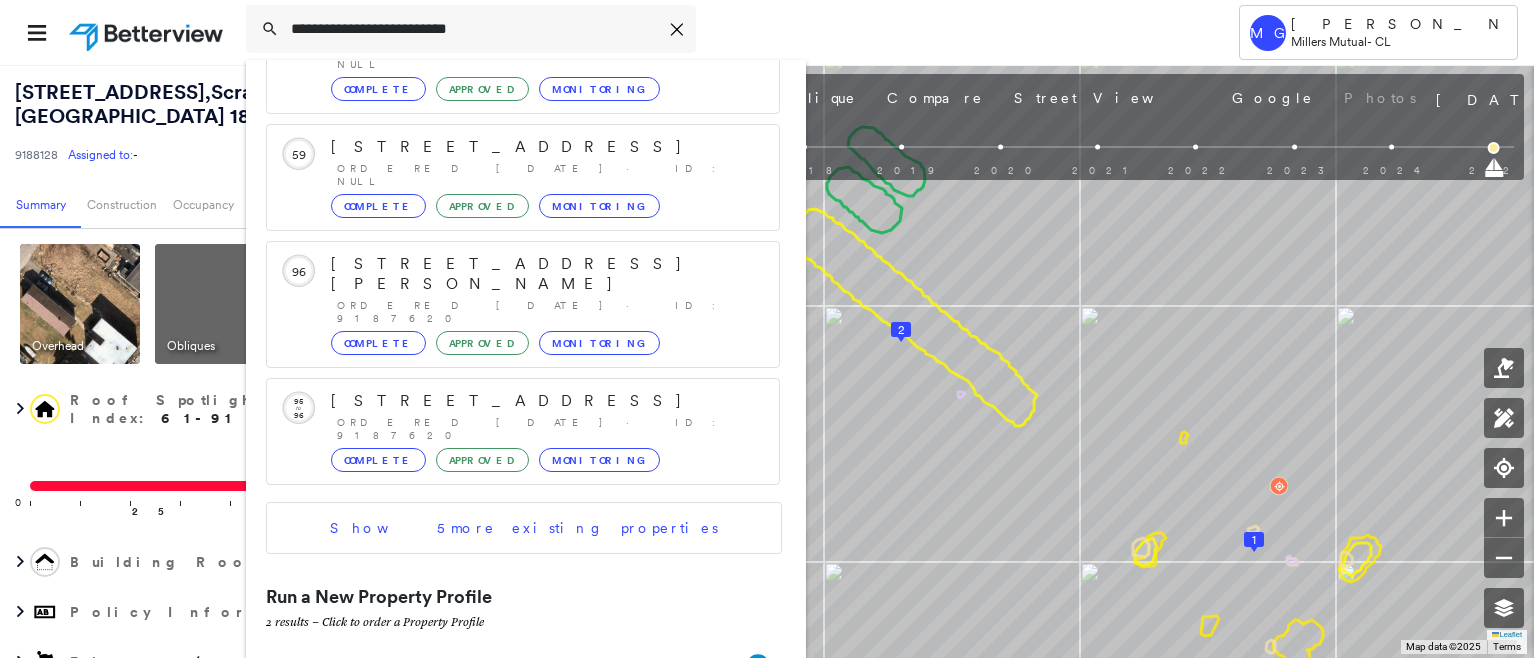 type 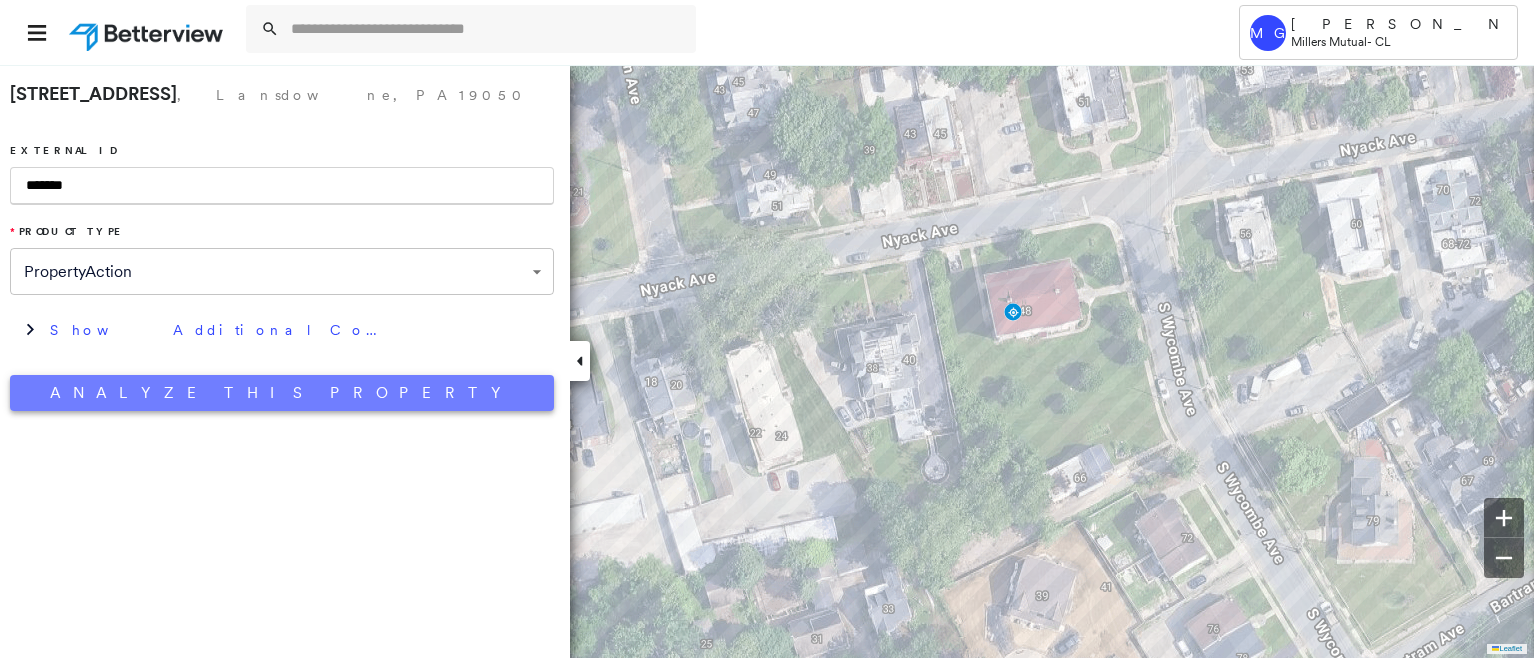 type on "*******" 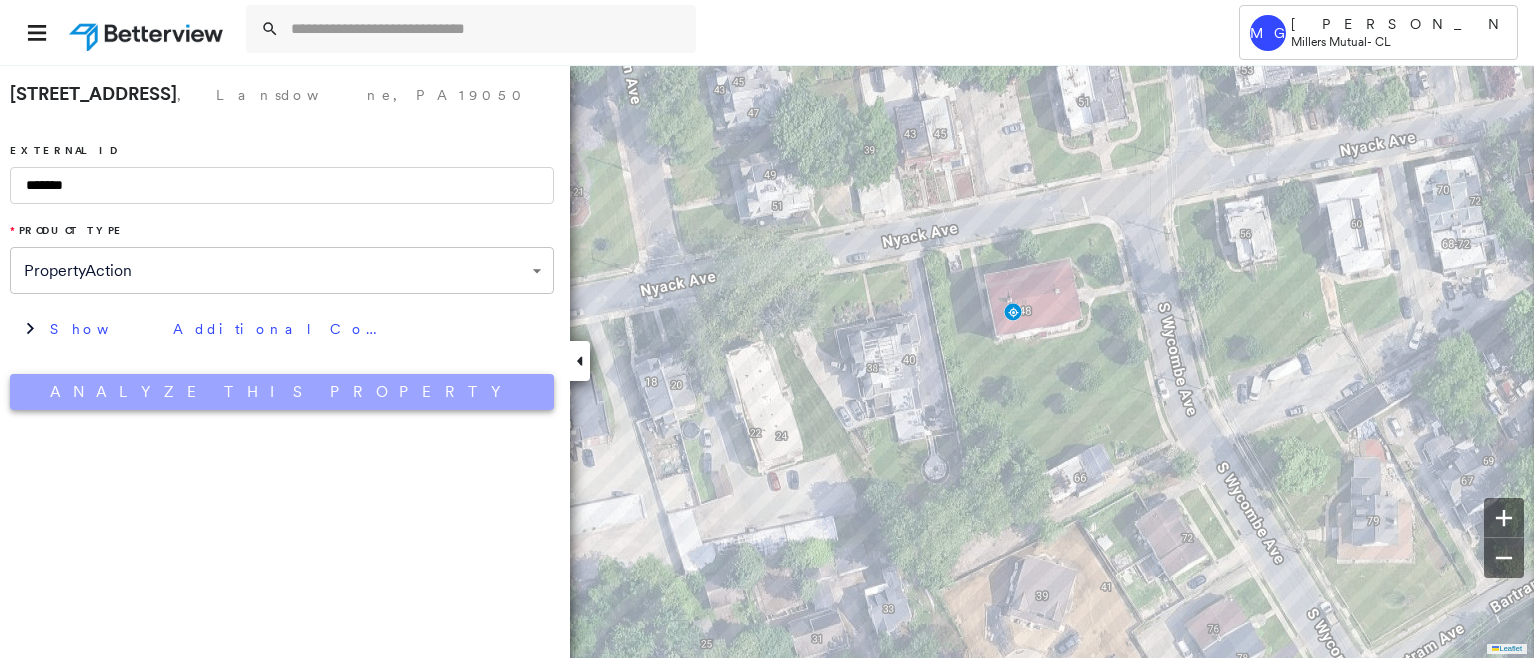 click on "Analyze This Property" at bounding box center (282, 392) 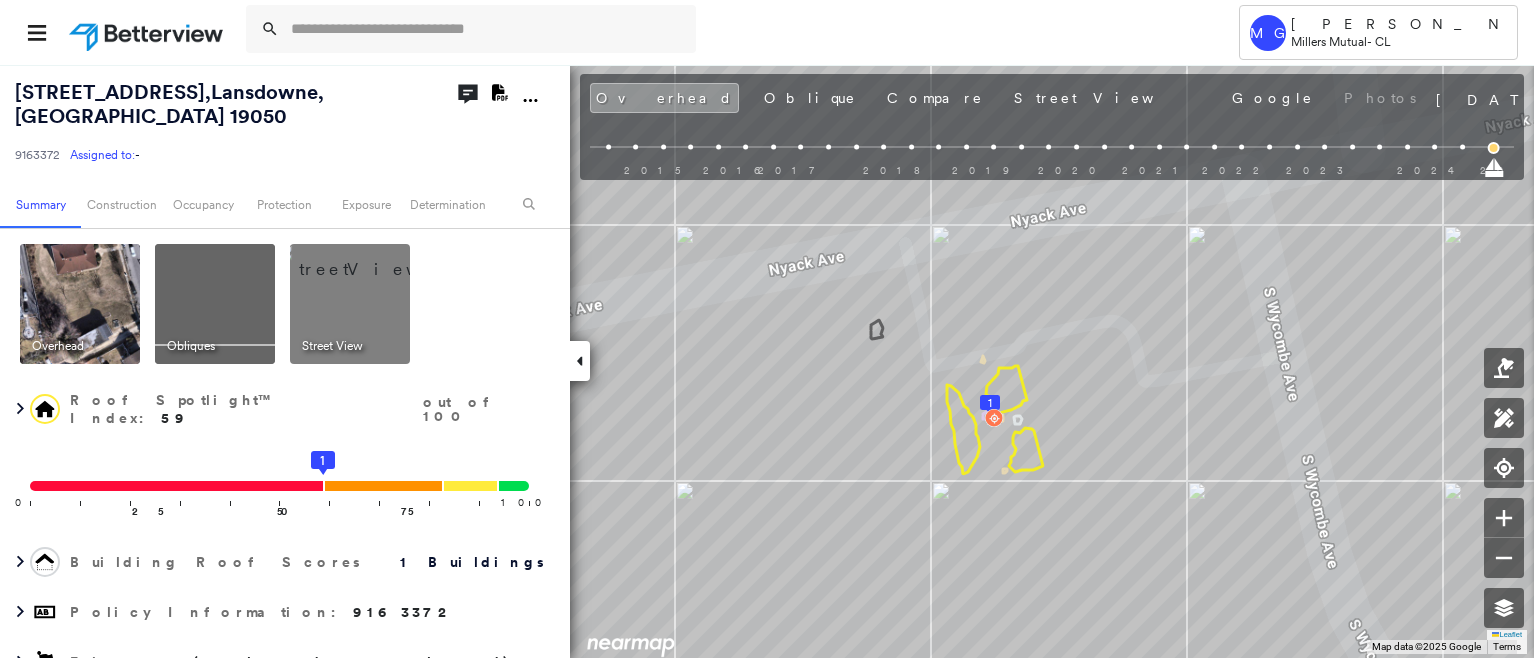click at bounding box center (215, 304) 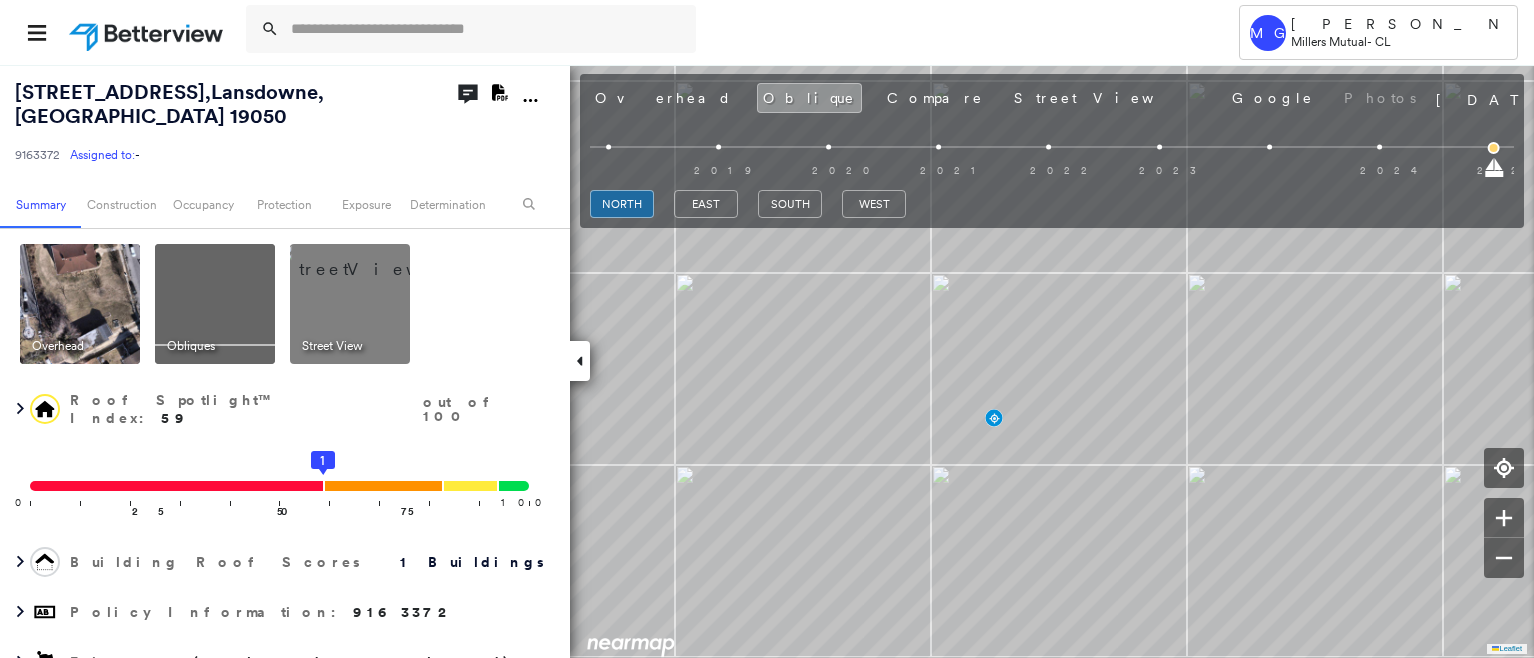 click at bounding box center (374, 259) 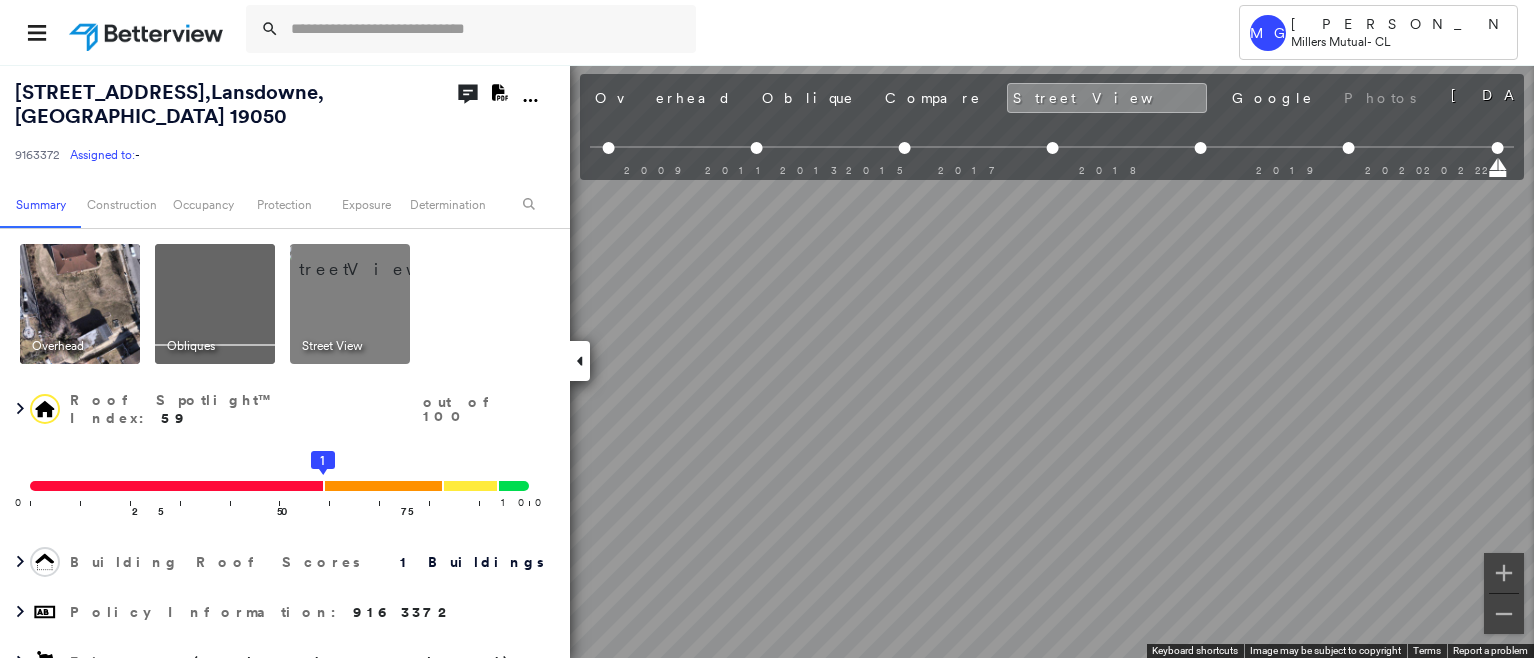 scroll, scrollTop: 0, scrollLeft: 232, axis: horizontal 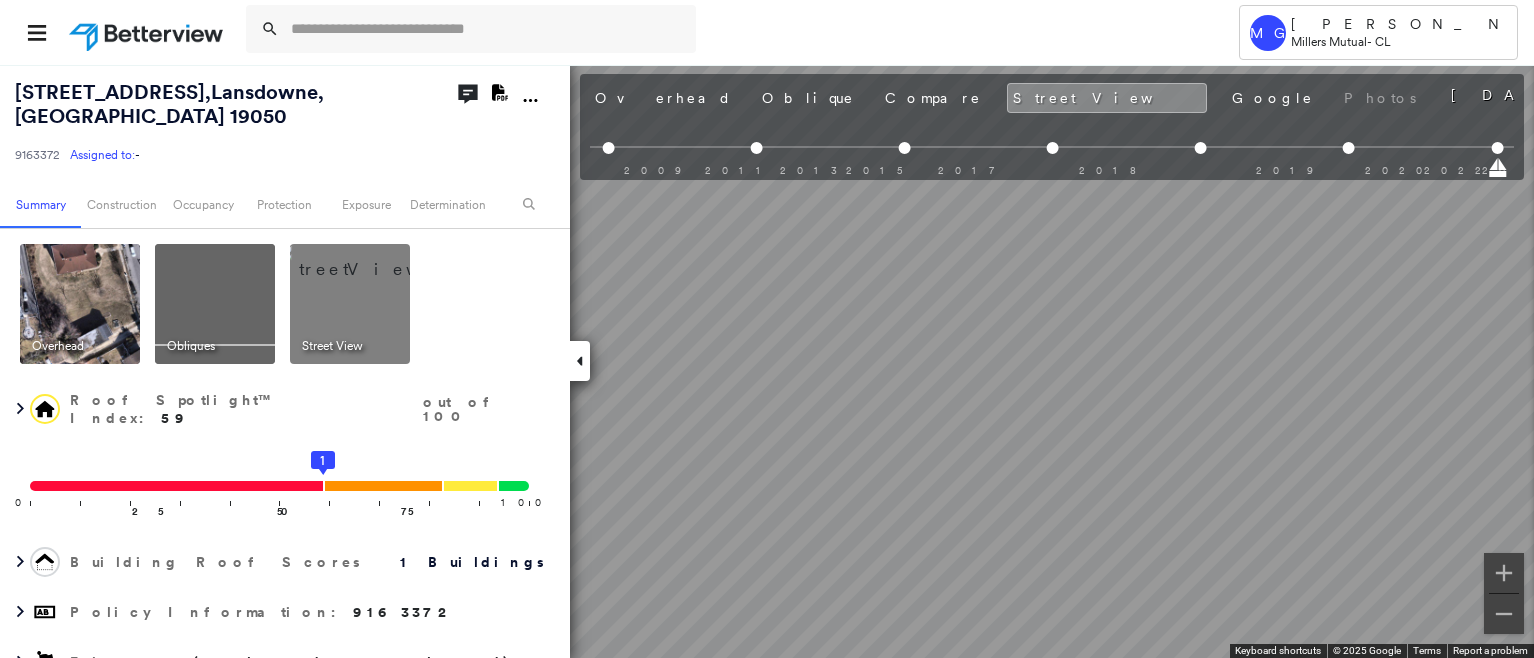 click on "Tower MG [PERSON_NAME] Millers Mutual  -   CL [STREET_ADDRESS] 9163372 Assigned to:  - Assigned to:  - 9163372 Assigned to:  - Open Comments Download PDF Report Summary Construction Occupancy Protection Exposure Determination Overhead Obliques Street View Roof Spotlight™ Index :  59 out of 100 0 100 25 50 75 1 Building Roof Scores 1 Buildings Policy Information :  9163372 Flags :  1 (0 cleared, 1 uncleared) Construction Roof Spotlights :  Staining, Skylight, Chimney, Vent Property Features :  Dumpster Roof Size & Shape :  1 building  - Dutch [PERSON_NAME] | Asphalt Shingle Occupancy Place Detail Protection Exposure FEMA Risk Index Additional Perils Determination Flags :  1 (0 cleared, 1 uncleared) Uncleared Flags (1) Cleared Flags  (0) MED Medium Flagged [DATE] Clear Action Taken New Entry History Quote/New Business Terms & Conditions Added ACV Endorsement Added Cosmetic Endorsement Inspection/Loss Control Report Information Added to Inspection Survey Onsite Inspection Ordered General Save" at bounding box center (767, 329) 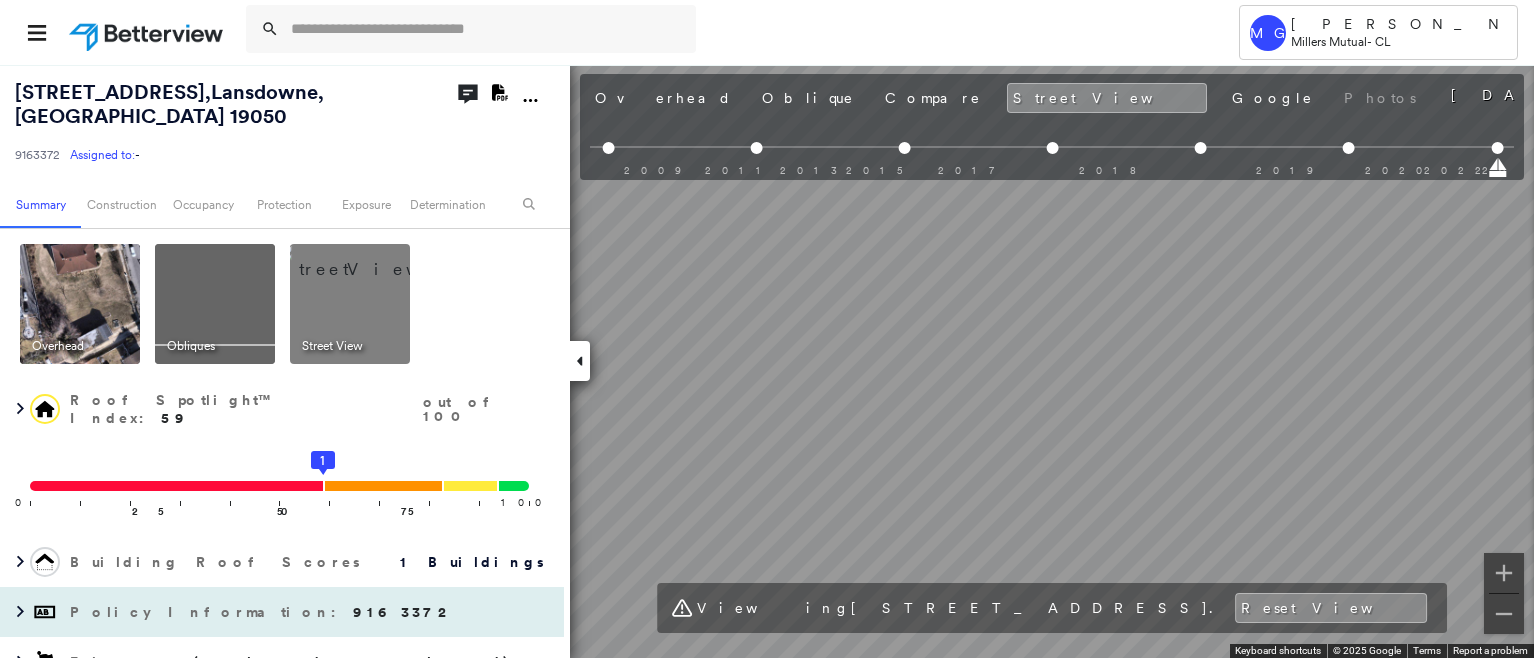 click on "[STREET_ADDRESS] 9163372 Assigned to:  - Assigned to:  - 9163372 Assigned to:  - Open Comments Download PDF Report Summary Construction Occupancy Protection Exposure Determination Overhead Obliques Street View Roof Spotlight™ Index :  59 out of 100 0 100 25 50 75 1 Building Roof Scores 1 Buildings Policy Information :  9163372 Flags :  1 (0 cleared, 1 uncleared) Construction Roof Spotlights :  Staining, Skylight, Chimney, Vent Property Features :  Dumpster Roof Size & Shape :  1 building  - Dutch [PERSON_NAME] | Asphalt Shingle Occupancy Place Detail Protection Exposure FEMA Risk Index Additional Perils Determination Flags :  1 (0 cleared, 1 uncleared) Uncleared Flags (1) Cleared Flags  (0) MED Medium Flagged [DATE] Clear Action Taken New Entry History Quote/New Business Terms & Conditions Added ACV Endorsement Added Cosmetic Endorsement Inspection/Loss Control Report Information Added to Inspection Survey Onsite Inspection Ordered Determined No Inspection Needed General Save Renewal Save" at bounding box center [767, 361] 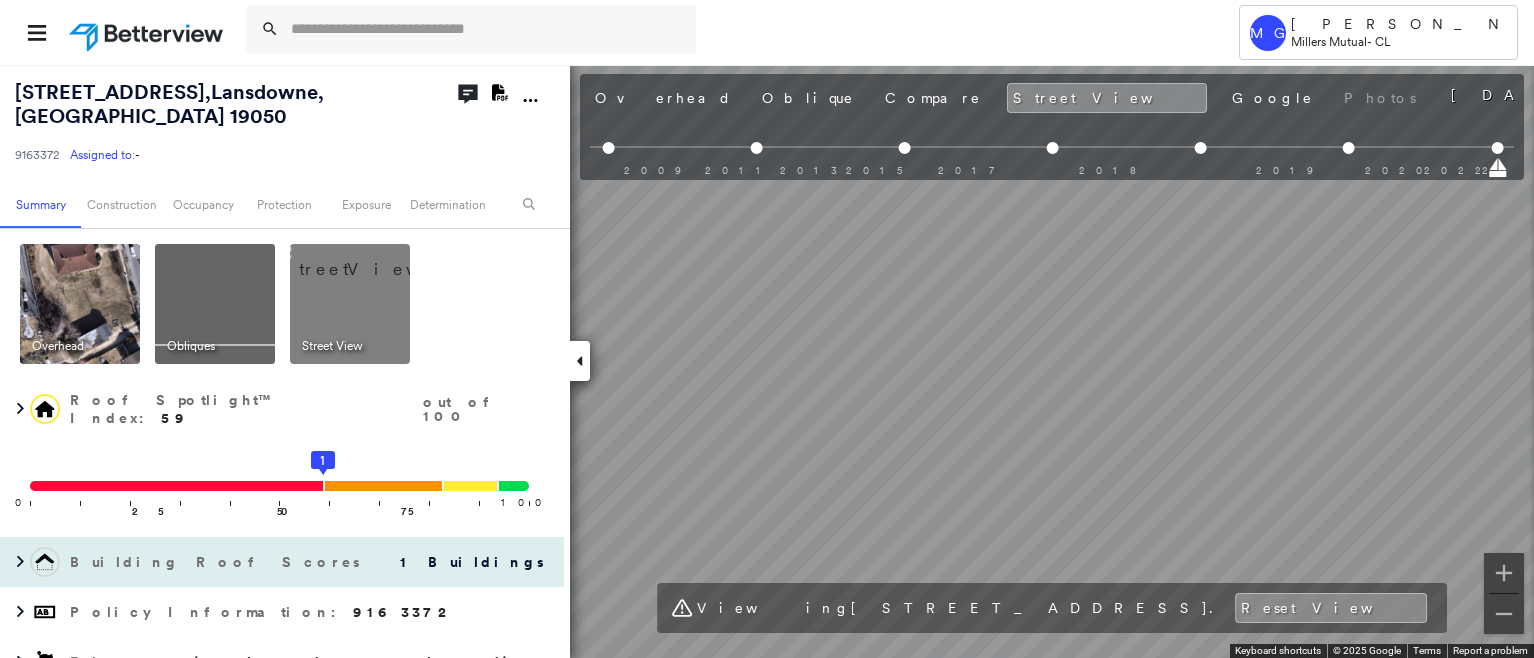 click on "[STREET_ADDRESS] 9163372 Assigned to:  - Assigned to:  - 9163372 Assigned to:  - Open Comments Download PDF Report Summary Construction Occupancy Protection Exposure Determination Overhead Obliques Street View Roof Spotlight™ Index :  59 out of 100 0 100 25 50 75 1 Building Roof Scores 1 Buildings Policy Information :  9163372 Flags :  1 (0 cleared, 1 uncleared) Construction Roof Spotlights :  Staining, Skylight, Chimney, Vent Property Features :  Dumpster Roof Size & Shape :  1 building  - Dutch [PERSON_NAME] | Asphalt Shingle Occupancy Place Detail Protection Exposure FEMA Risk Index Additional Perils Determination Flags :  1 (0 cleared, 1 uncleared) Uncleared Flags (1) Cleared Flags  (0) MED Medium Flagged [DATE] Clear Action Taken New Entry History Quote/New Business Terms & Conditions Added ACV Endorsement Added Cosmetic Endorsement Inspection/Loss Control Report Information Added to Inspection Survey Onsite Inspection Ordered Determined No Inspection Needed General Save Renewal Save" at bounding box center [767, 361] 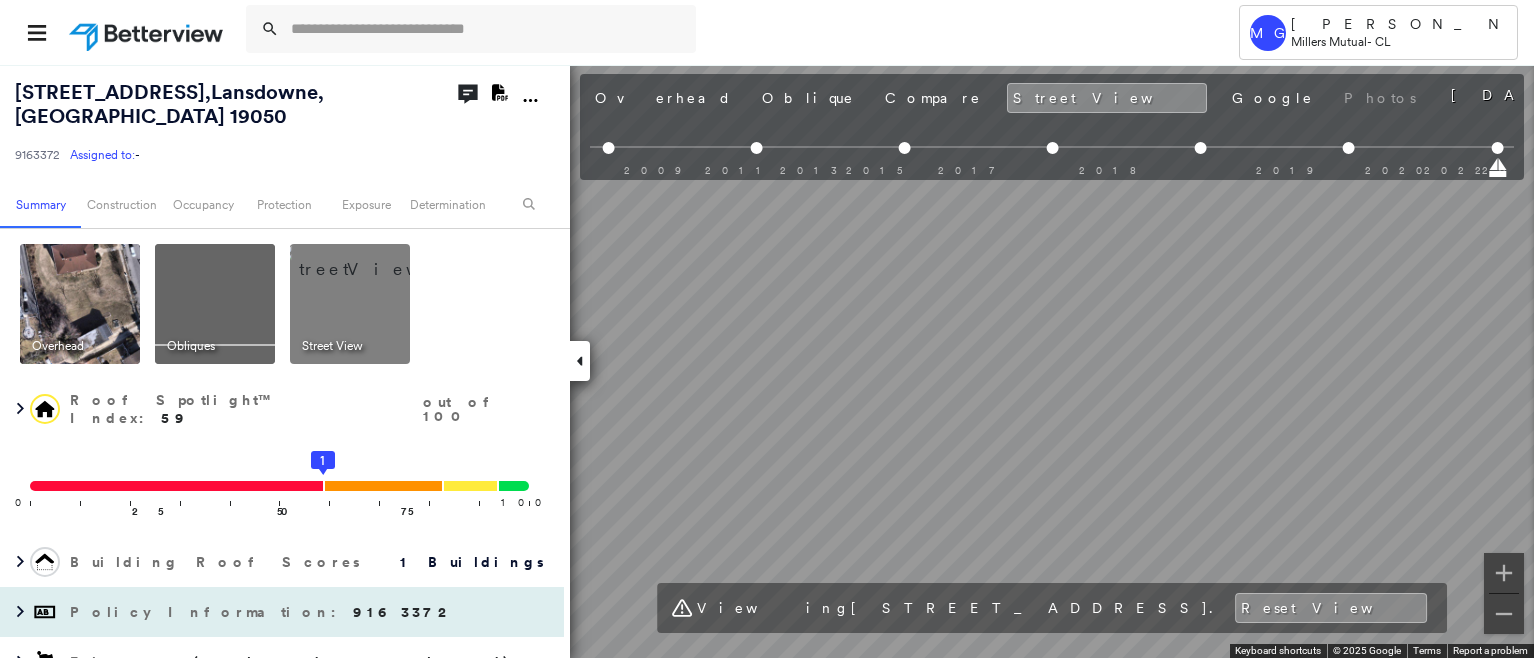 click on "[STREET_ADDRESS] 9163372 Assigned to:  - Assigned to:  - 9163372 Assigned to:  - Open Comments Download PDF Report Summary Construction Occupancy Protection Exposure Determination Overhead Obliques Street View Roof Spotlight™ Index :  59 out of 100 0 100 25 50 75 1 Building Roof Scores 1 Buildings Policy Information :  9163372 Flags :  1 (0 cleared, 1 uncleared) Construction Roof Spotlights :  Staining, Skylight, Chimney, Vent Property Features :  Dumpster Roof Size & Shape :  1 building  - Dutch [PERSON_NAME] | Asphalt Shingle Occupancy Place Detail Protection Exposure FEMA Risk Index Additional Perils Determination Flags :  1 (0 cleared, 1 uncleared) Uncleared Flags (1) Cleared Flags  (0) MED Medium Flagged [DATE] Clear Action Taken New Entry History Quote/New Business Terms & Conditions Added ACV Endorsement Added Cosmetic Endorsement Inspection/Loss Control Report Information Added to Inspection Survey Onsite Inspection Ordered Determined No Inspection Needed General Save Renewal Save" at bounding box center (767, 361) 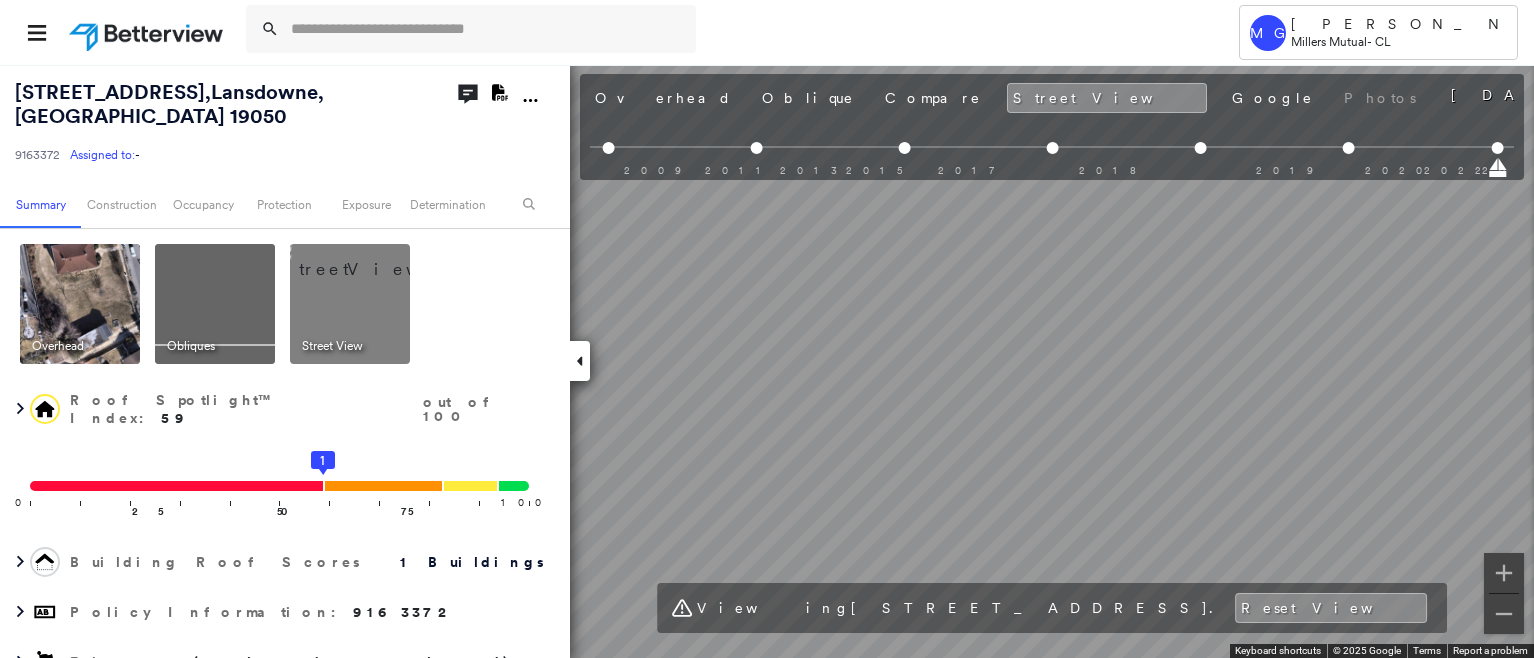 click on "← Move left → Move right ↑ Move up ↓ Move down + Zoom in - Zoom out             [STREET_ADDRESS][GEOGRAPHIC_DATA][US_STATE][STREET_ADDRESS]            View on Google Maps        Custom Imagery                 This image is no longer available Keyboard shortcuts Map Data © 2025 Google © 2025 Google Terms Report a problem Viewing  [STREET_ADDRESS] Reset View" at bounding box center (767, 361) 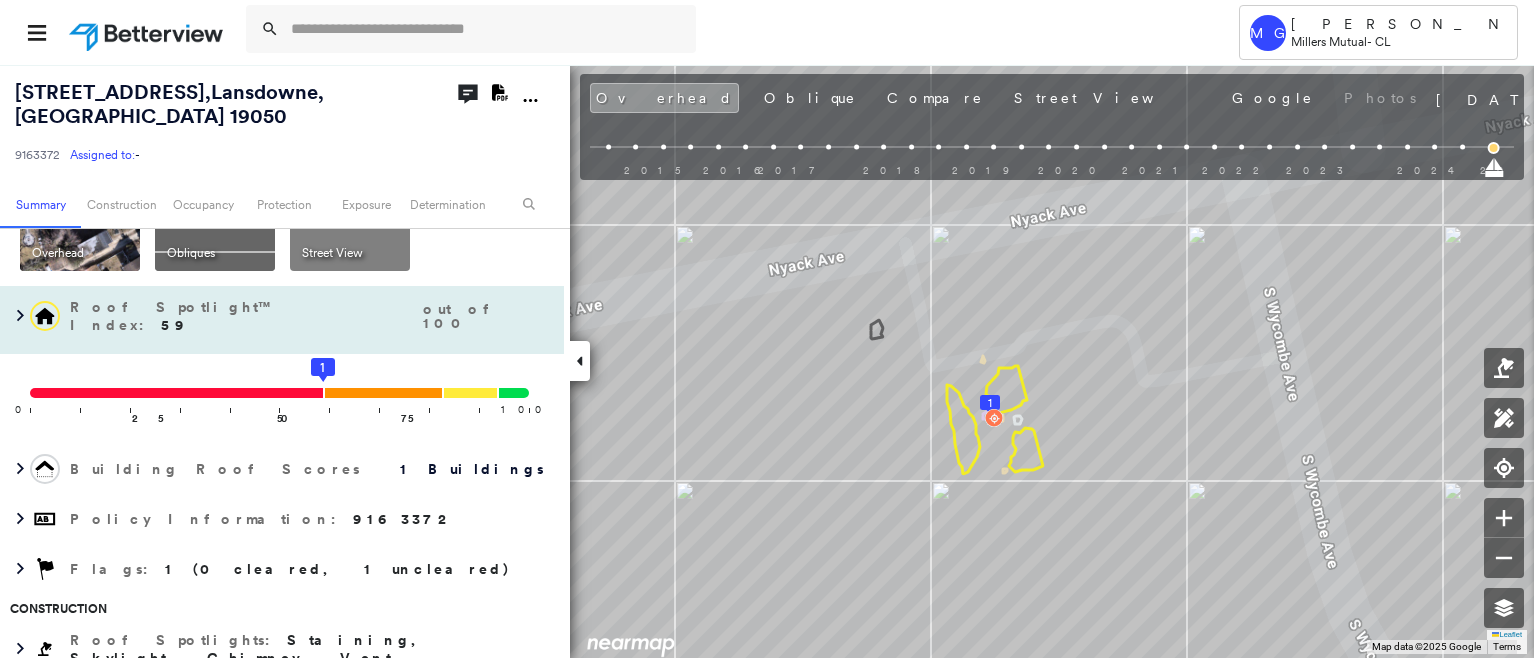 scroll, scrollTop: 0, scrollLeft: 0, axis: both 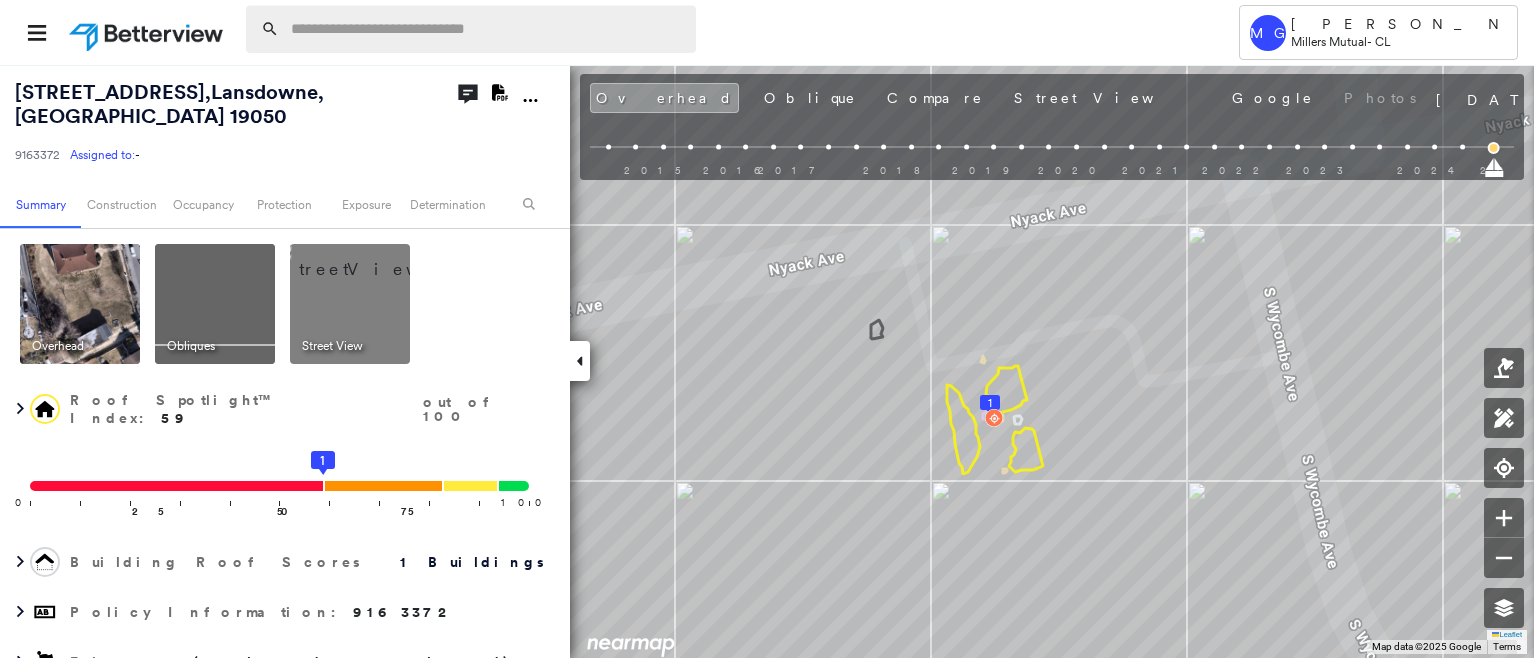 click at bounding box center [487, 29] 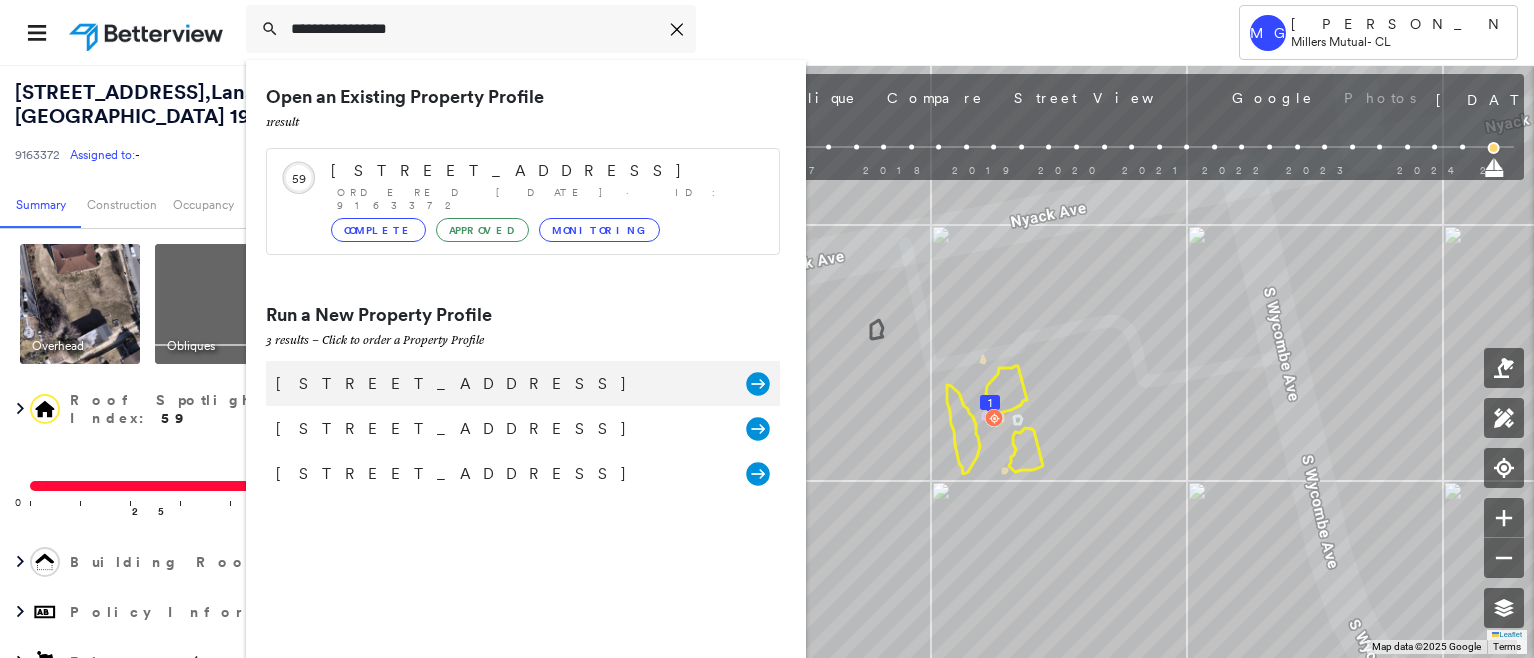 type on "**********" 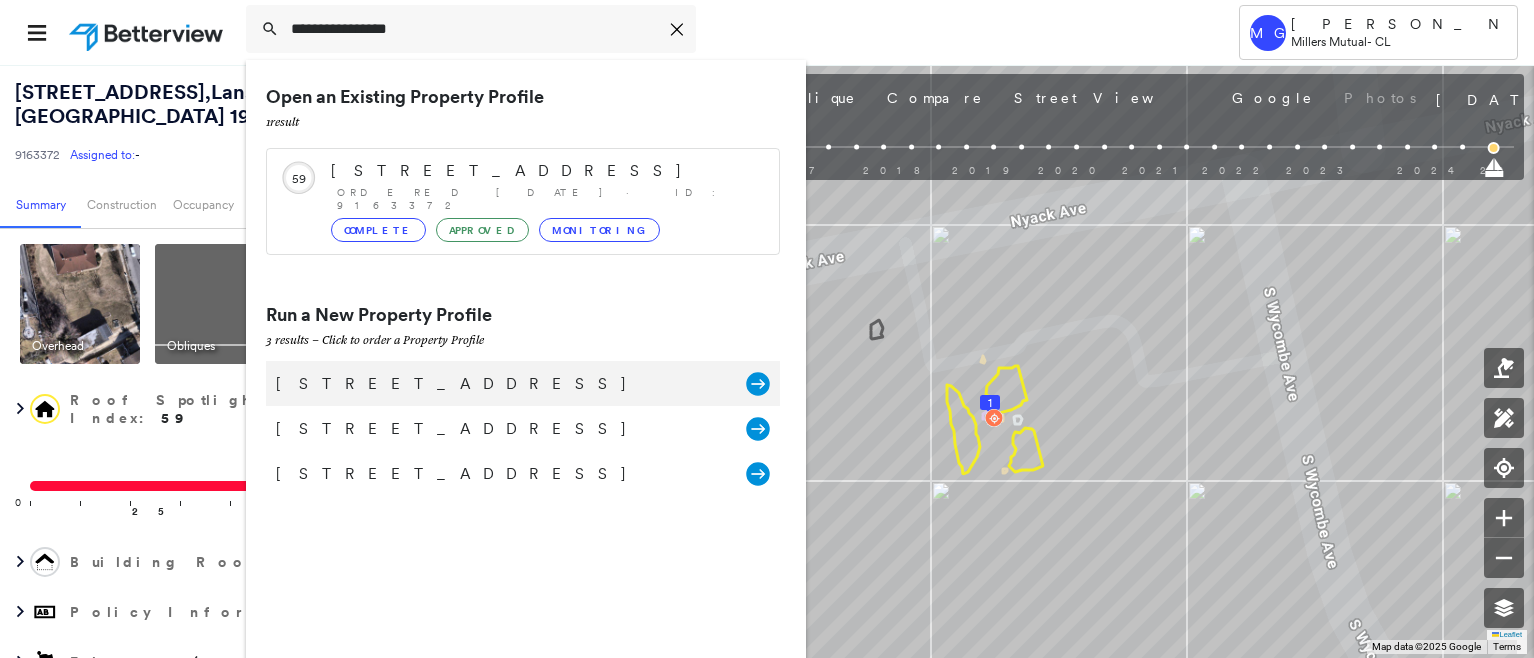 click on "[STREET_ADDRESS]" at bounding box center (501, 384) 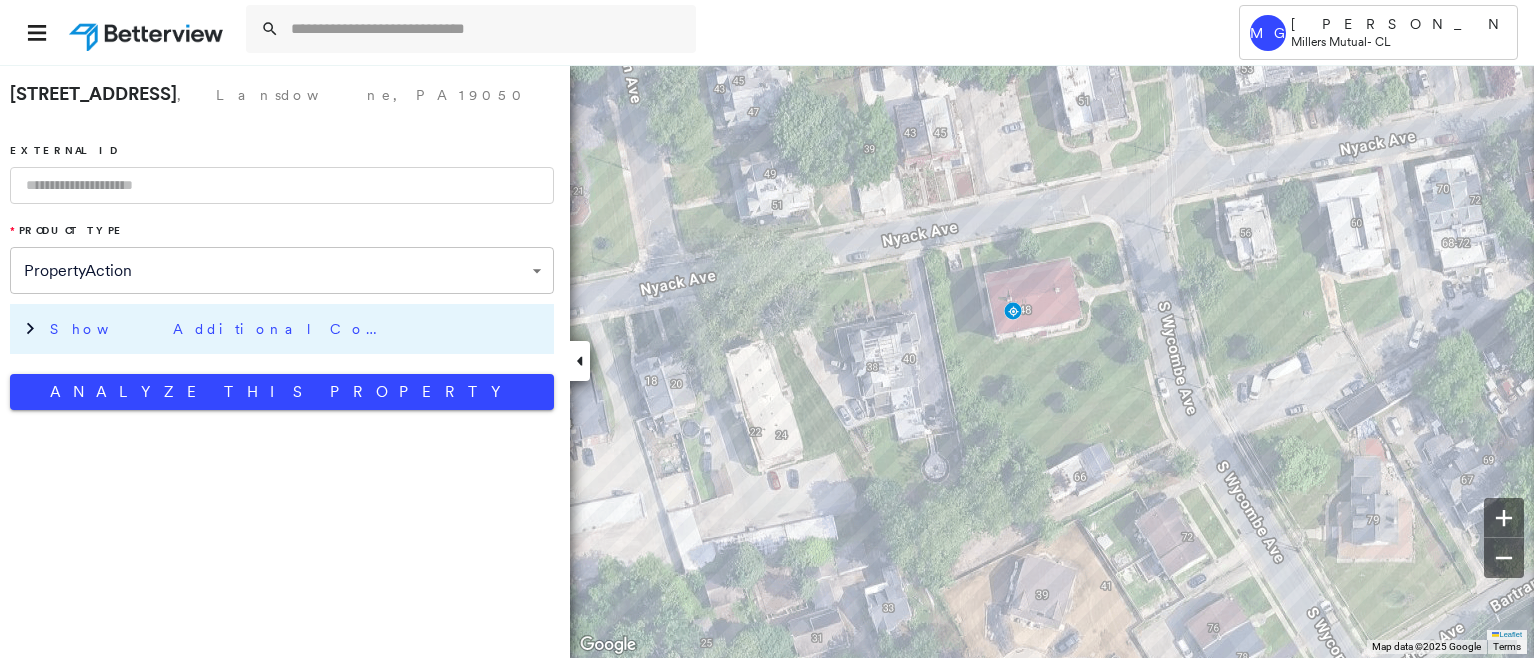 click on "Show Additional Company Data" at bounding box center (220, 329) 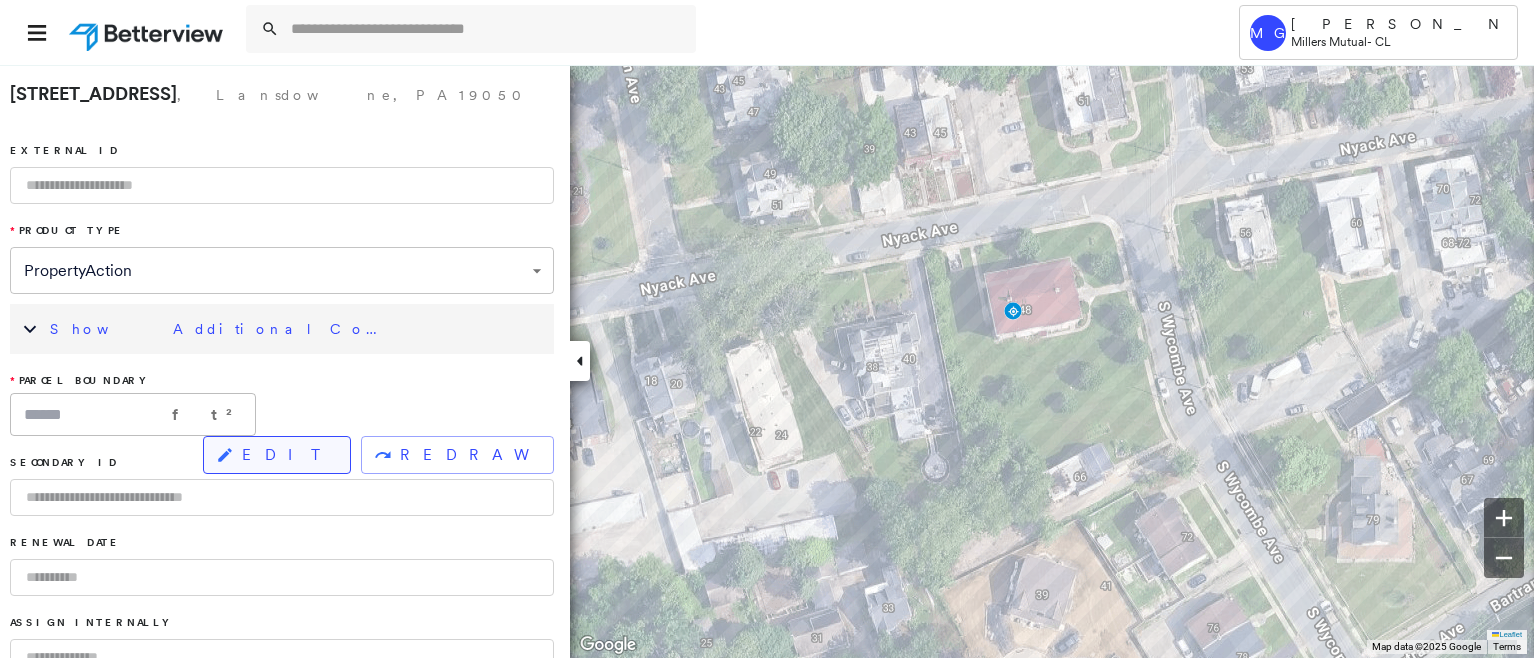 click on "EDIT" at bounding box center (288, 455) 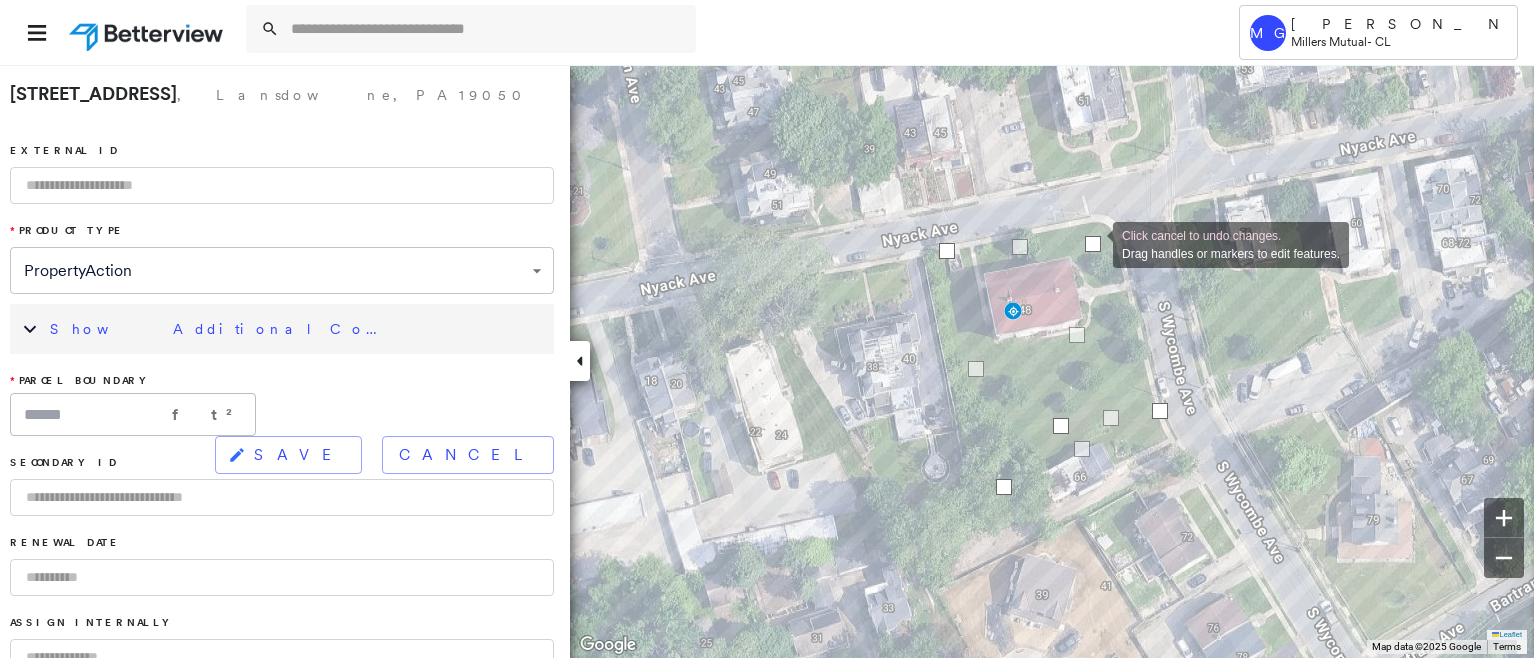 drag, startPoint x: 1019, startPoint y: 254, endPoint x: 1093, endPoint y: 243, distance: 74.8131 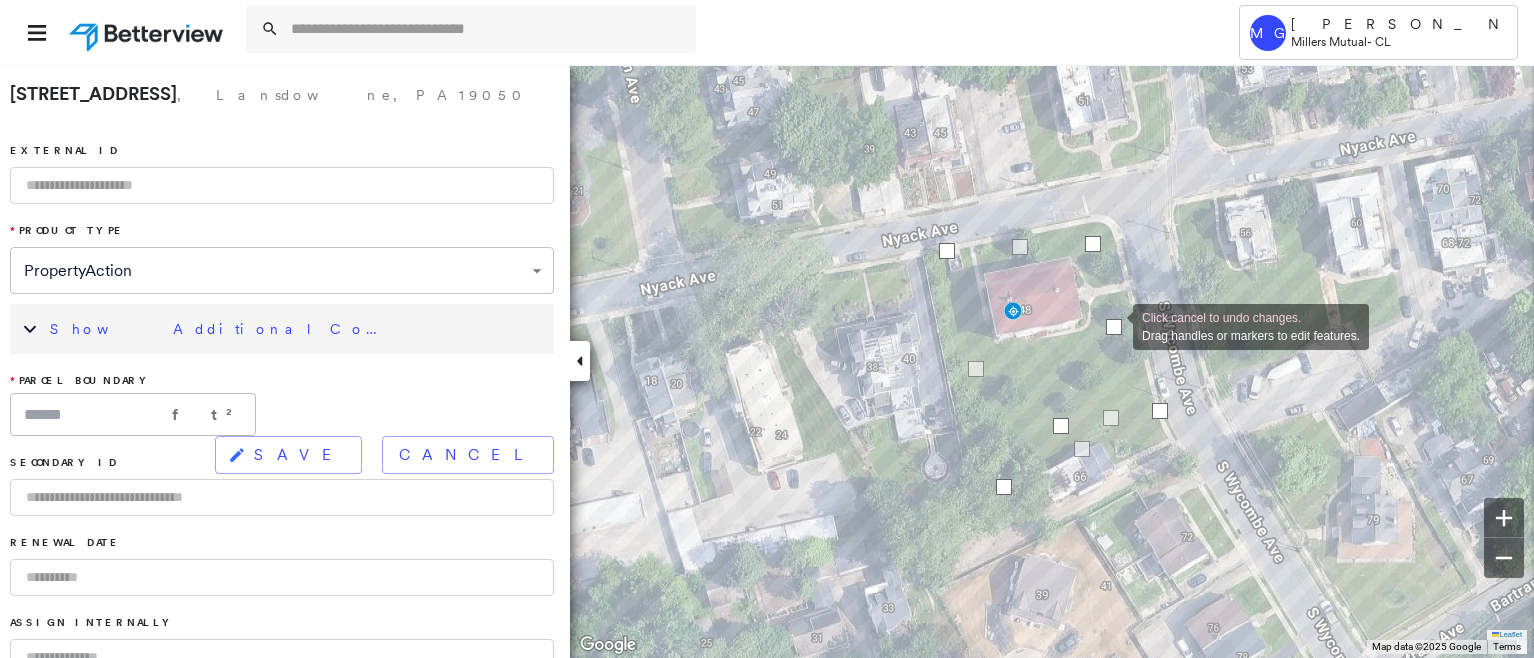 drag, startPoint x: 1076, startPoint y: 333, endPoint x: 1113, endPoint y: 325, distance: 37.85499 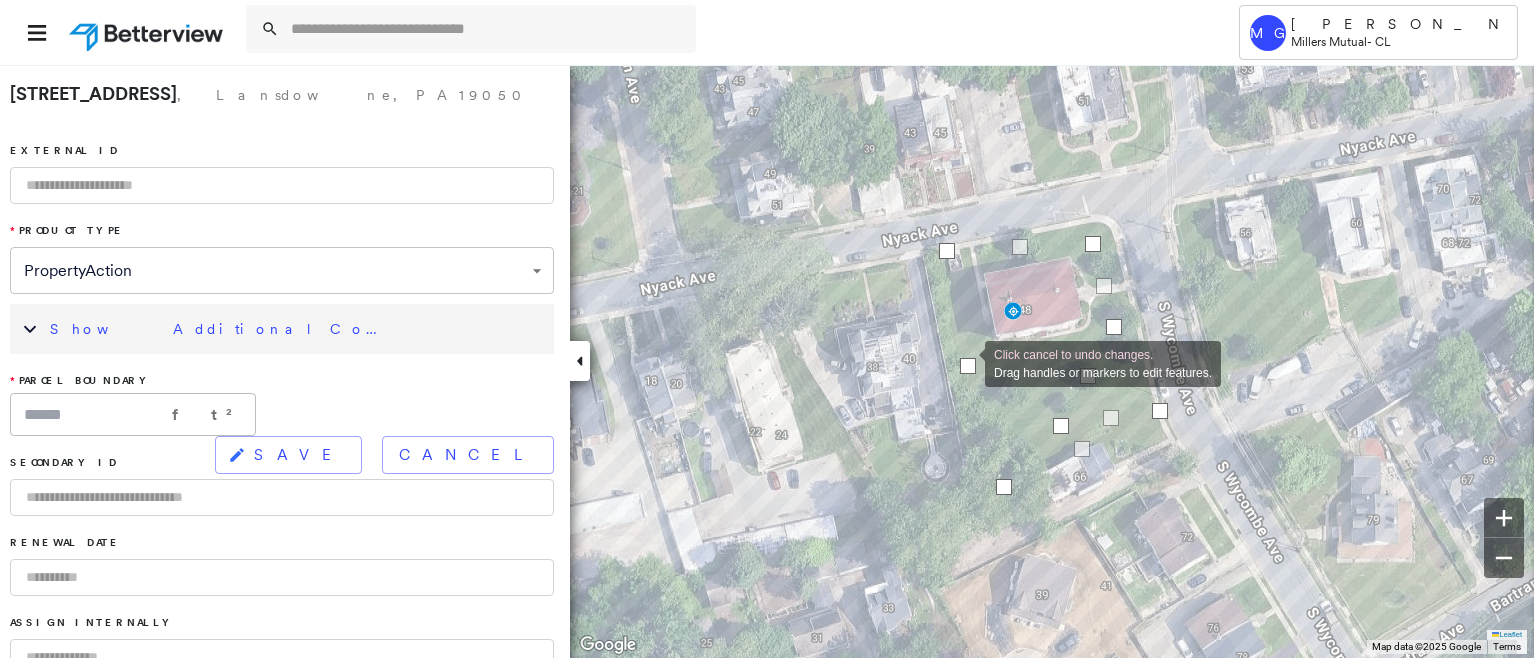 click at bounding box center [968, 366] 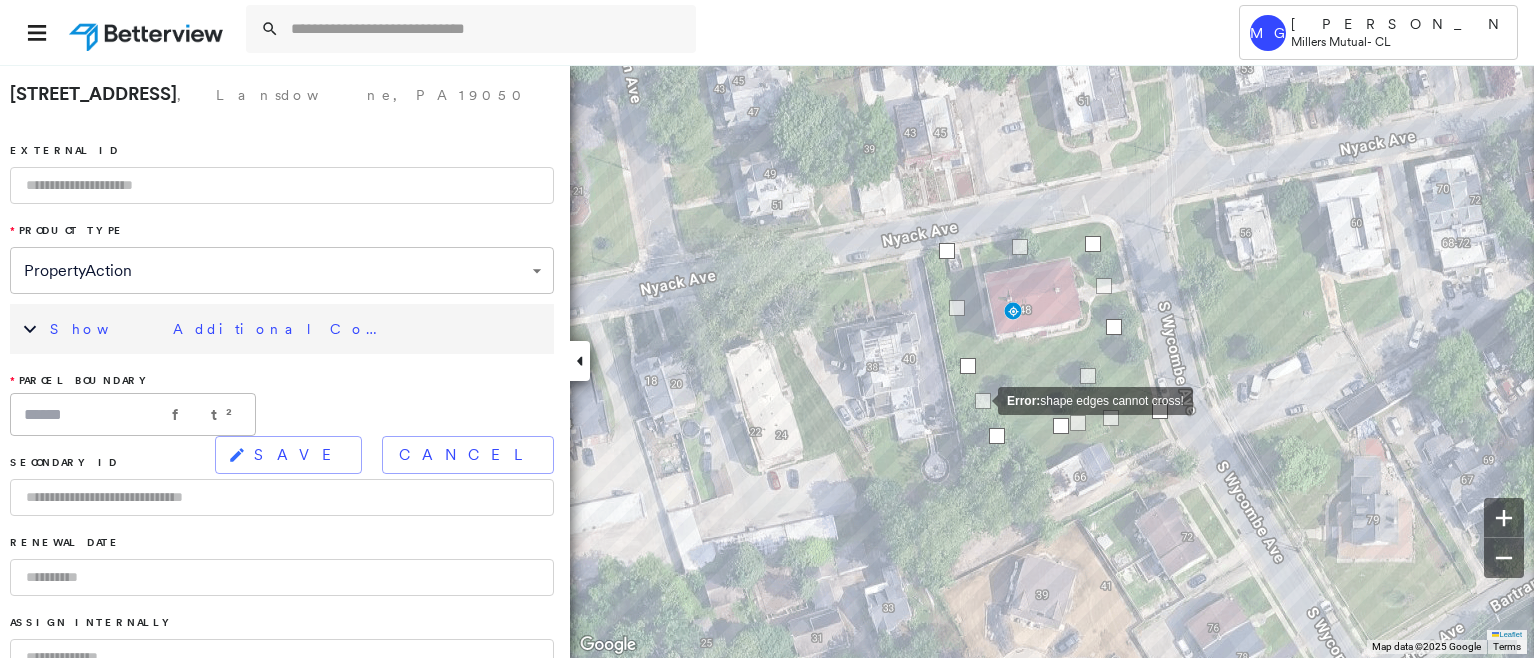 click on "Error:  shape edges cannot cross!" at bounding box center (39, 90) 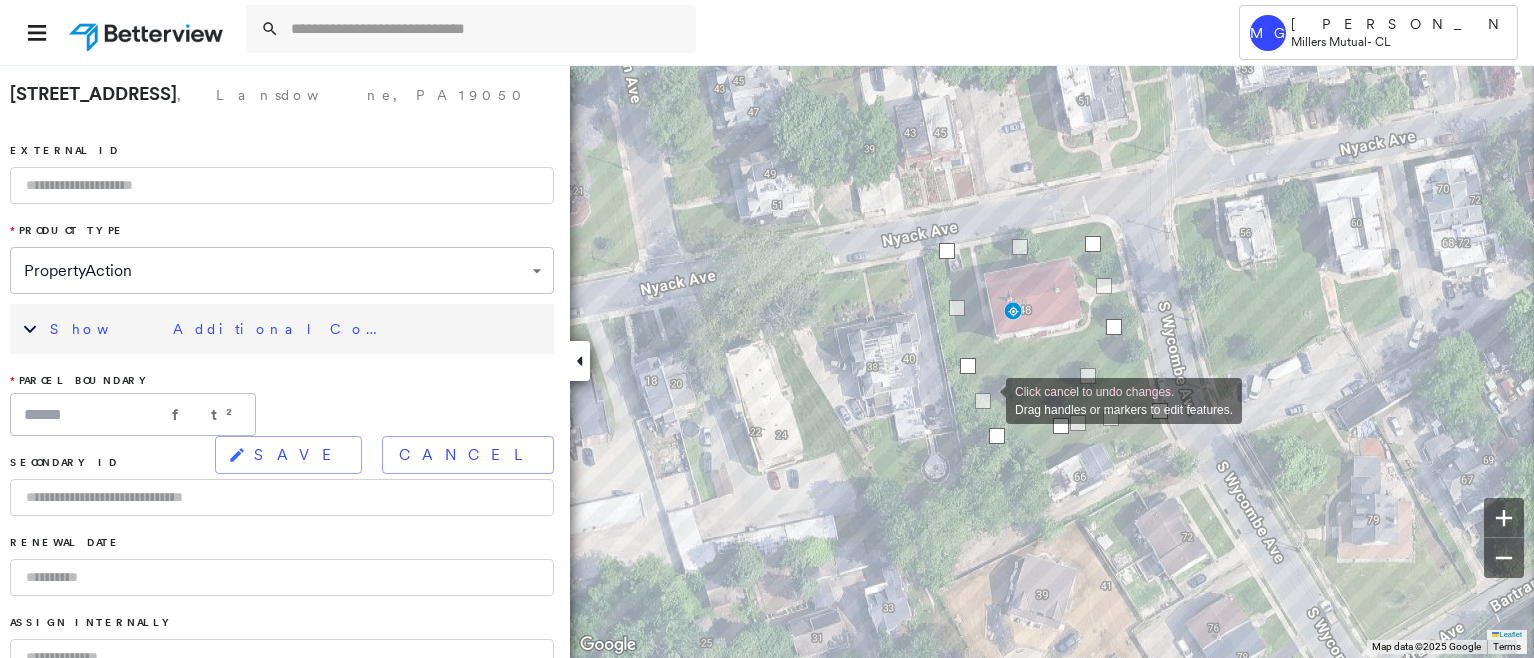drag, startPoint x: 999, startPoint y: 436, endPoint x: 990, endPoint y: 408, distance: 29.410883 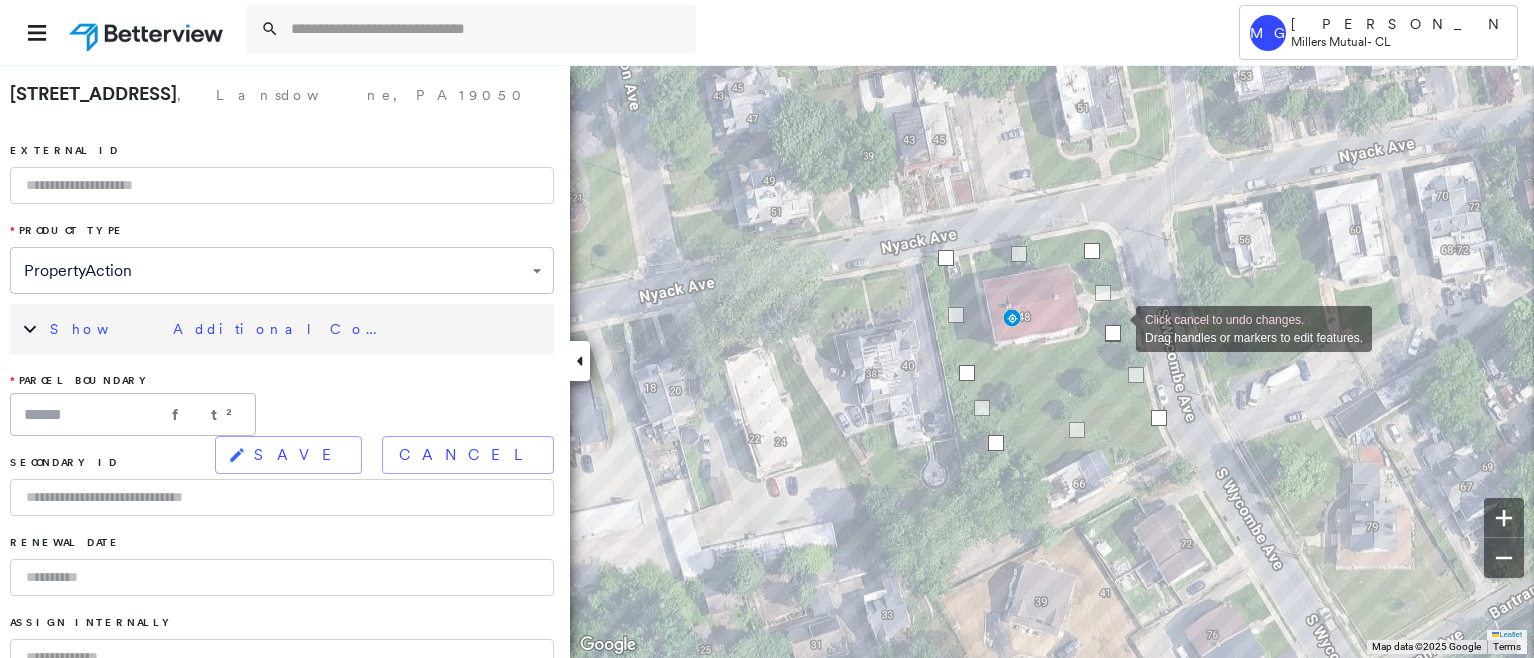 drag, startPoint x: 1063, startPoint y: 427, endPoint x: 1116, endPoint y: 327, distance: 113.17685 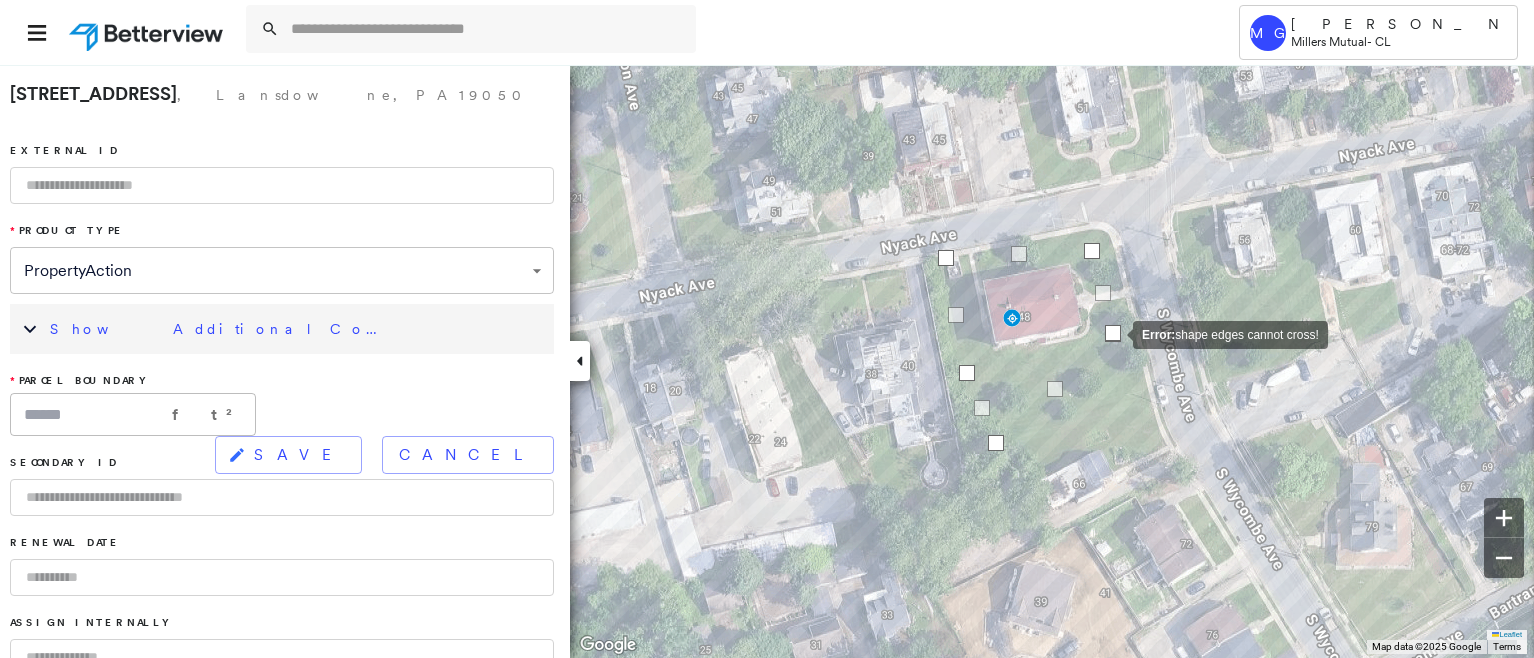 drag, startPoint x: 1162, startPoint y: 418, endPoint x: 1113, endPoint y: 333, distance: 98.11218 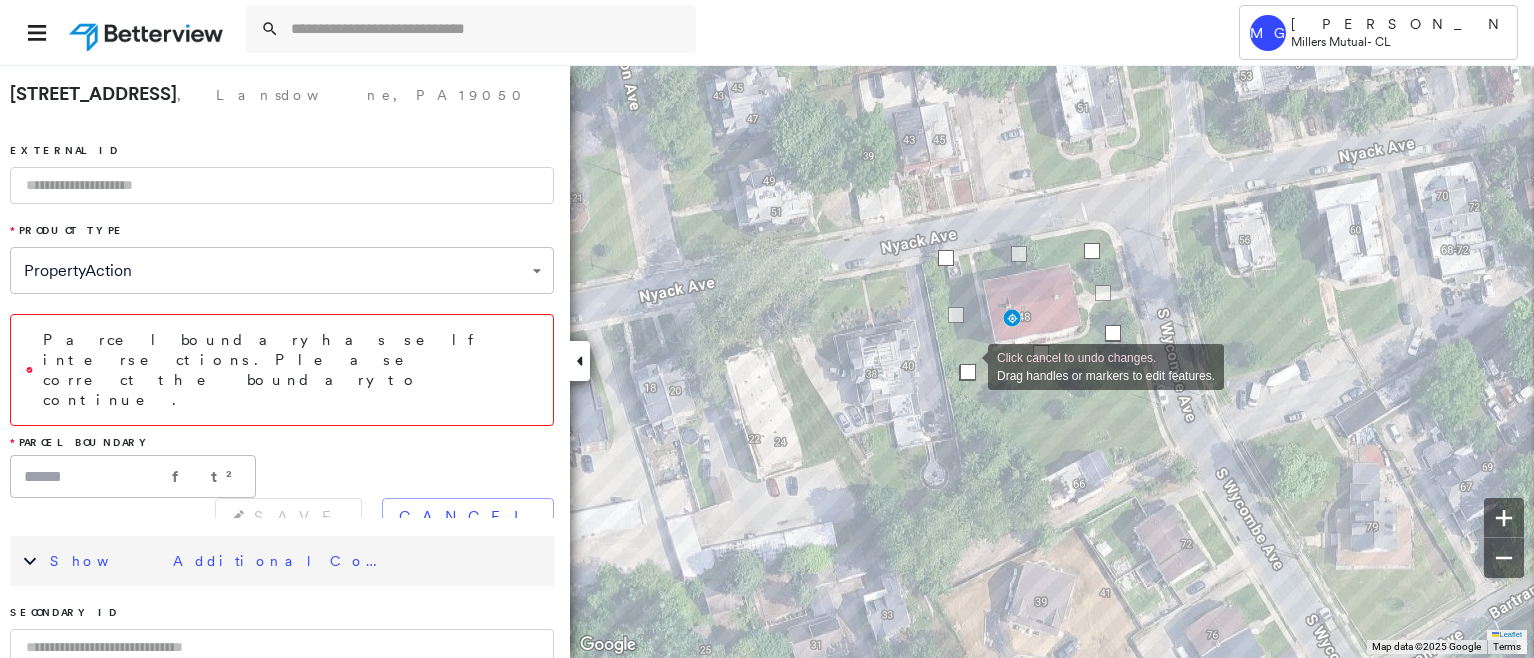 drag, startPoint x: 996, startPoint y: 436, endPoint x: 968, endPoint y: 365, distance: 76.321686 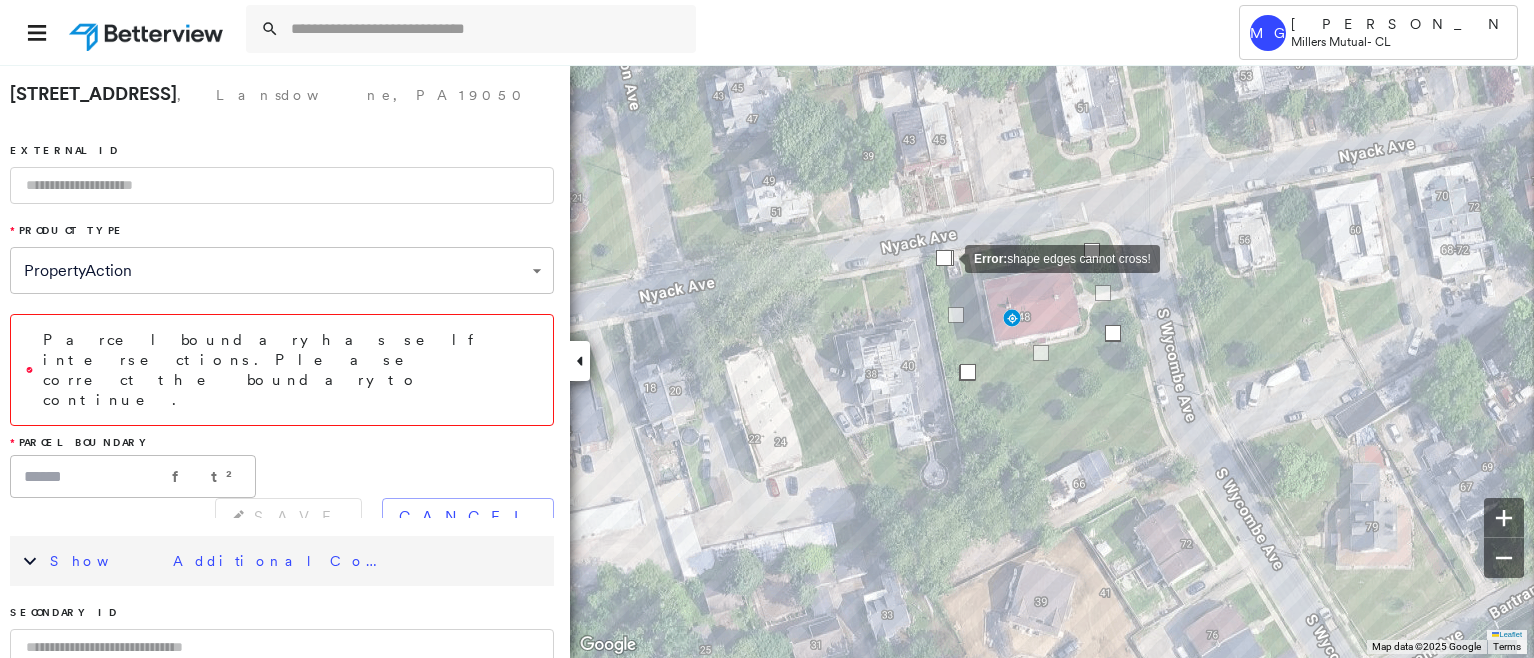 drag, startPoint x: 1022, startPoint y: 251, endPoint x: 945, endPoint y: 257, distance: 77.23341 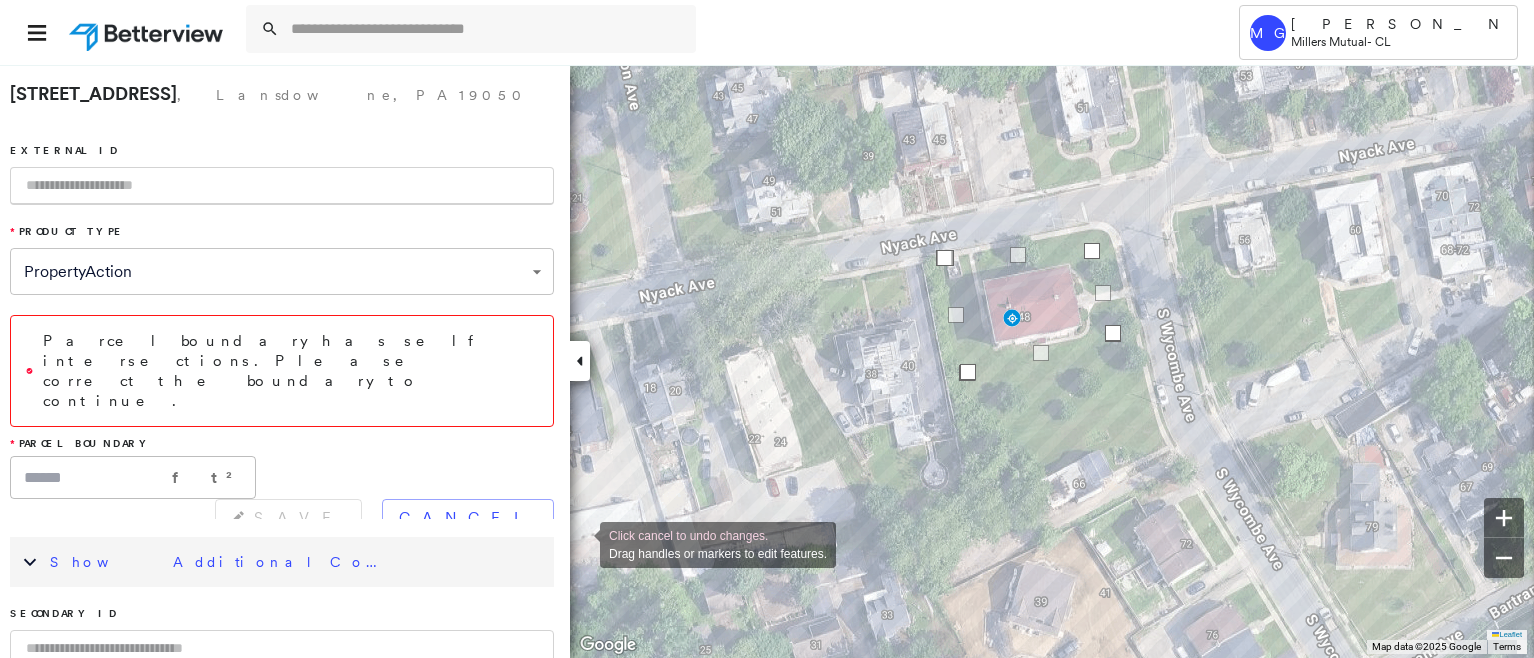 click at bounding box center (282, 186) 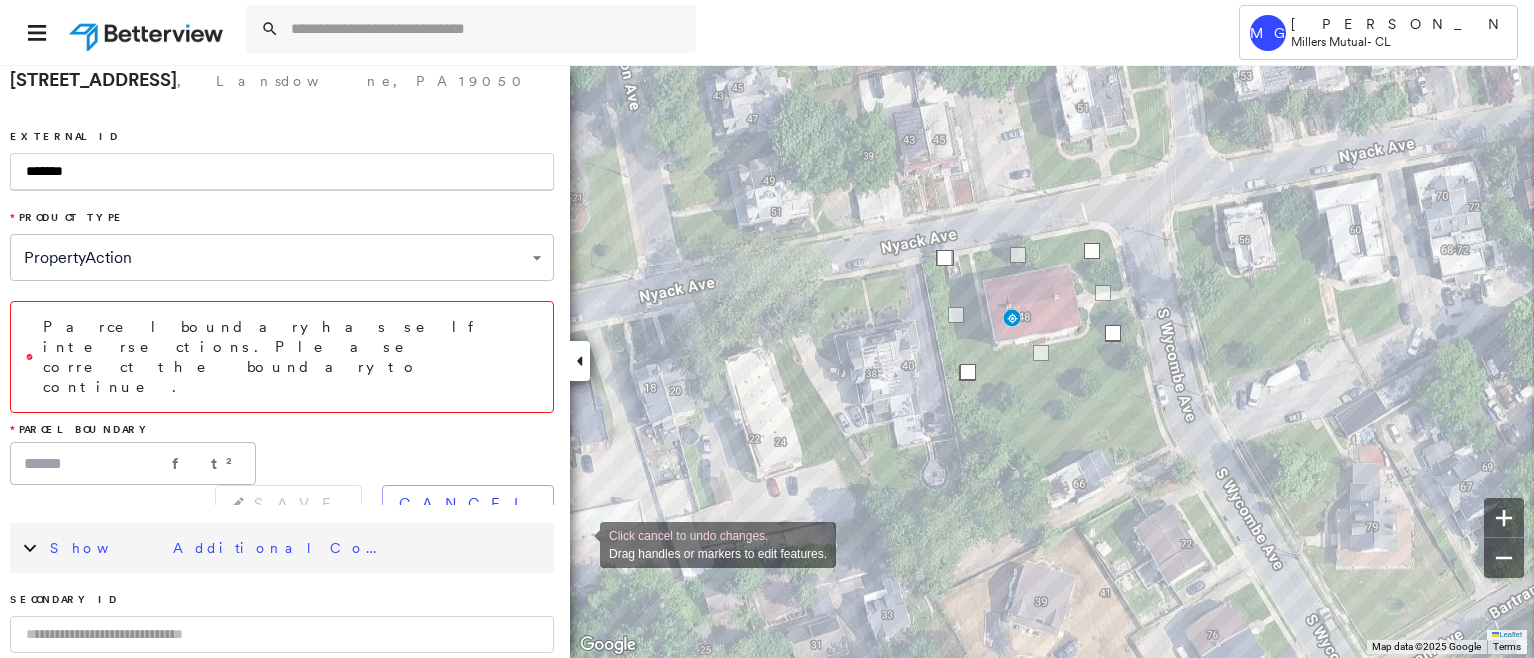 scroll, scrollTop: 0, scrollLeft: 0, axis: both 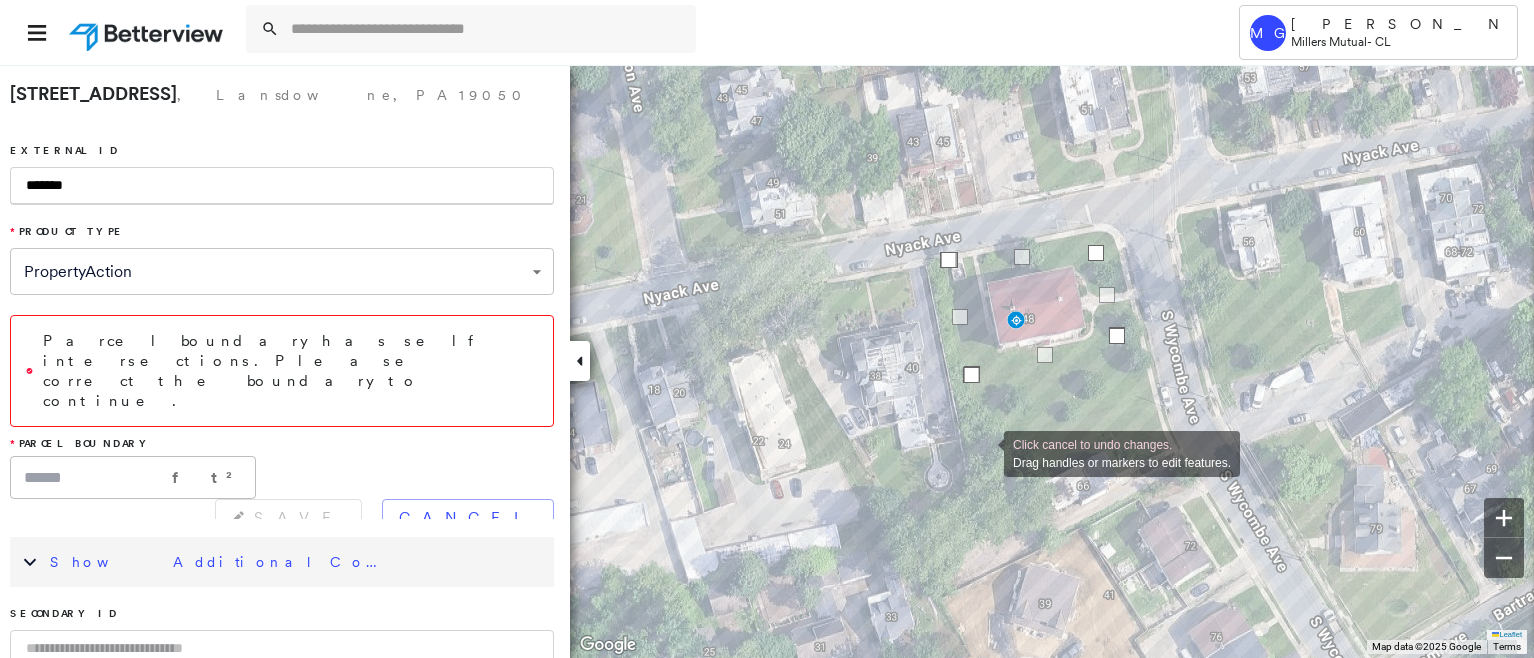 type on "*******" 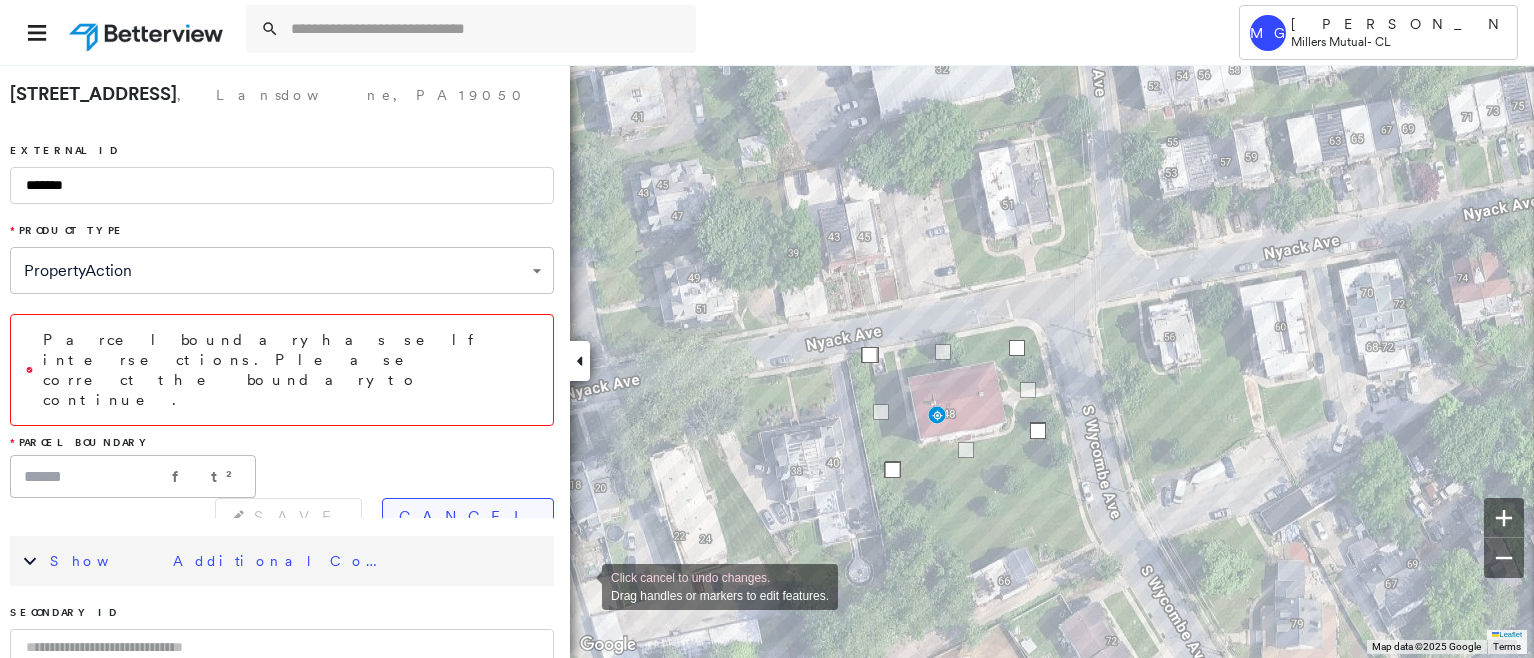 click on "Cancel" at bounding box center [468, 517] 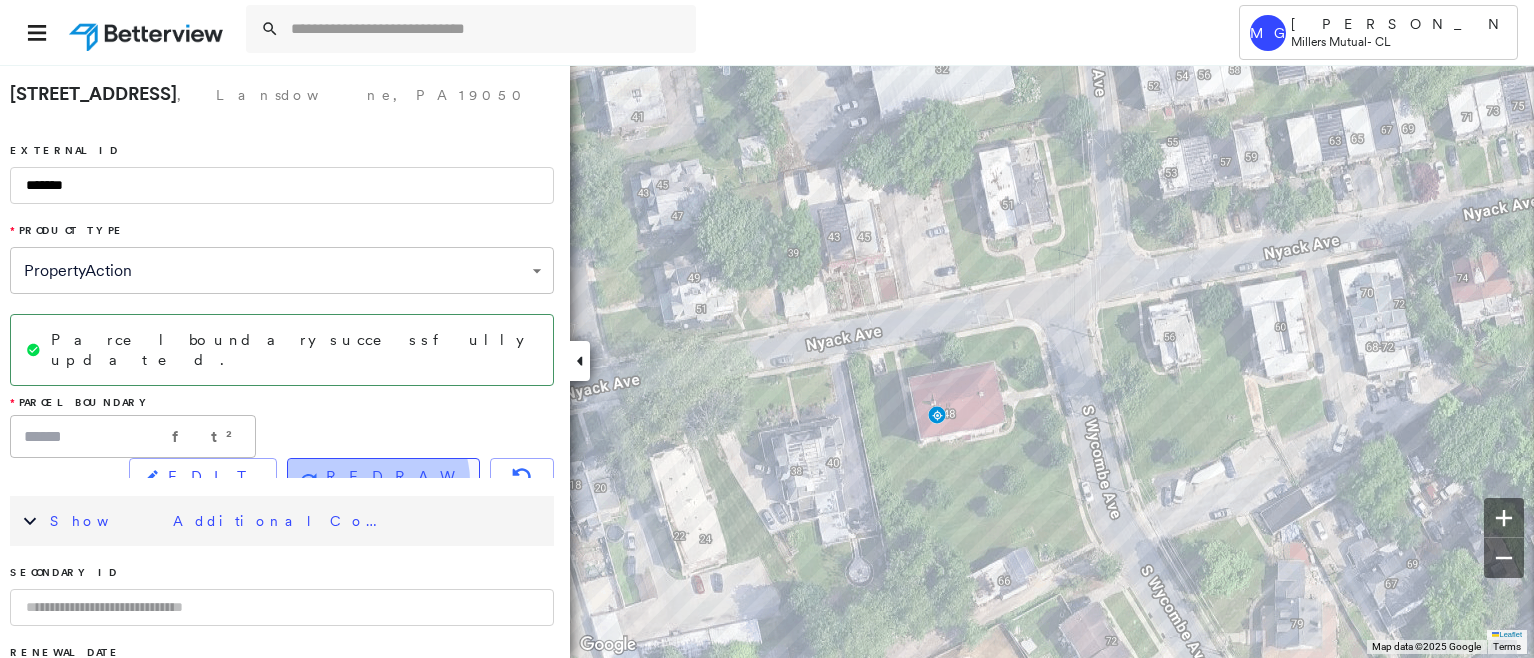 click on "REDRAW" at bounding box center (394, 477) 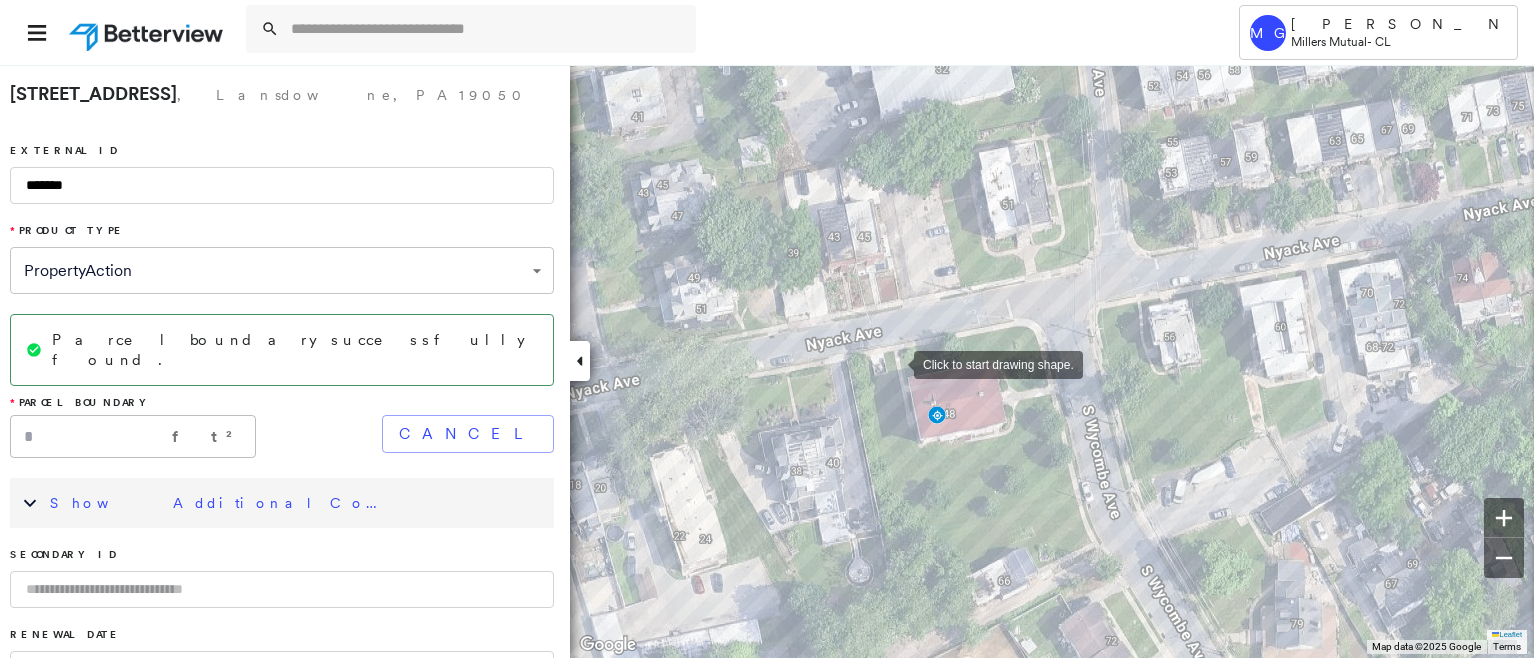click at bounding box center [894, 363] 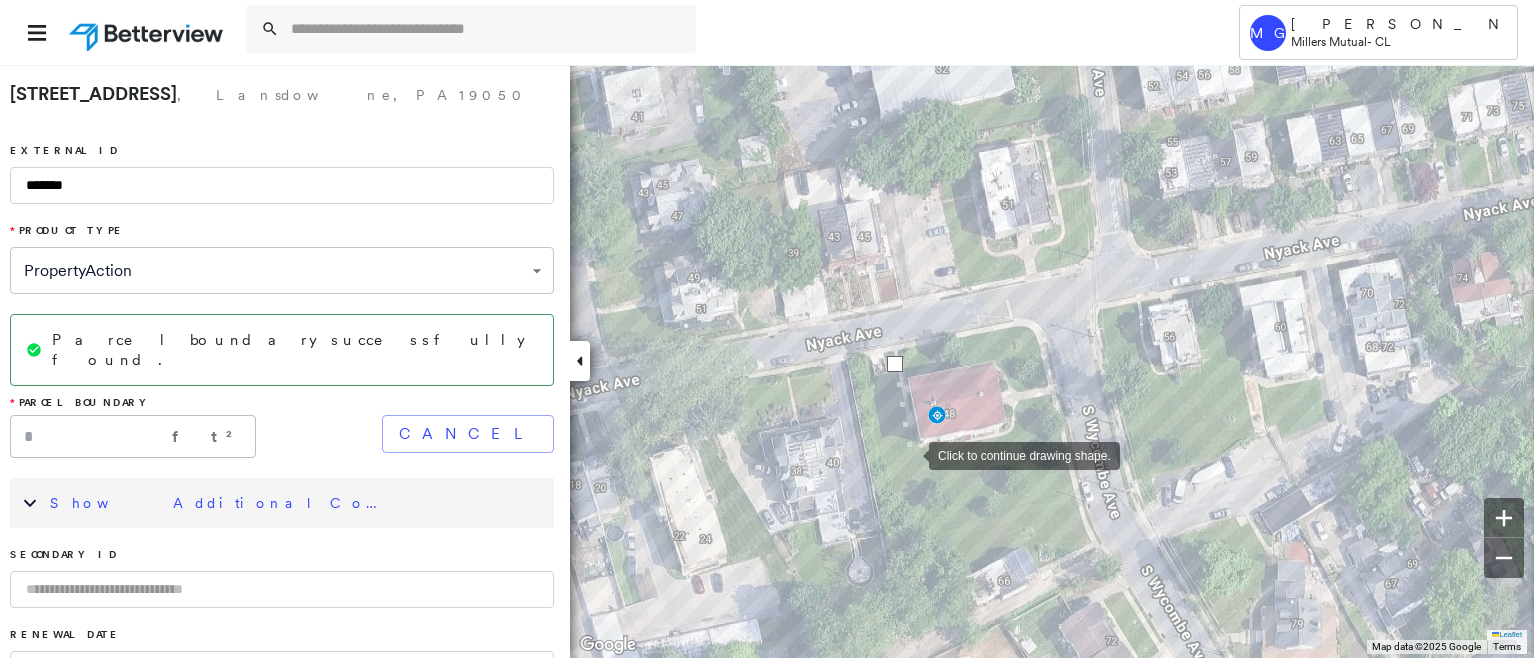 click at bounding box center [909, 454] 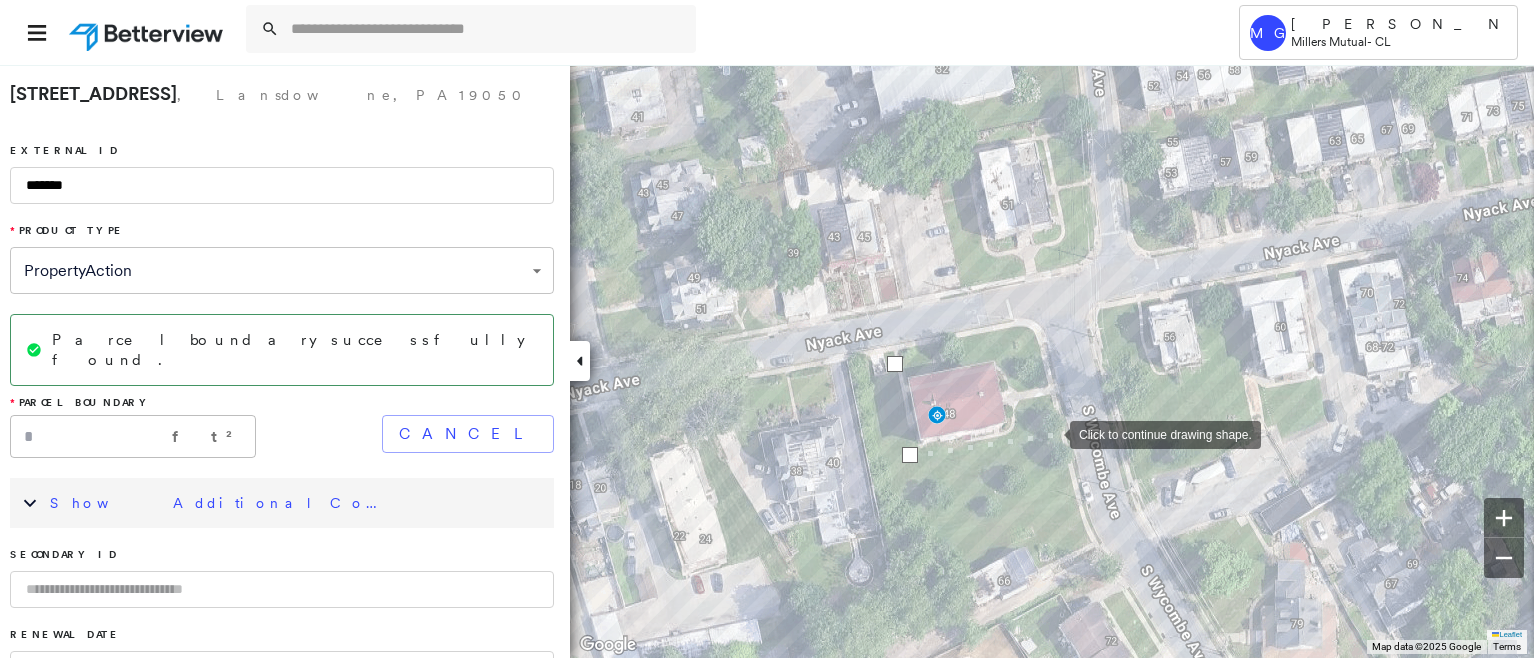 click at bounding box center (1050, 433) 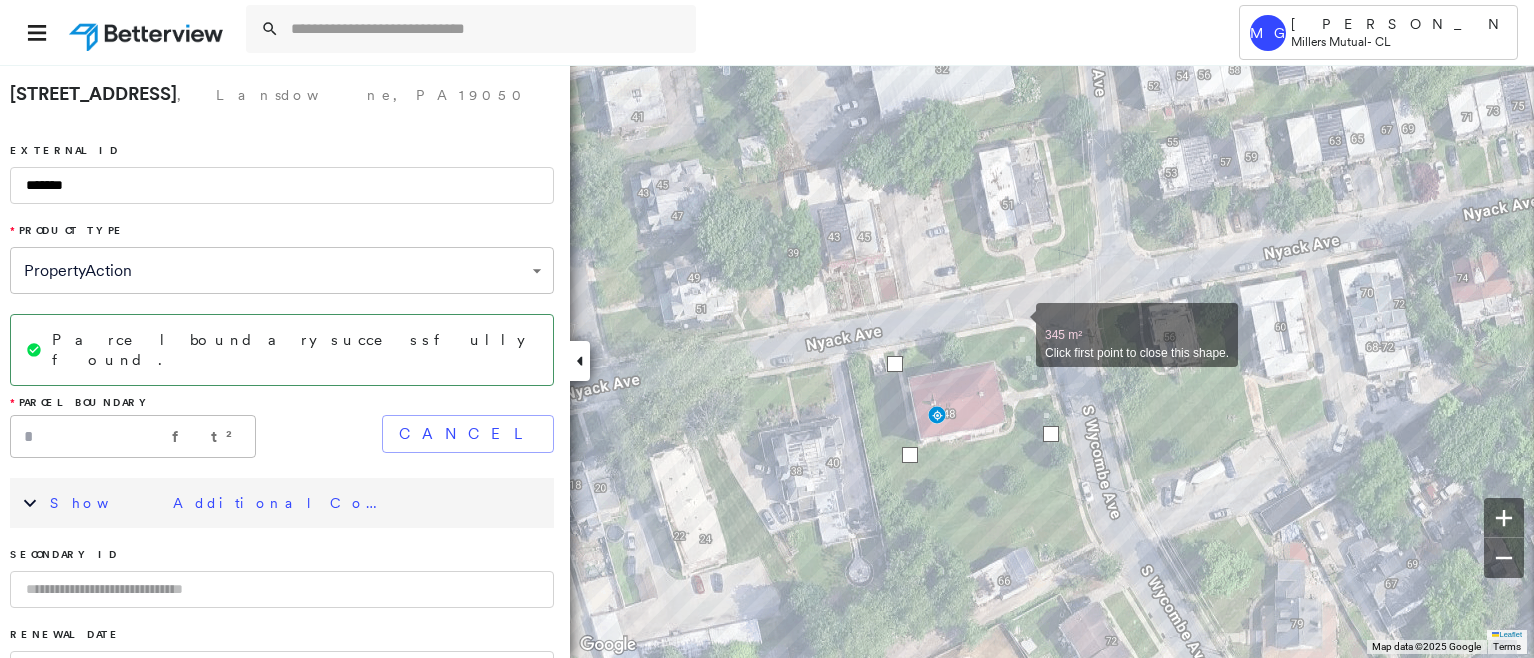 click at bounding box center [1016, 324] 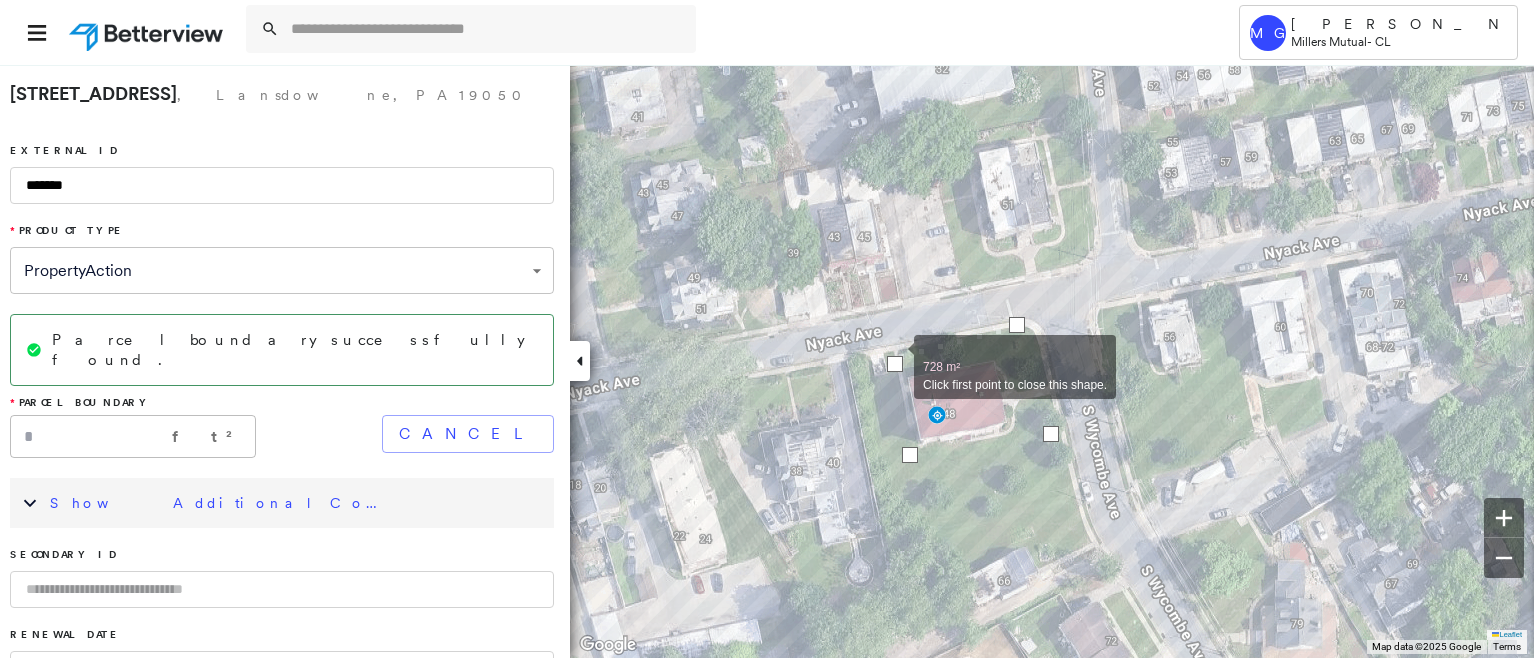 click at bounding box center [895, 364] 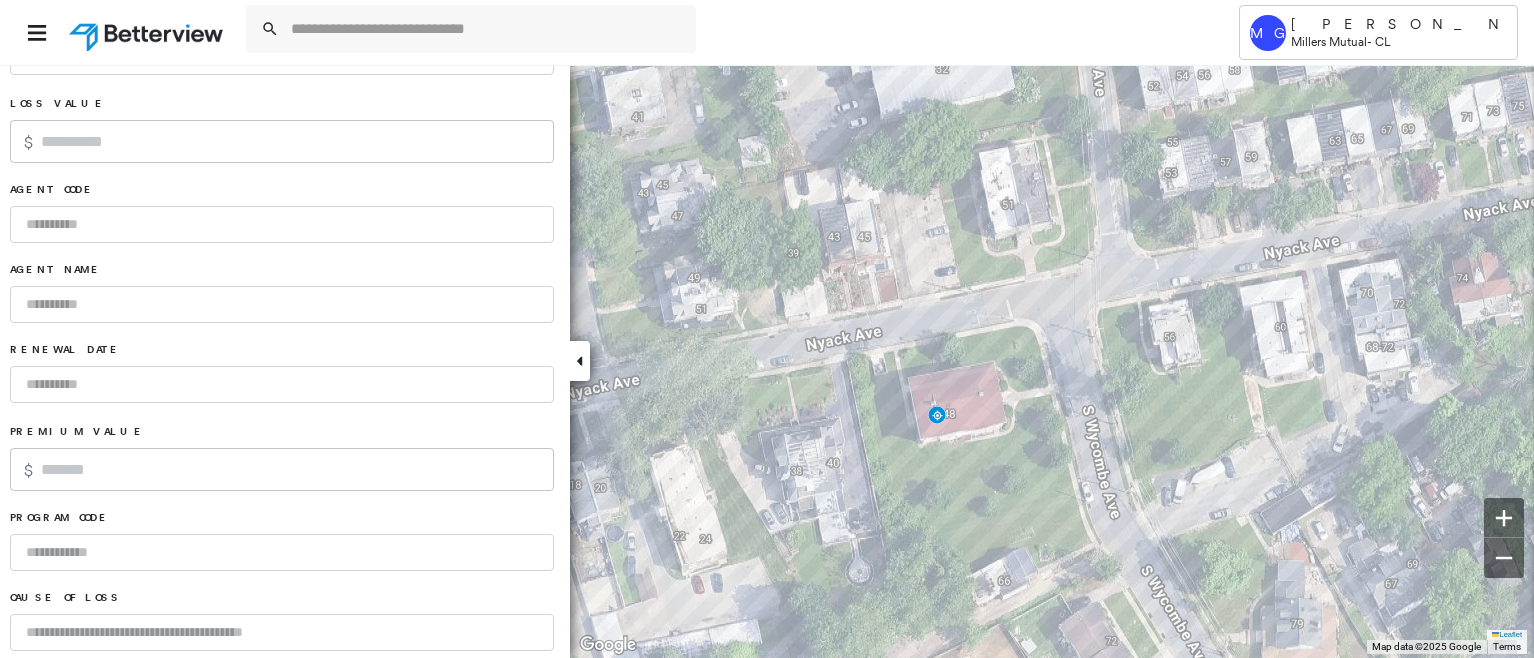 scroll, scrollTop: 1467, scrollLeft: 0, axis: vertical 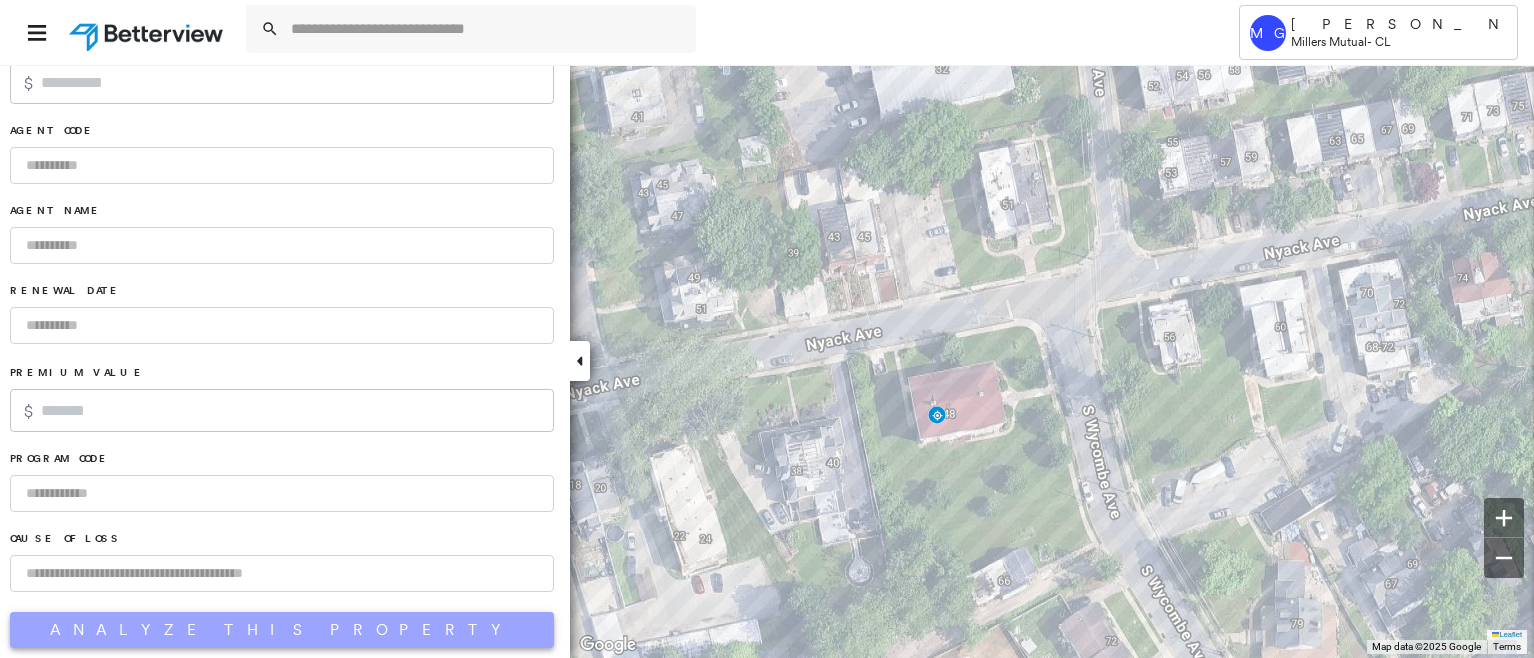 click on "Analyze This Property" at bounding box center [282, 630] 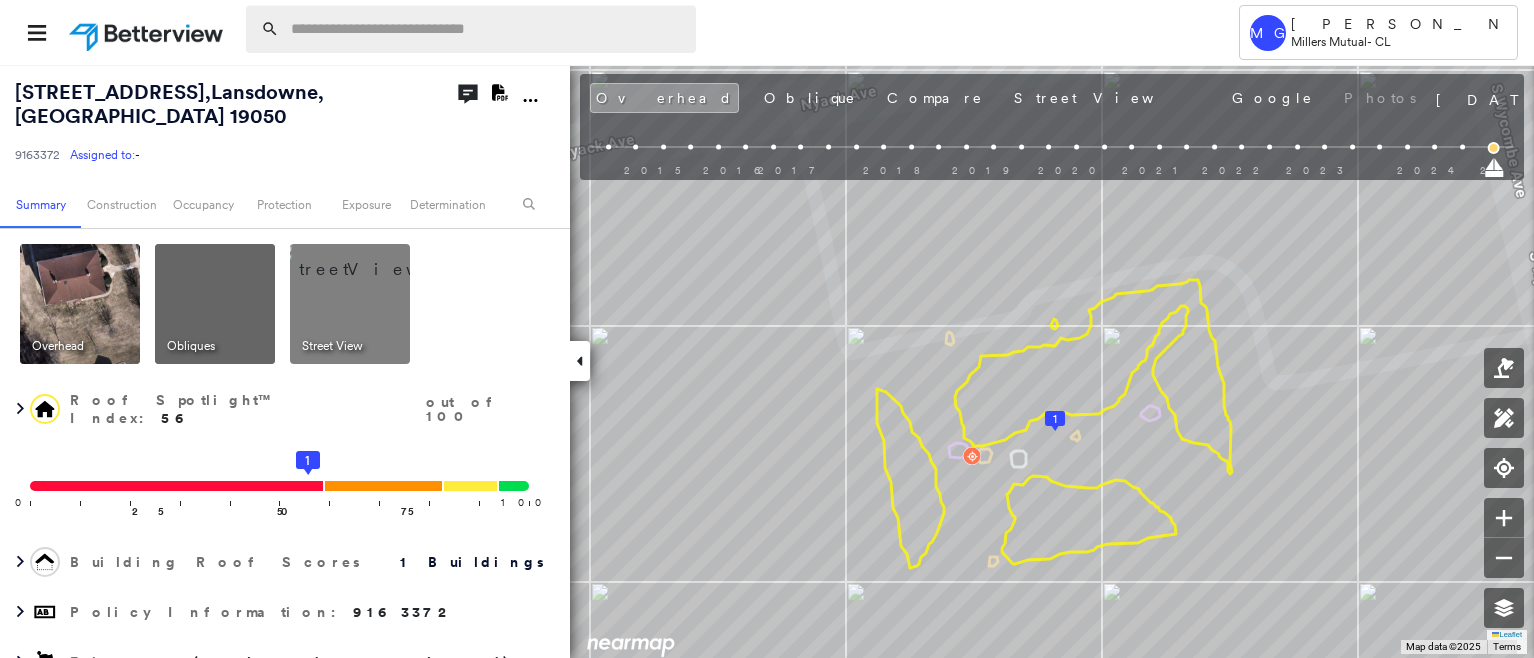 click at bounding box center (487, 29) 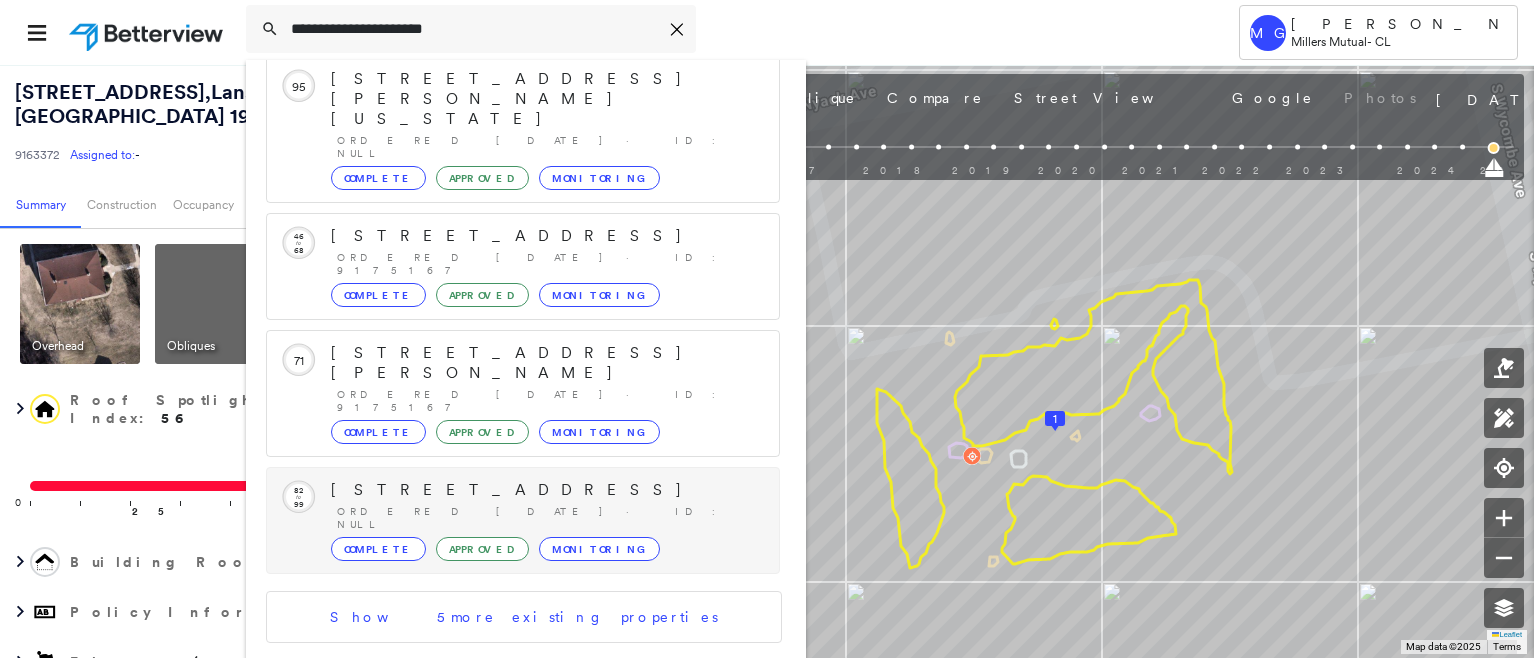 scroll, scrollTop: 213, scrollLeft: 0, axis: vertical 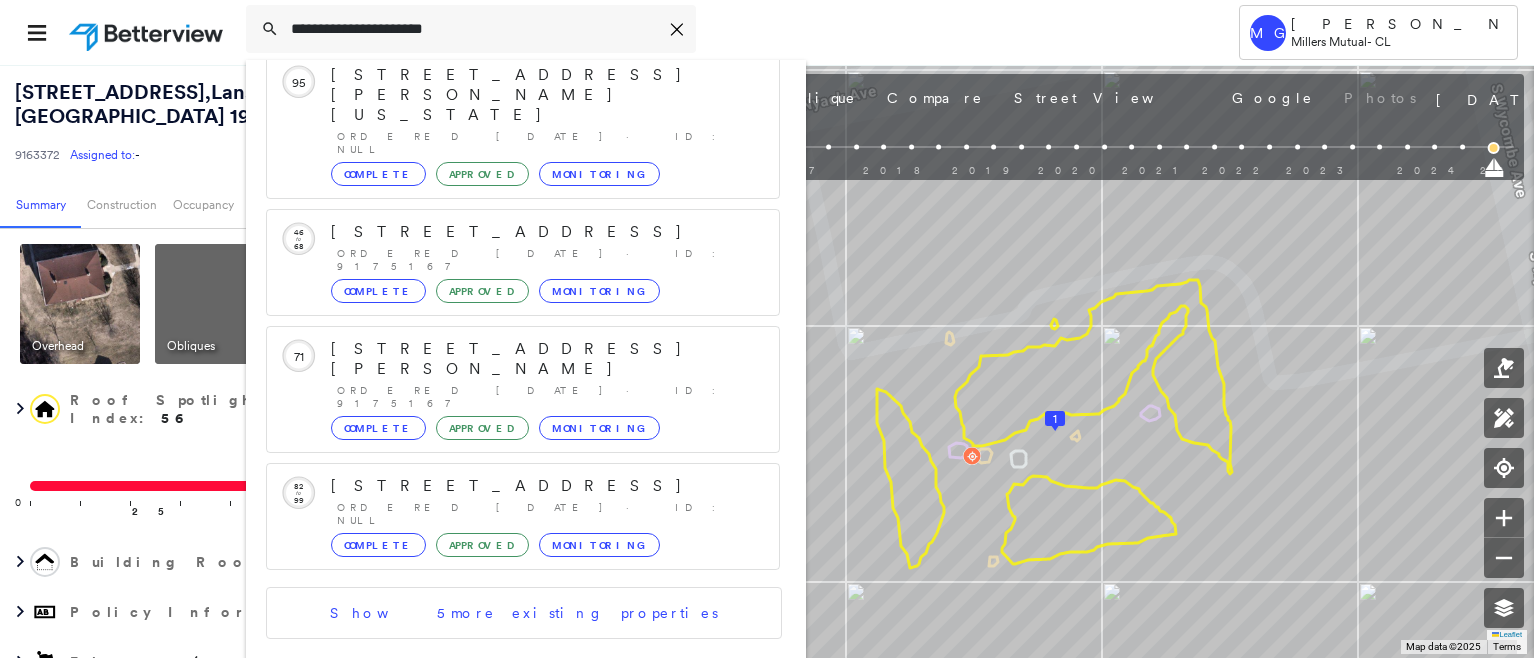 type on "**********" 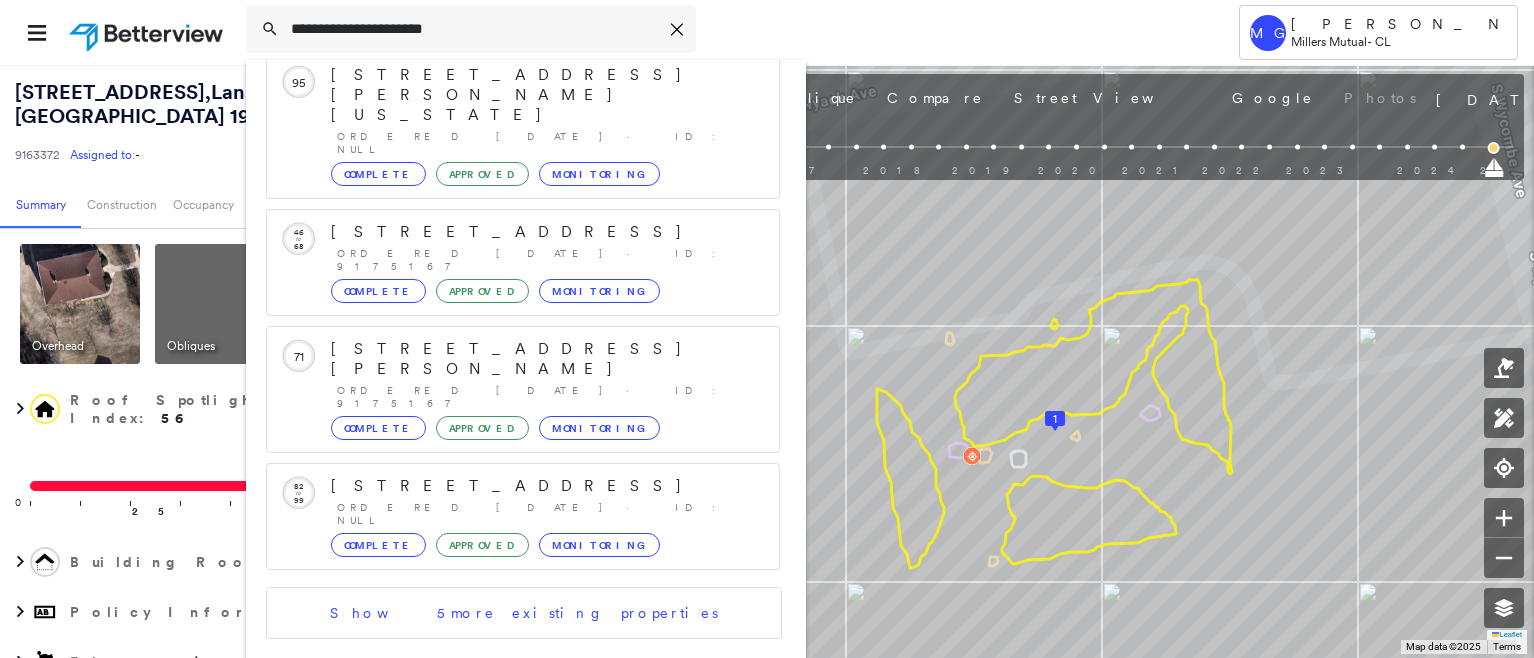 click on "[STREET_ADDRESS]" at bounding box center [501, 751] 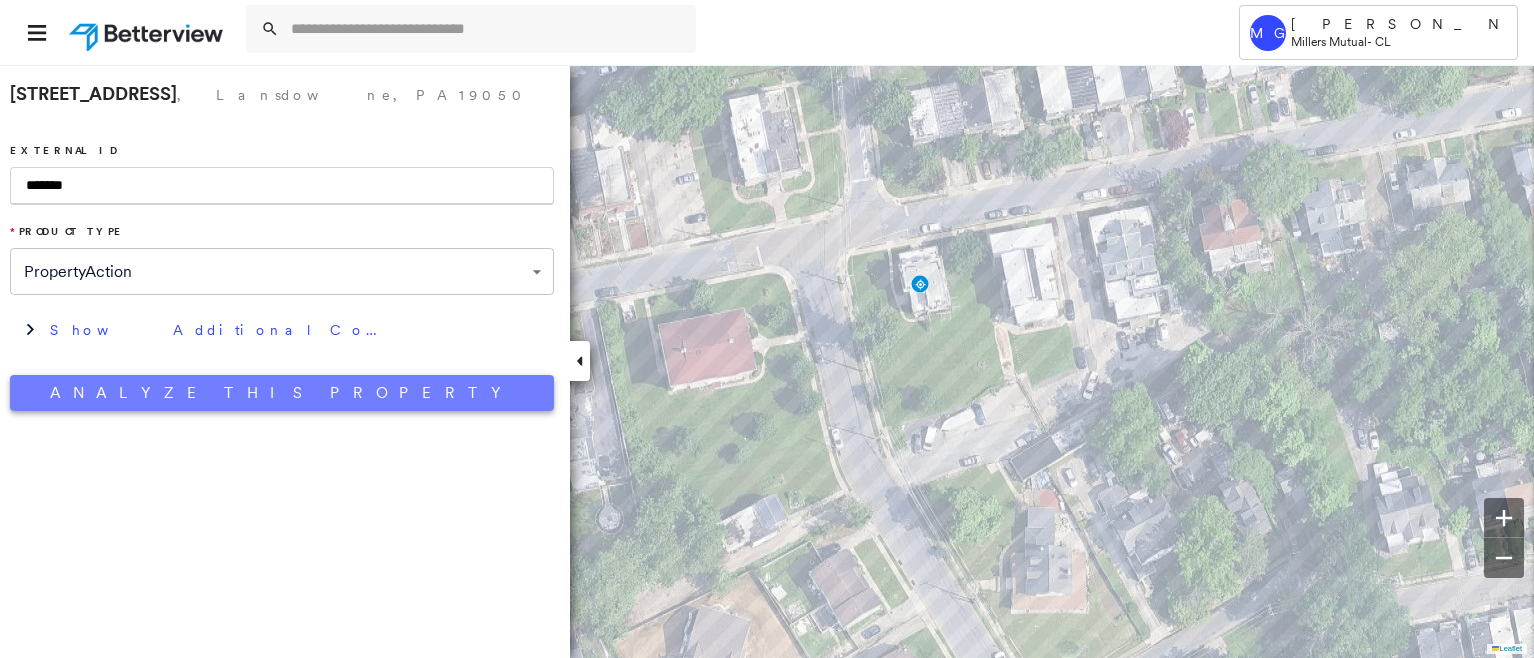type on "*******" 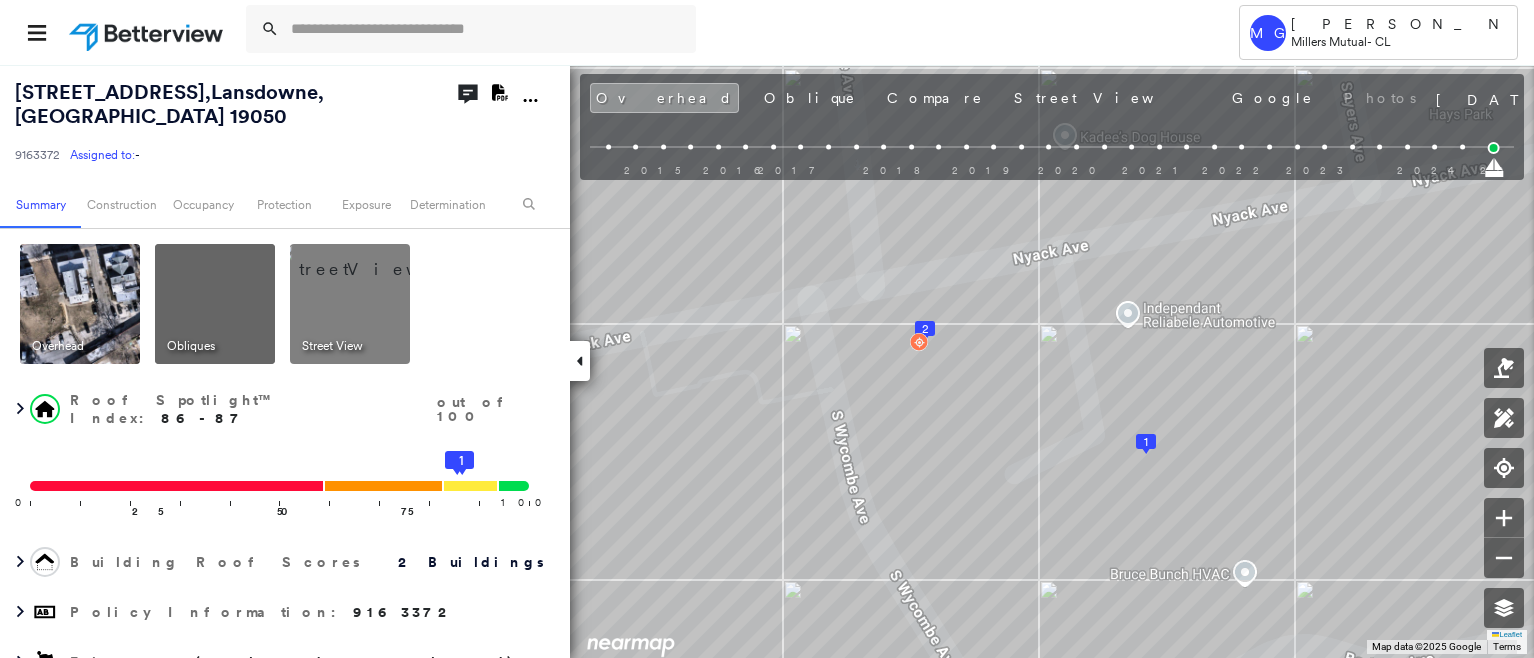 click at bounding box center (374, 259) 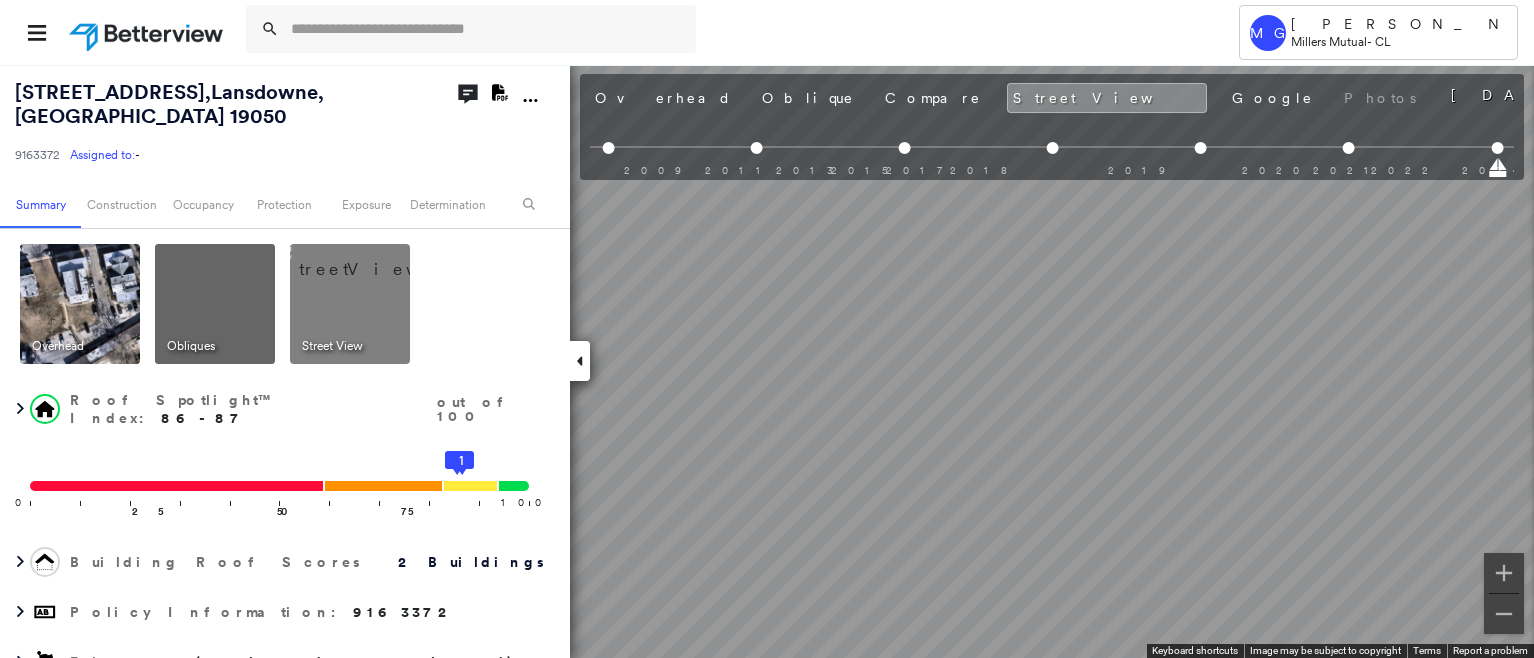 scroll, scrollTop: 0, scrollLeft: 232, axis: horizontal 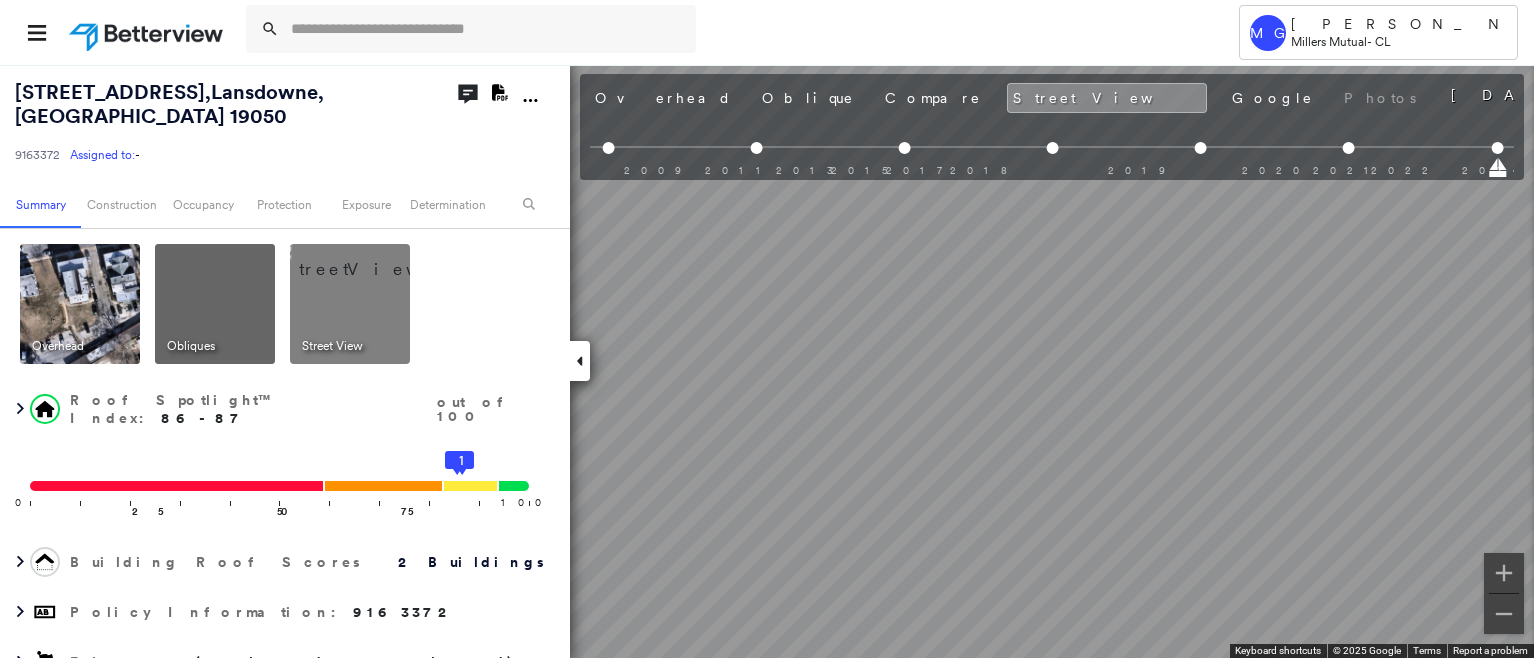 click on "Tower MG [PERSON_NAME] Millers Mutual  -   CL [STREET_ADDRESS] 9163372 Assigned to:  - Assigned to:  - 9163372 Assigned to:  - Open Comments Download PDF Report Summary Construction Occupancy Protection Exposure Determination Overhead Obliques Street View Roof Spotlight™ Index :  86-87 out of 100 0 100 25 50 75 2 1 Building Roof Scores 2 Buildings Policy Information :  9163372 Flags :  2 (0 cleared, 2 uncleared) Construction Roof Spotlights :  Ponding, Staining, Overhang, Roof Debris, Chimney and 1 more Property Features :  Car, Disintegrated Pavement, Significantly Stained Pavement, Dumpster Roof Size & Shape :  2 buildings  Occupancy Place Detail Protection Exposure FEMA Risk Index Additional Perils Determination Flags :  2 (0 cleared, 2 uncleared) Uncleared Flags (2) Cleared Flags  (0) Tree Tree Overhang Flagged [DATE] Clear LOW Low Priority Flagged [DATE] Clear Action Taken New Entry History Quote/New Business Terms & Conditions Added ACV Endorsement Added Cosmetic Endorsement" at bounding box center (767, 329) 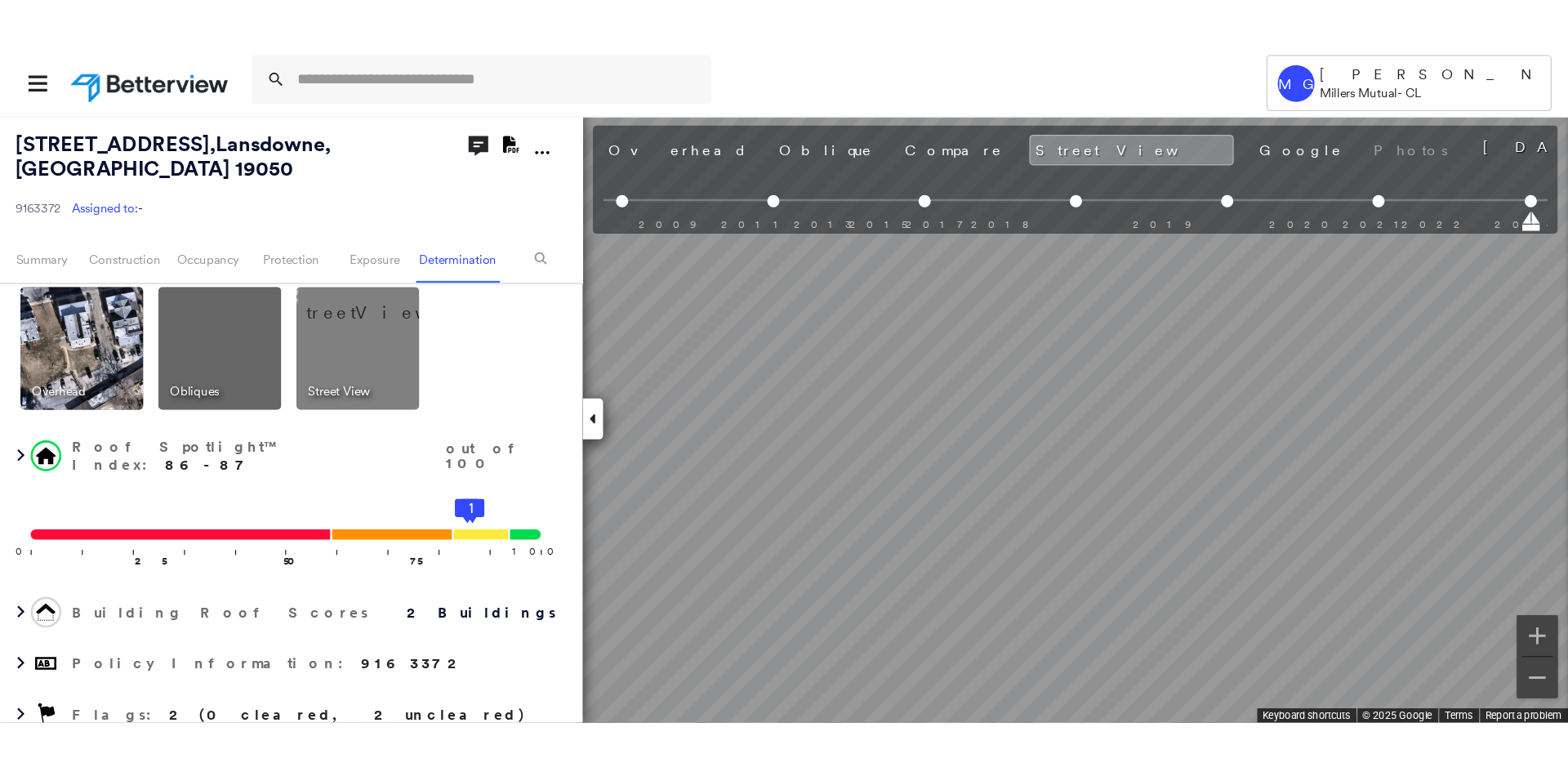 scroll, scrollTop: 0, scrollLeft: 0, axis: both 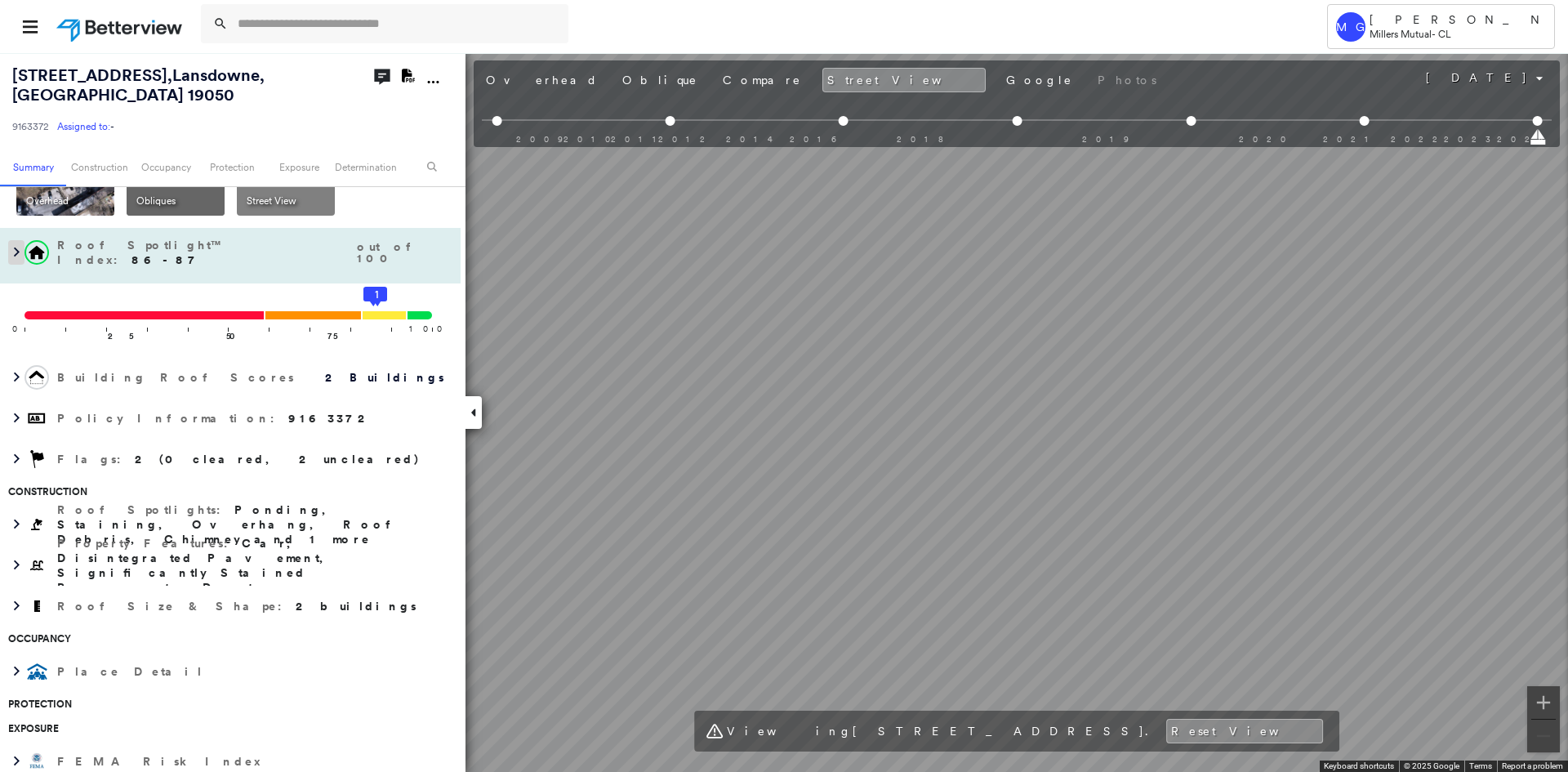 click 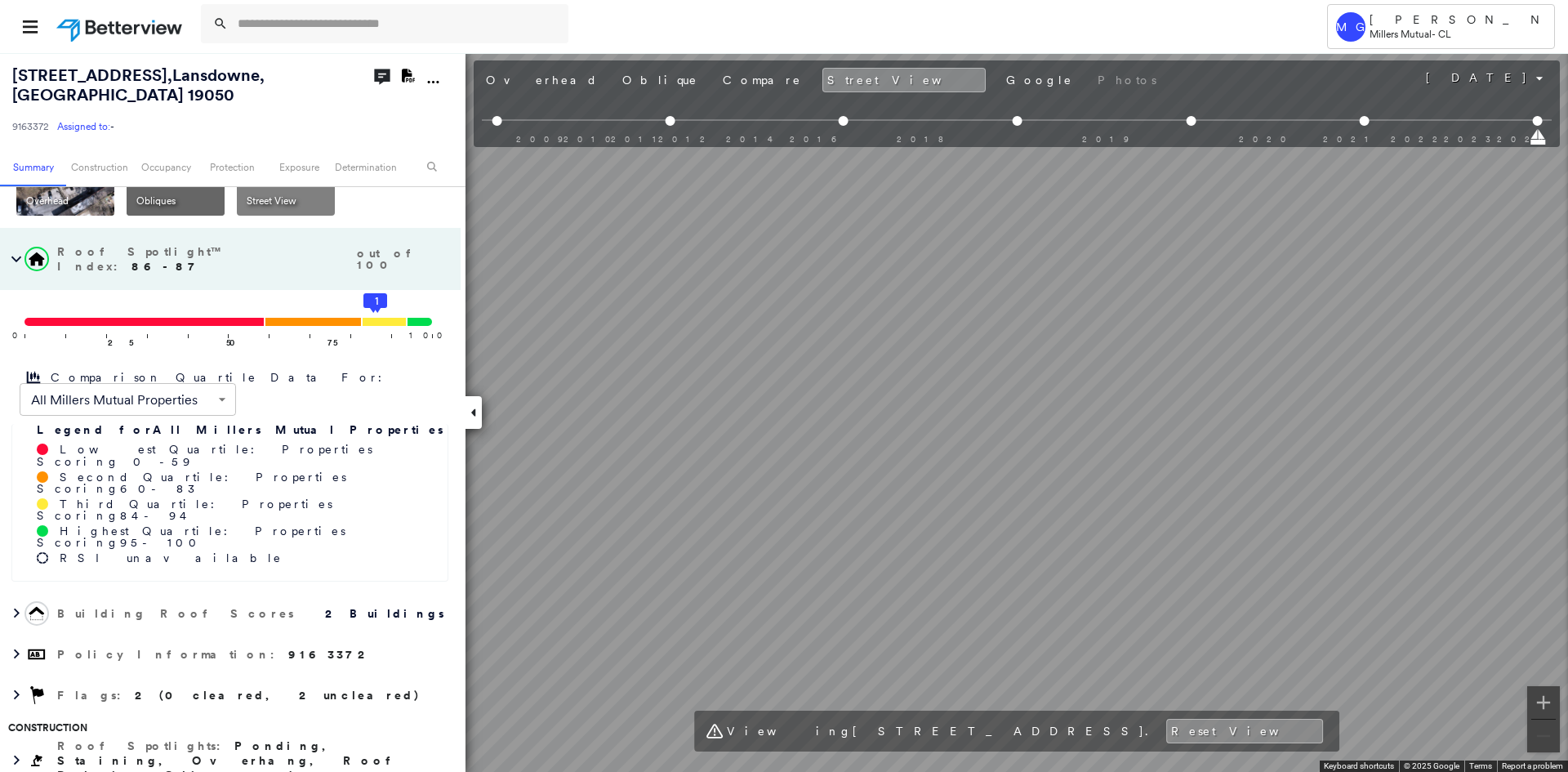 click on "Overhead" at bounding box center [47, 201] 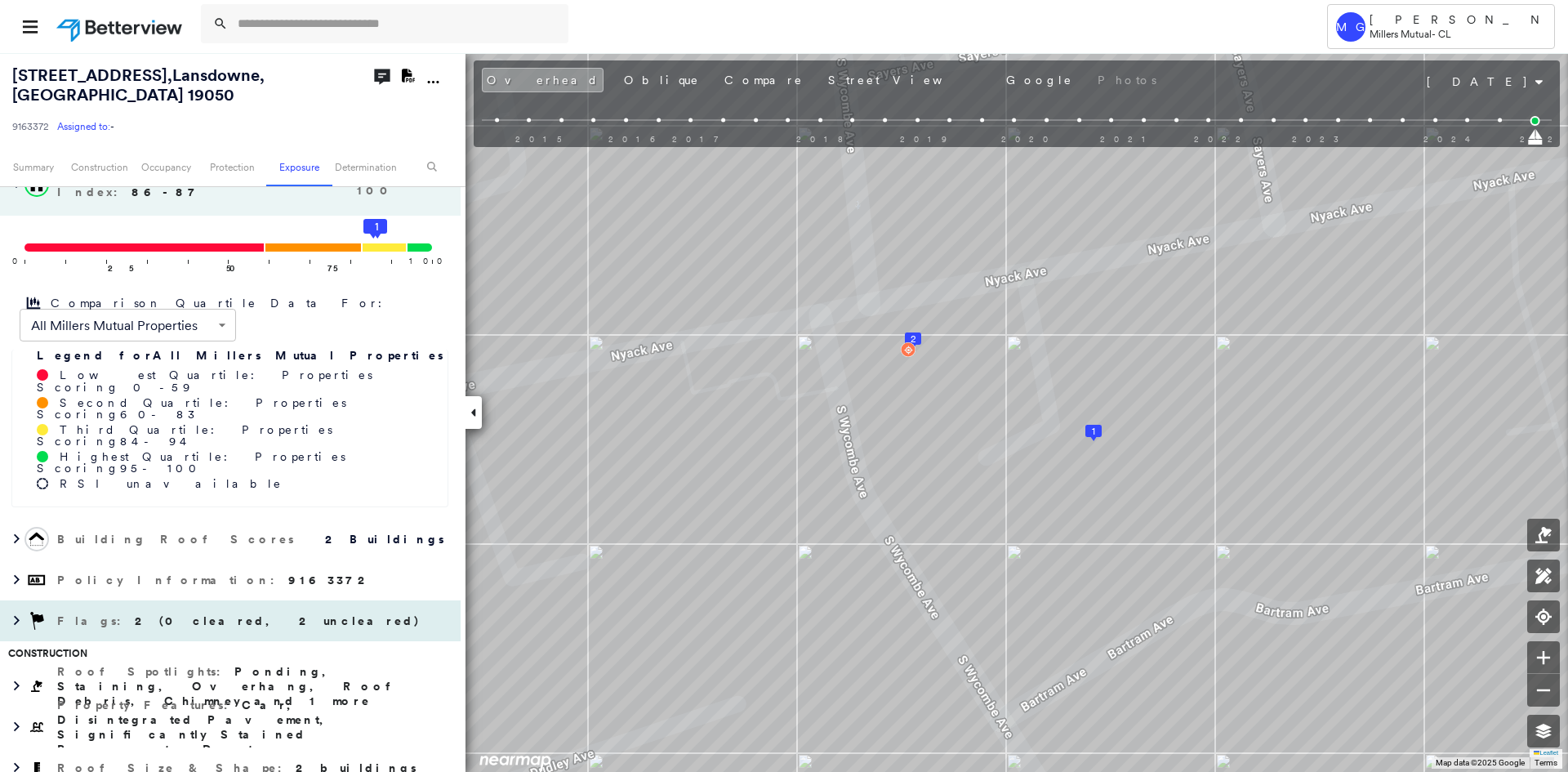 scroll, scrollTop: 154, scrollLeft: 0, axis: vertical 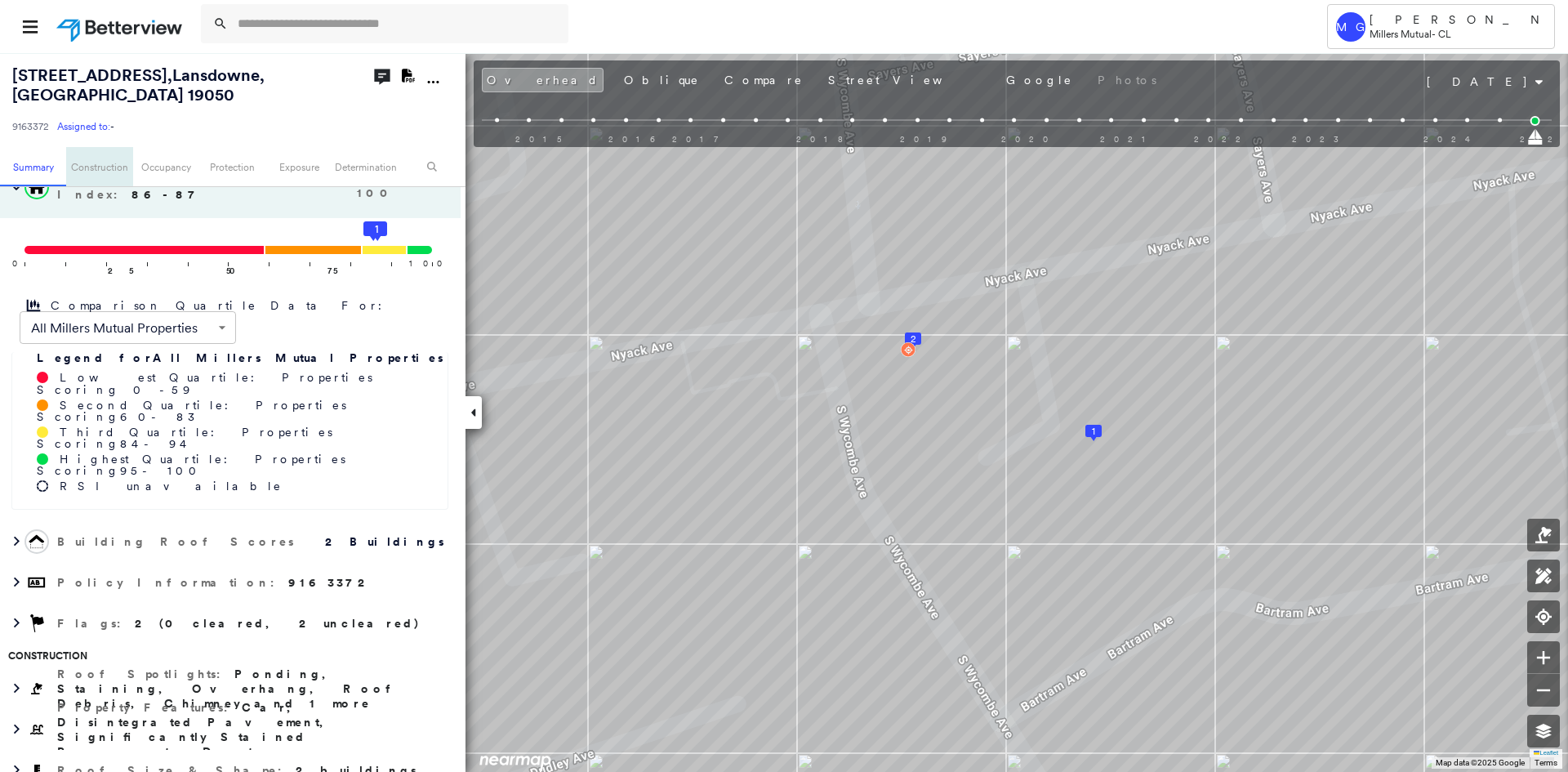 click on "Construction" at bounding box center (99, 167) 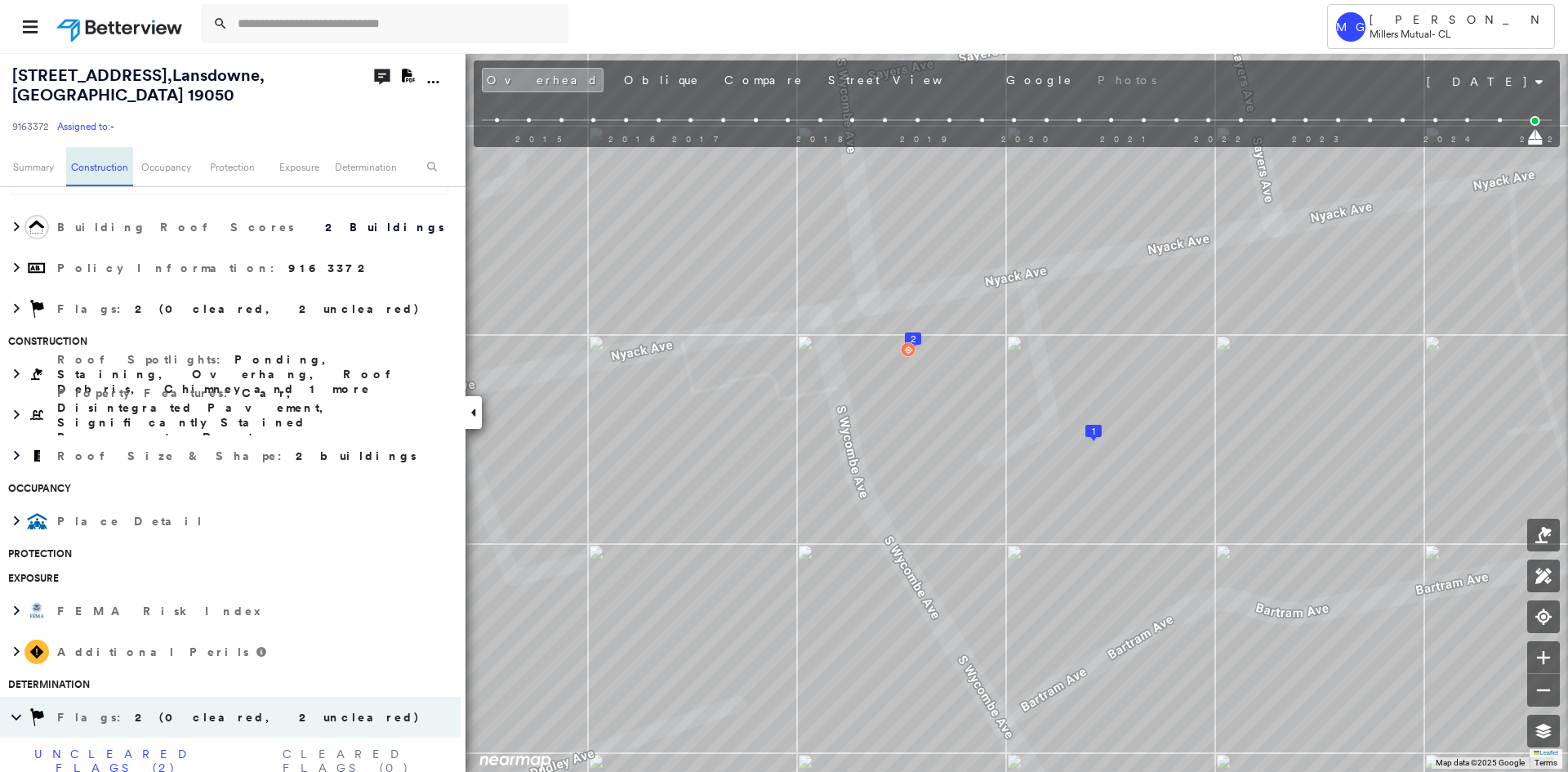 scroll, scrollTop: 556, scrollLeft: 0, axis: vertical 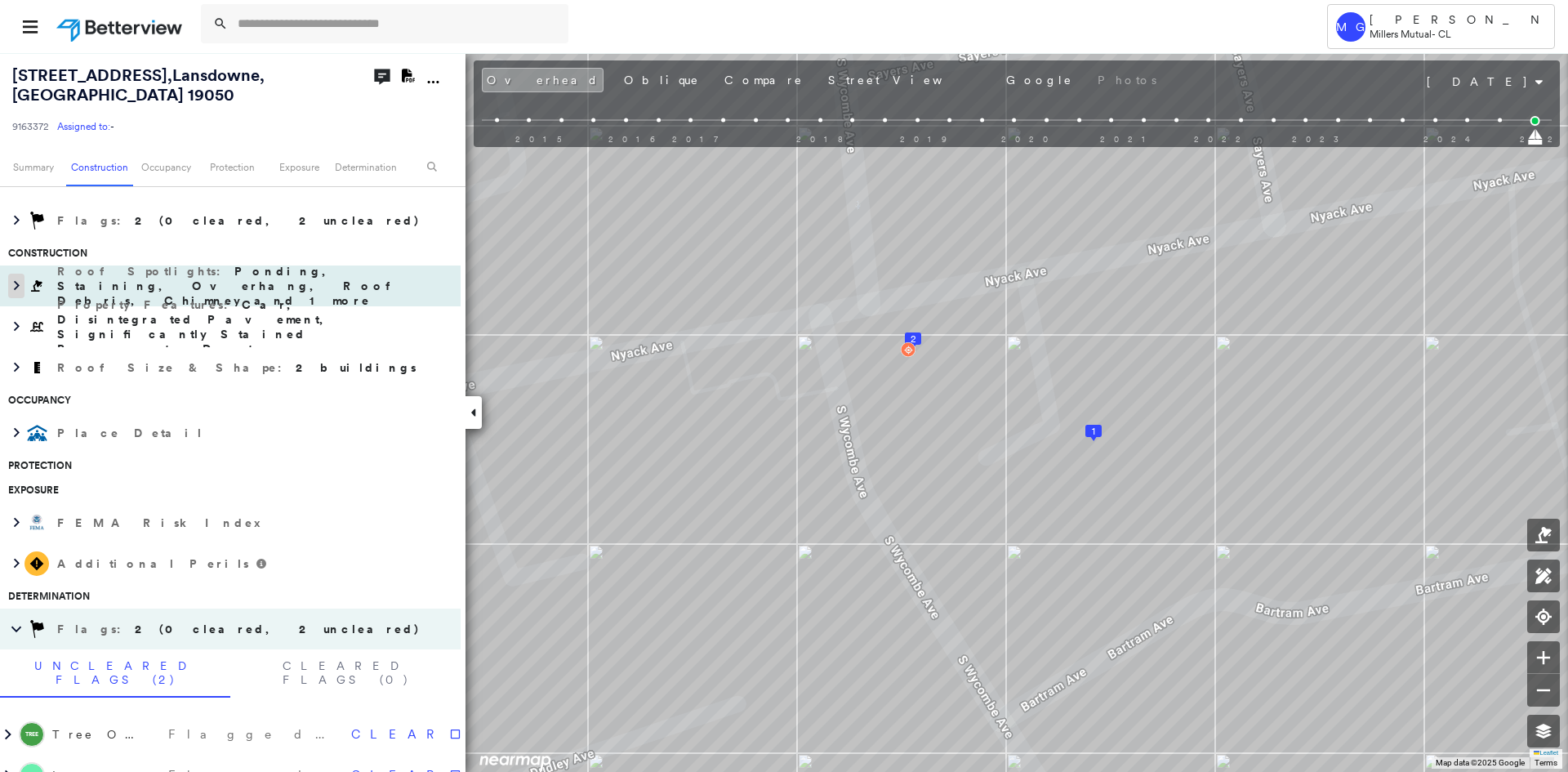 click 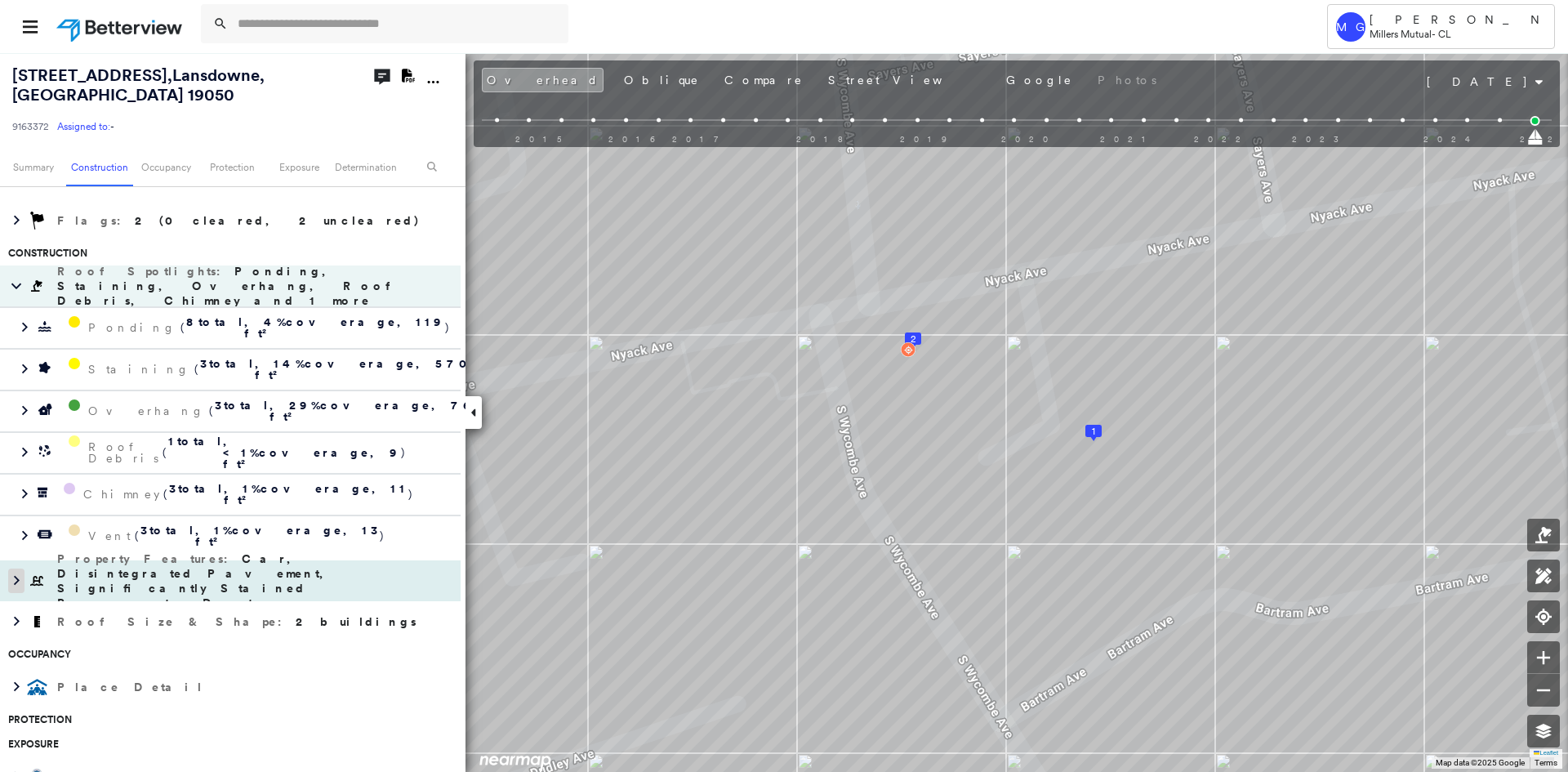 click 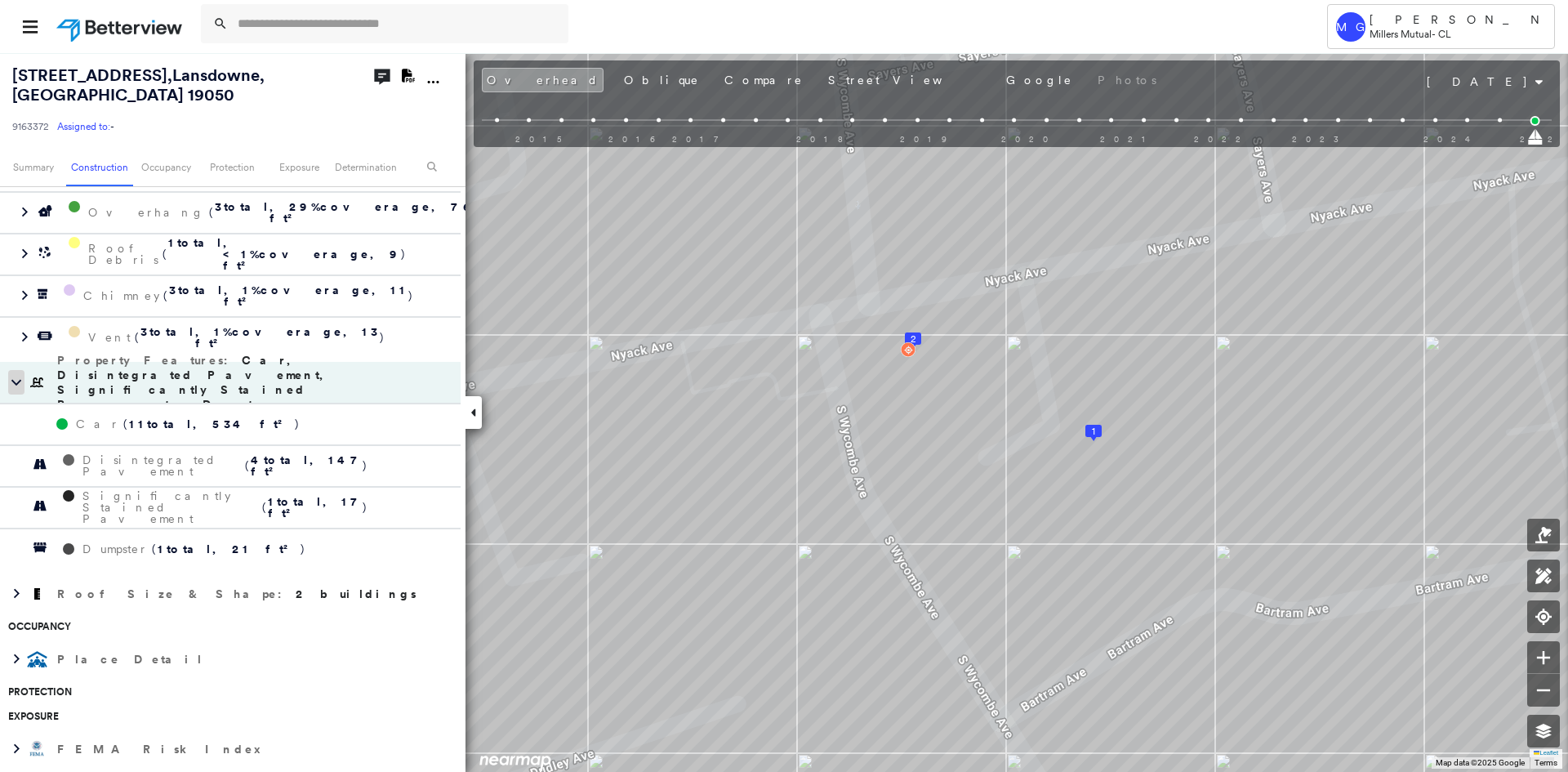 scroll, scrollTop: 801, scrollLeft: 0, axis: vertical 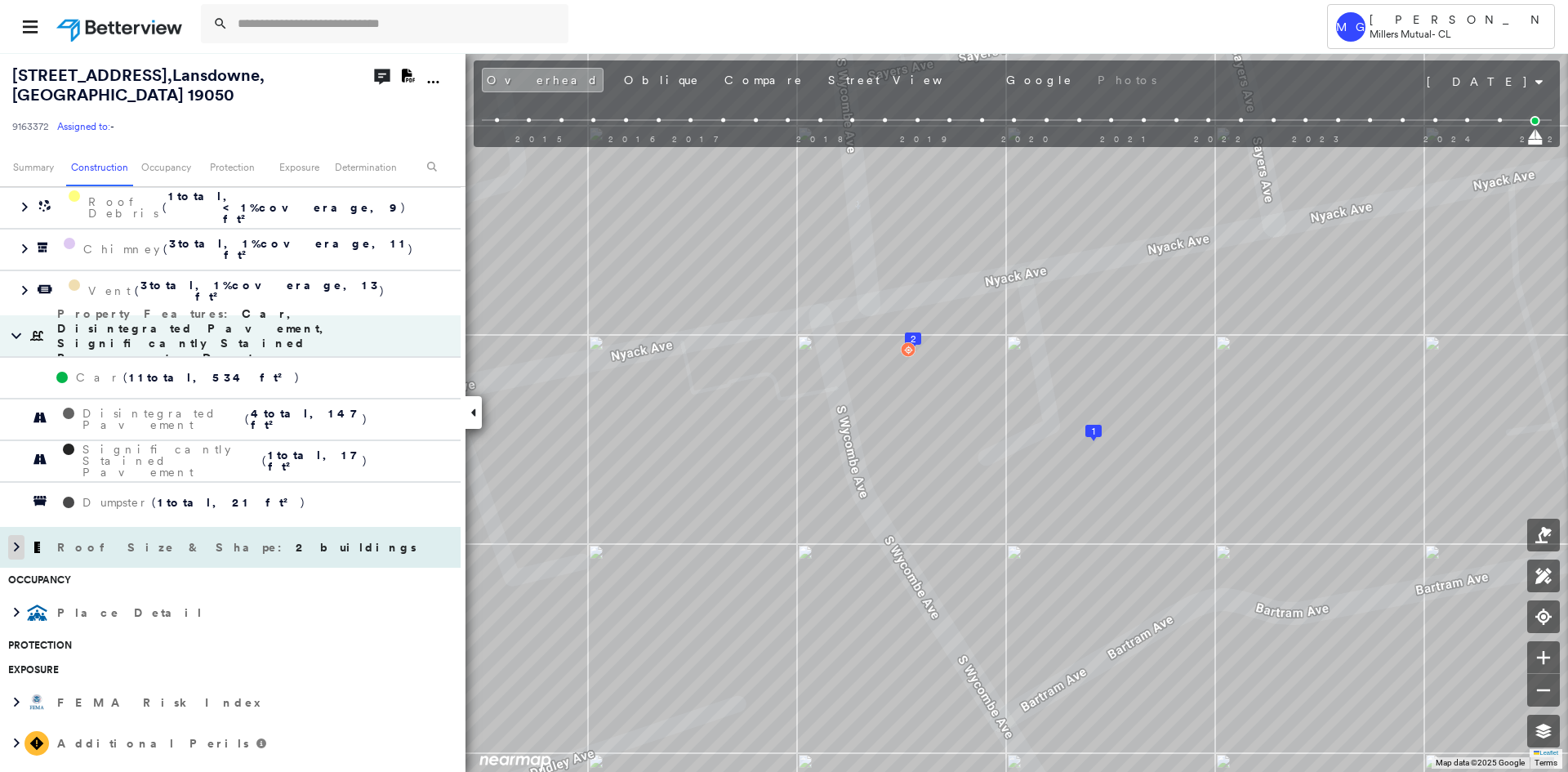 click 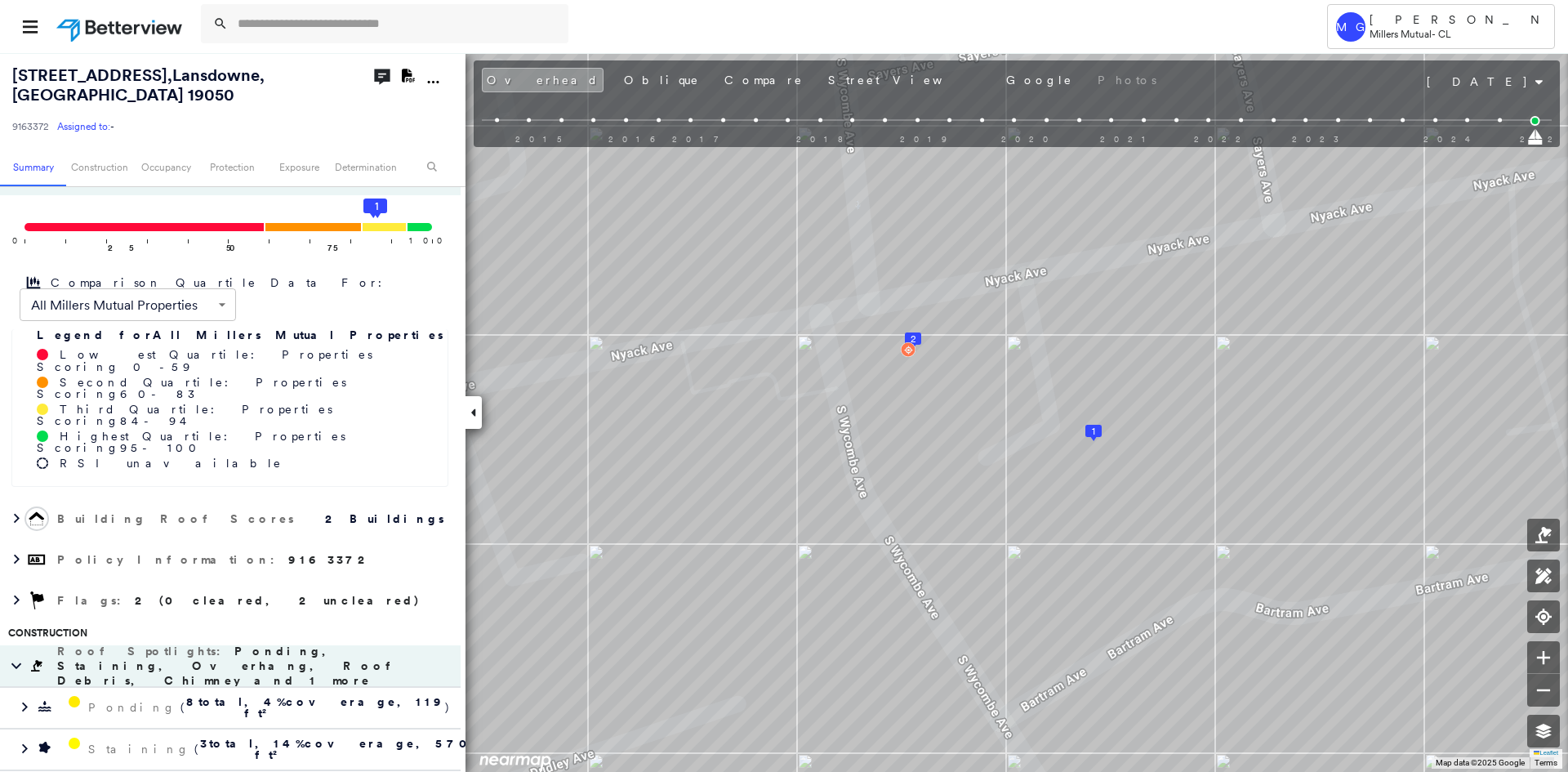 scroll, scrollTop: 148, scrollLeft: 0, axis: vertical 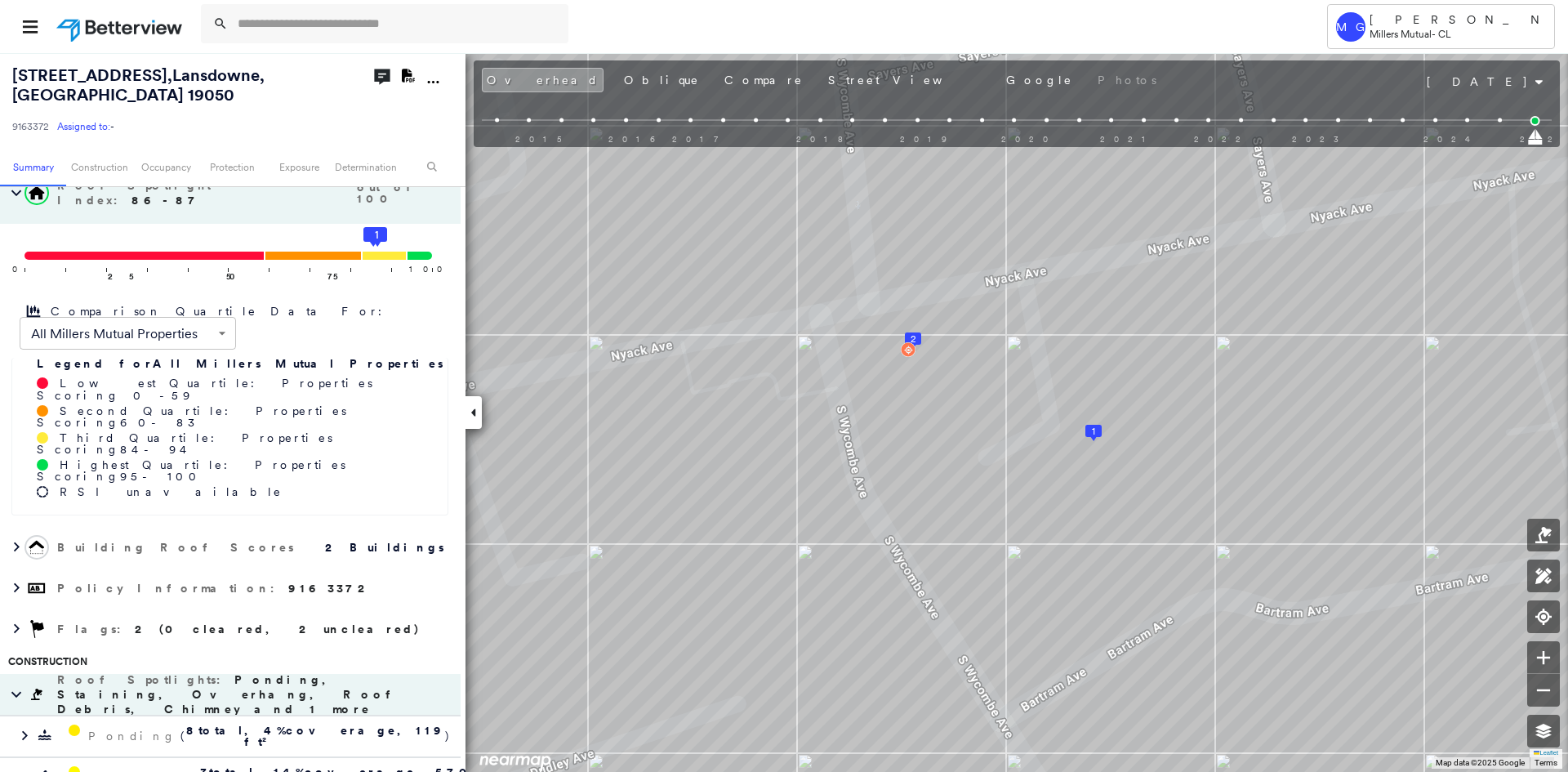 click 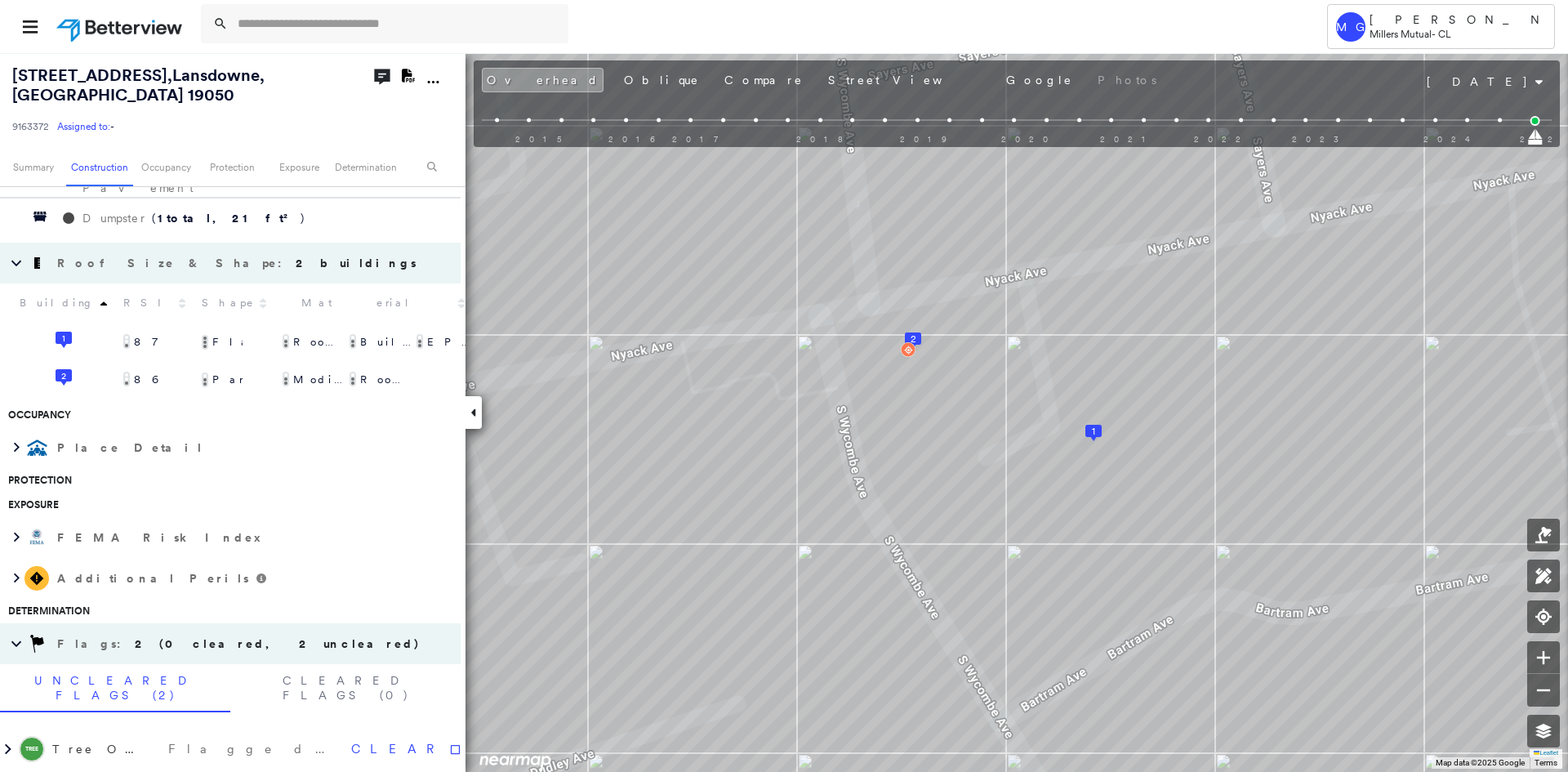 scroll, scrollTop: 1225, scrollLeft: 0, axis: vertical 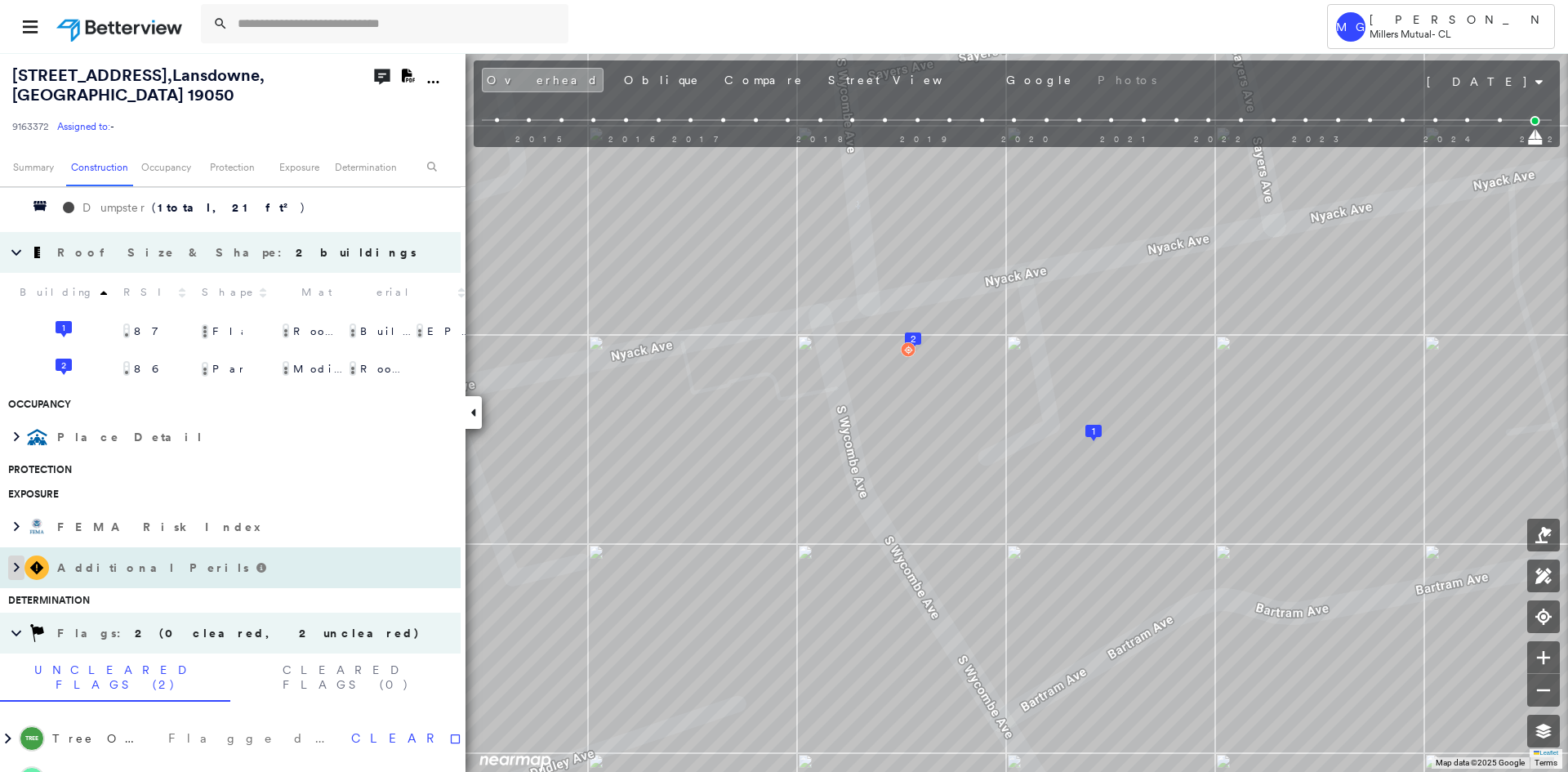 click 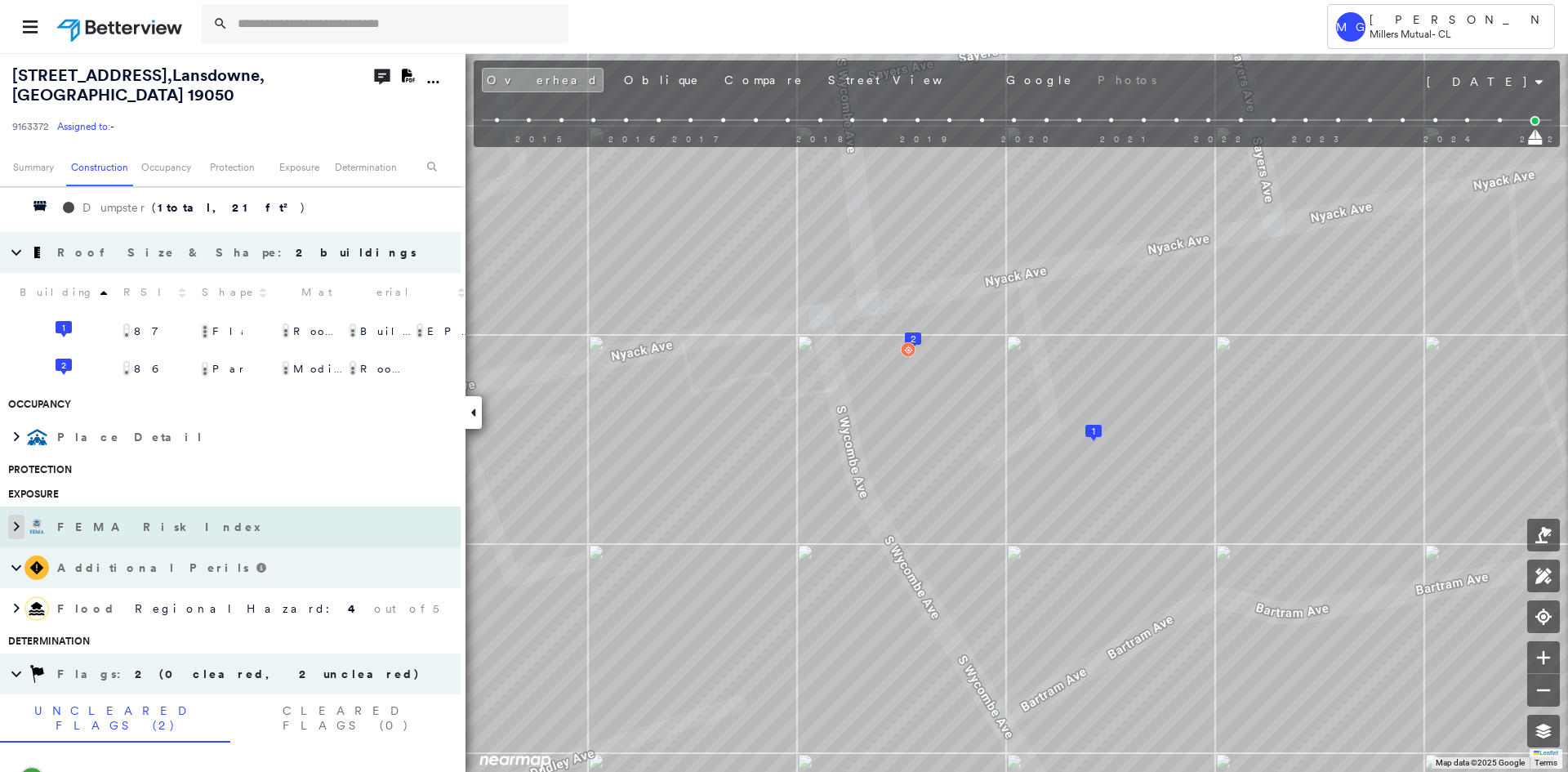 click 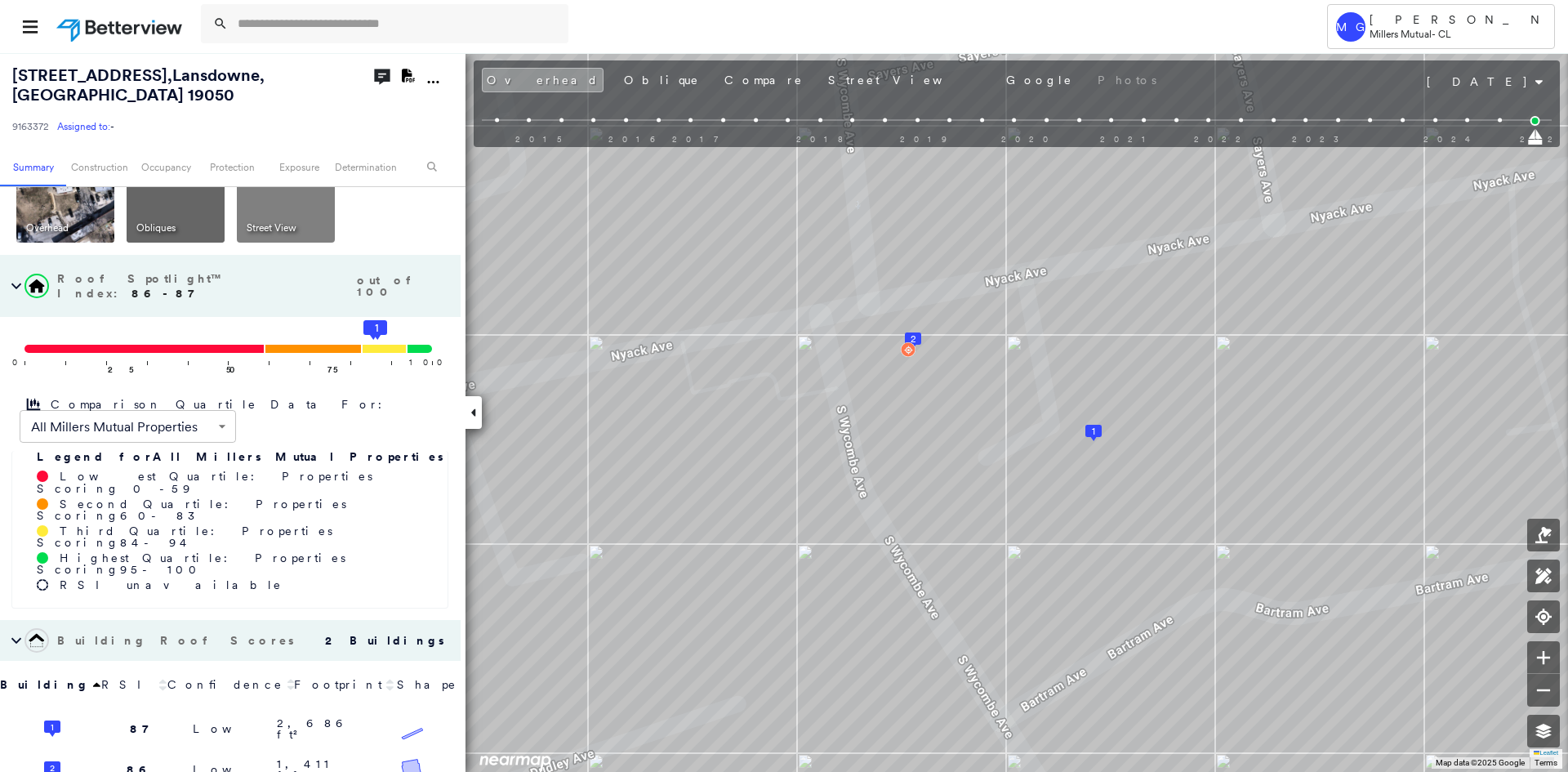 scroll, scrollTop: 0, scrollLeft: 0, axis: both 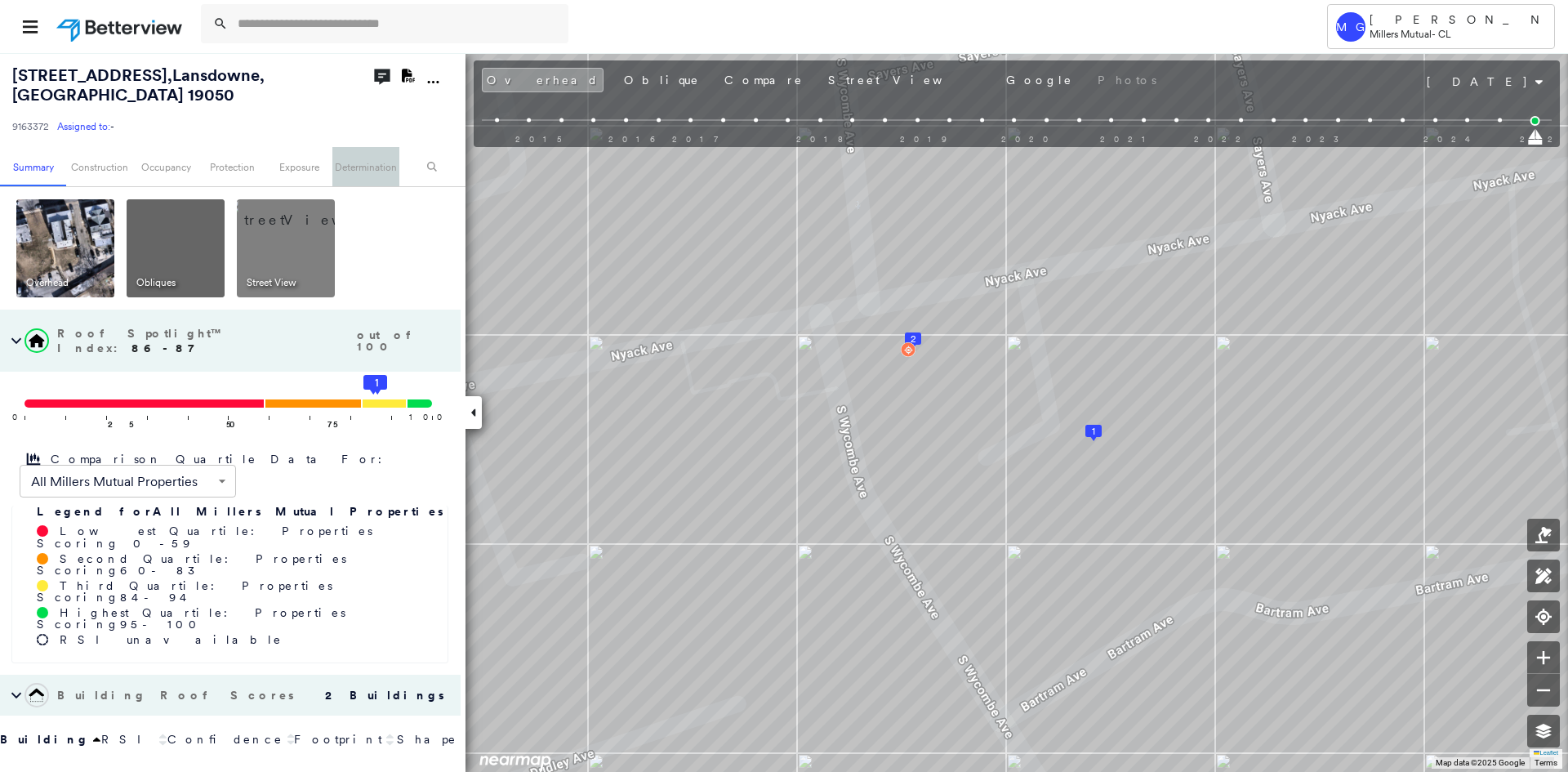 click on "Determination" at bounding box center (365, 167) 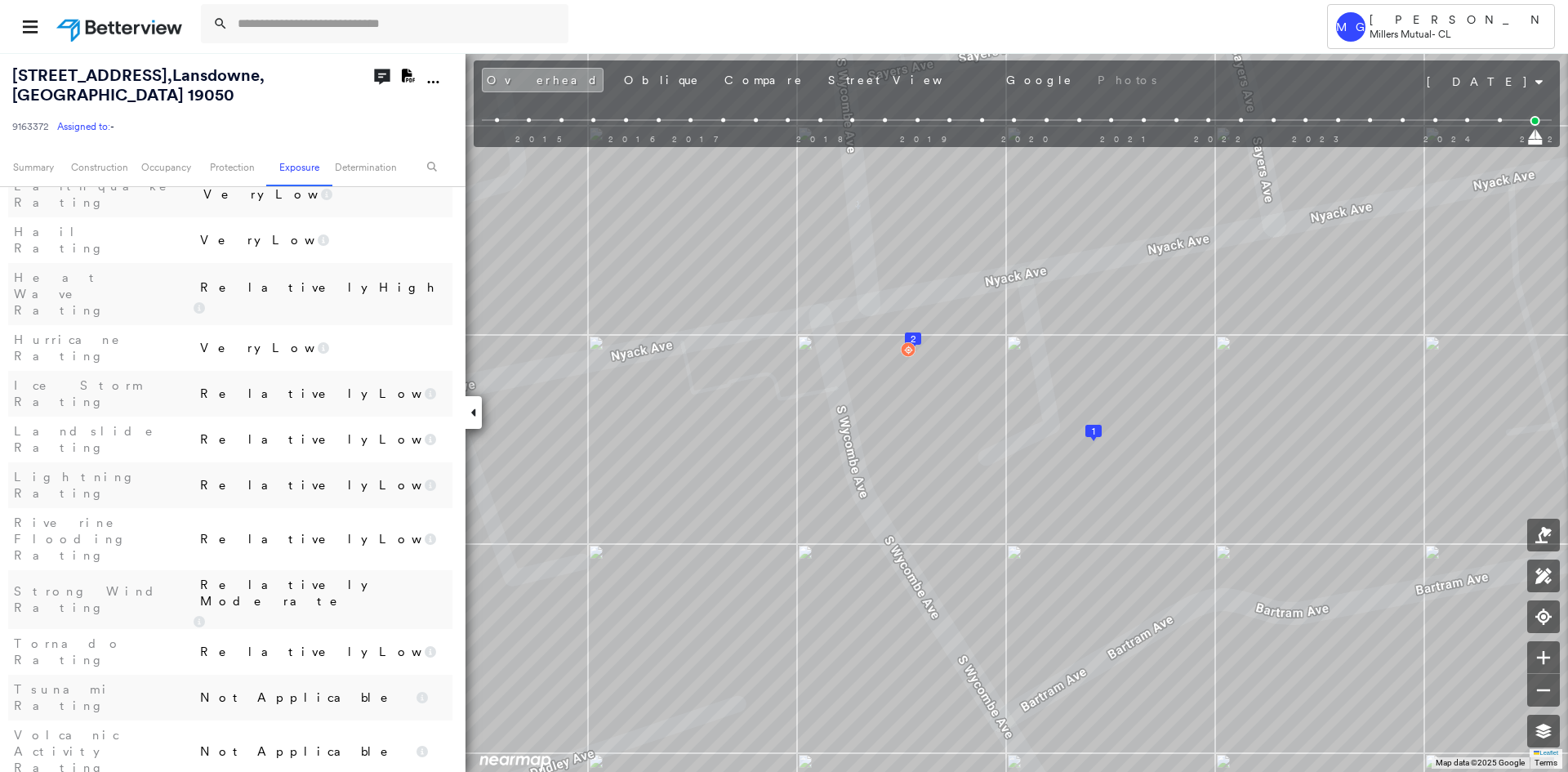 scroll, scrollTop: 2099, scrollLeft: 0, axis: vertical 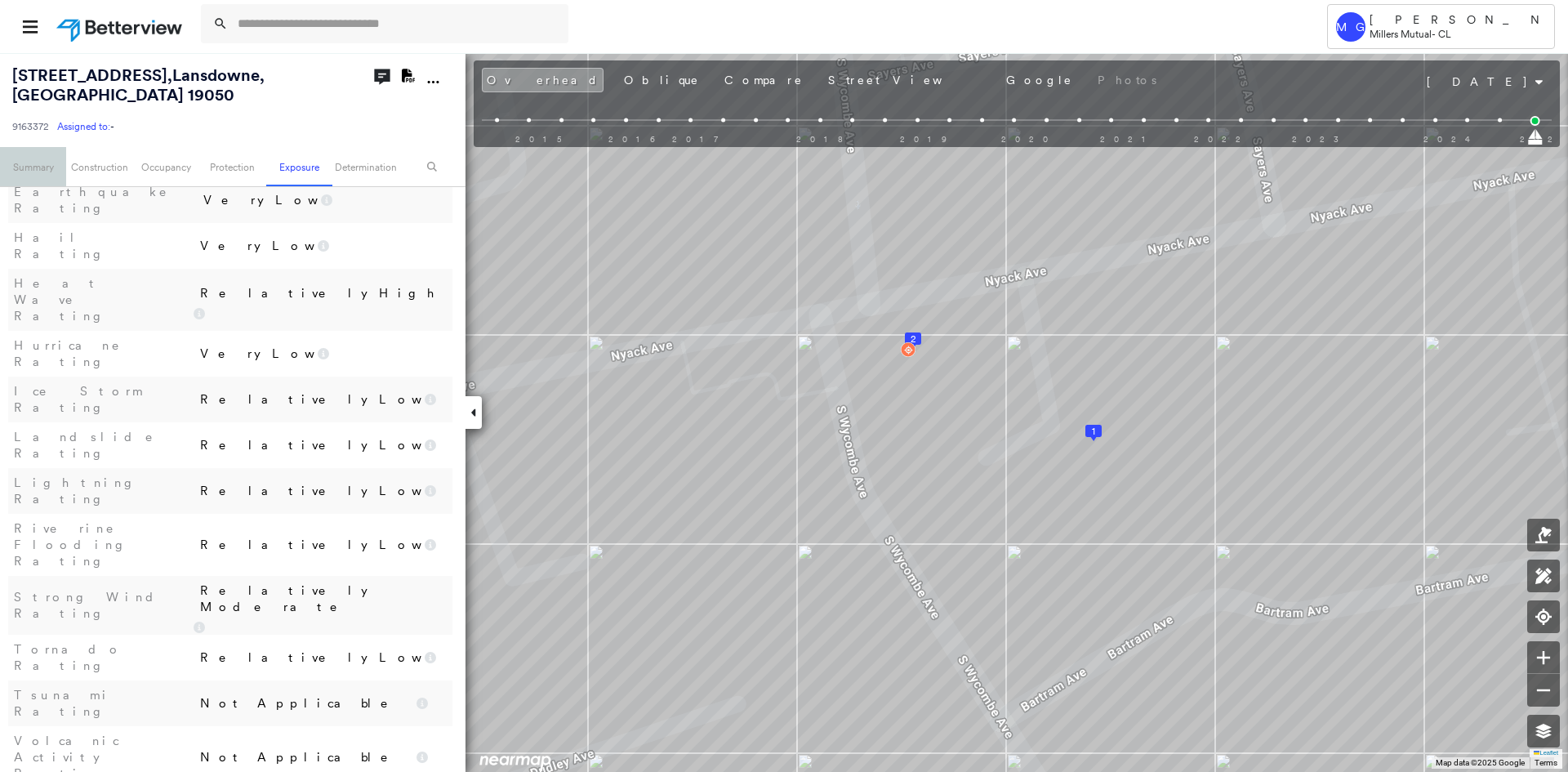 click on "Summary" at bounding box center [33, 167] 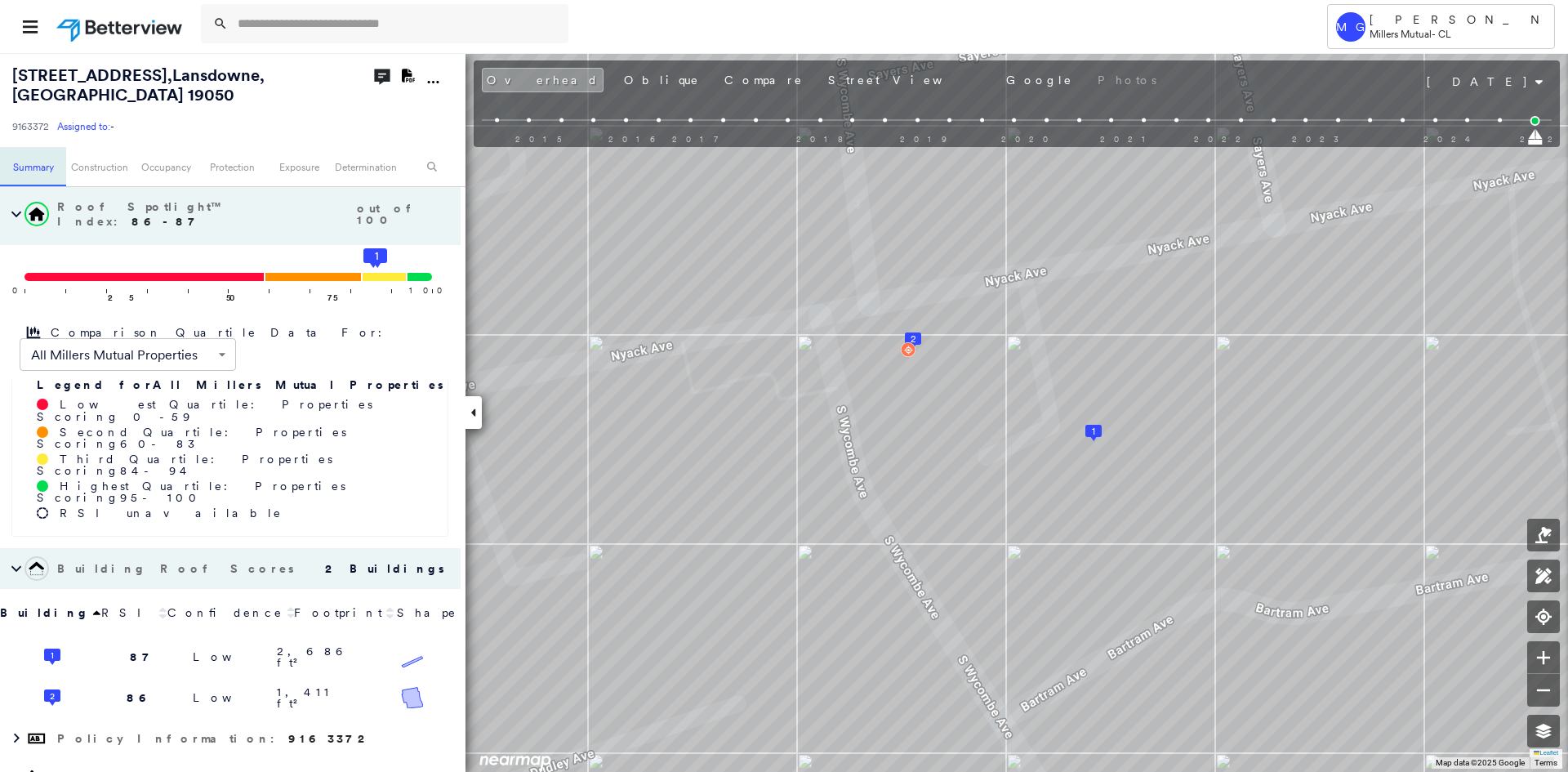 scroll, scrollTop: 9, scrollLeft: 0, axis: vertical 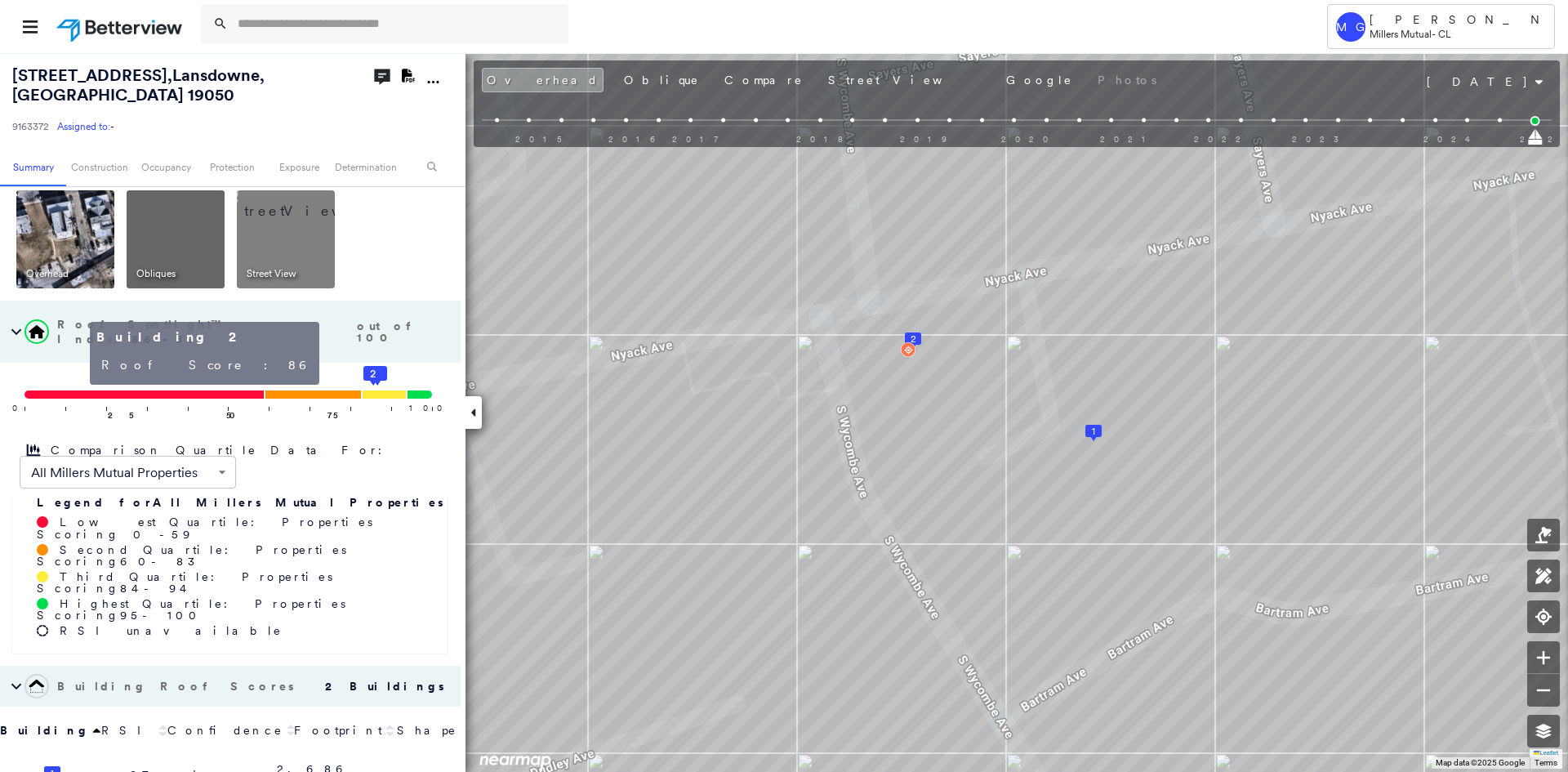 click 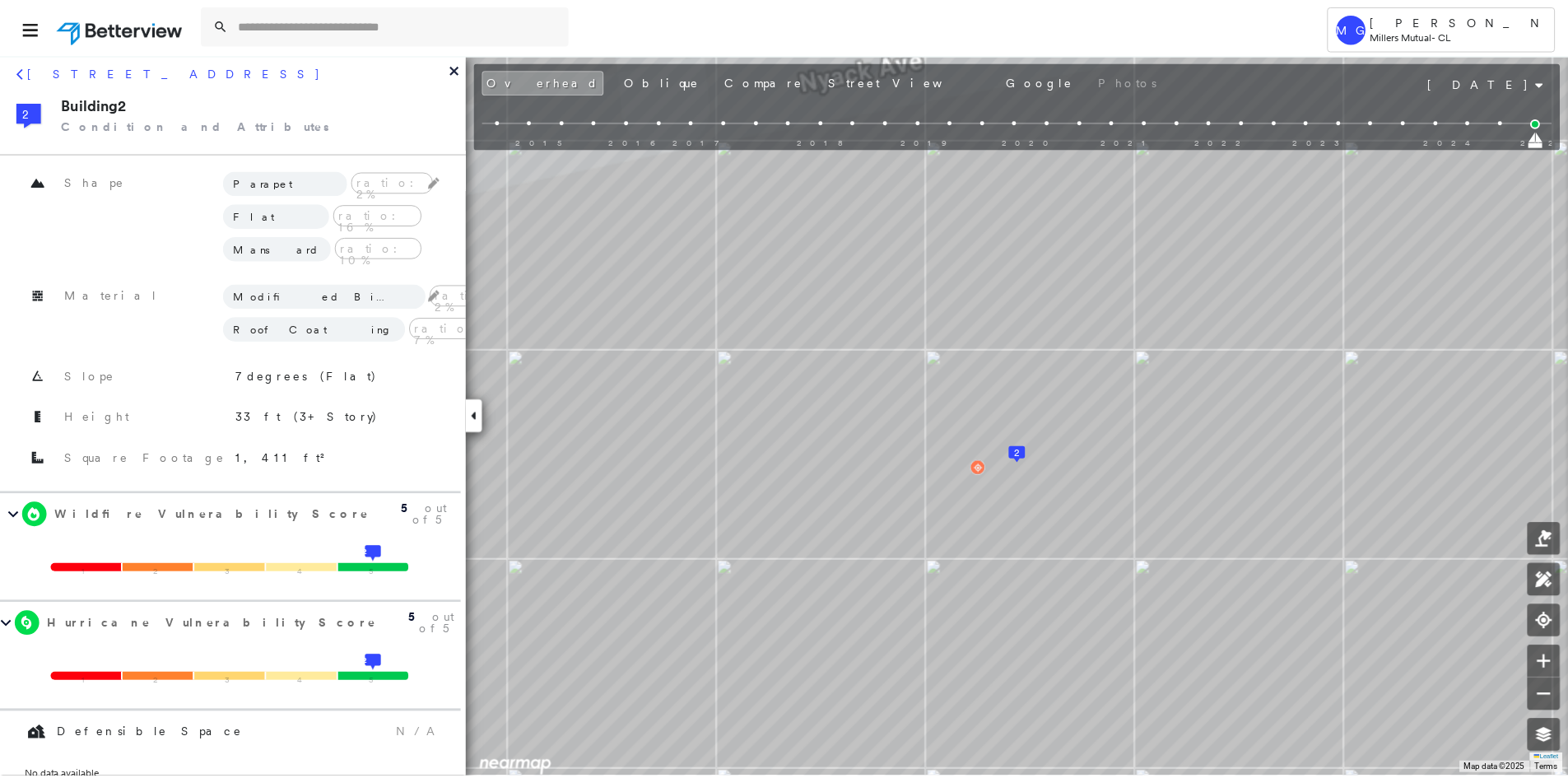 scroll, scrollTop: 351, scrollLeft: 0, axis: vertical 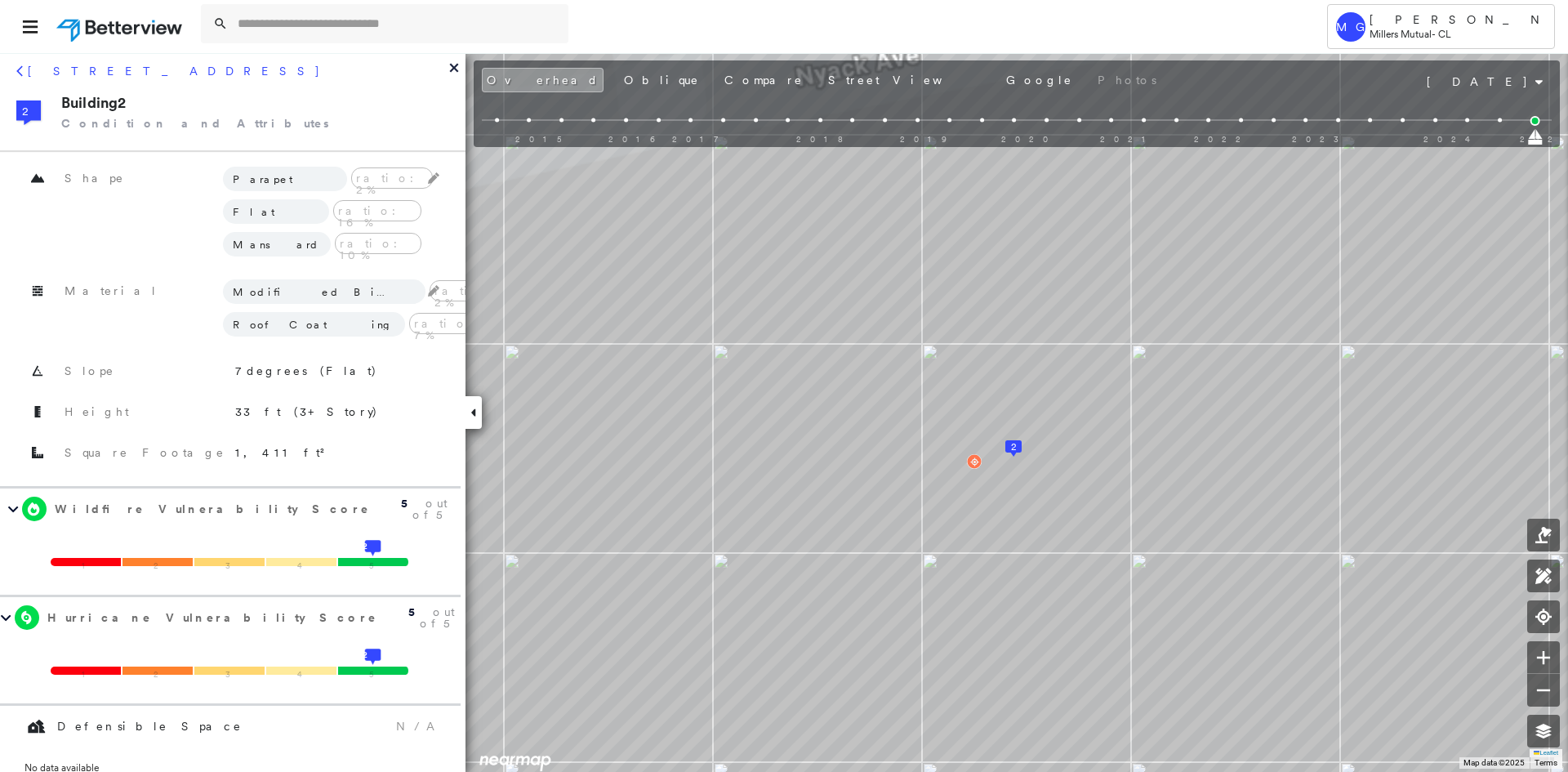 click at bounding box center (121, 26) 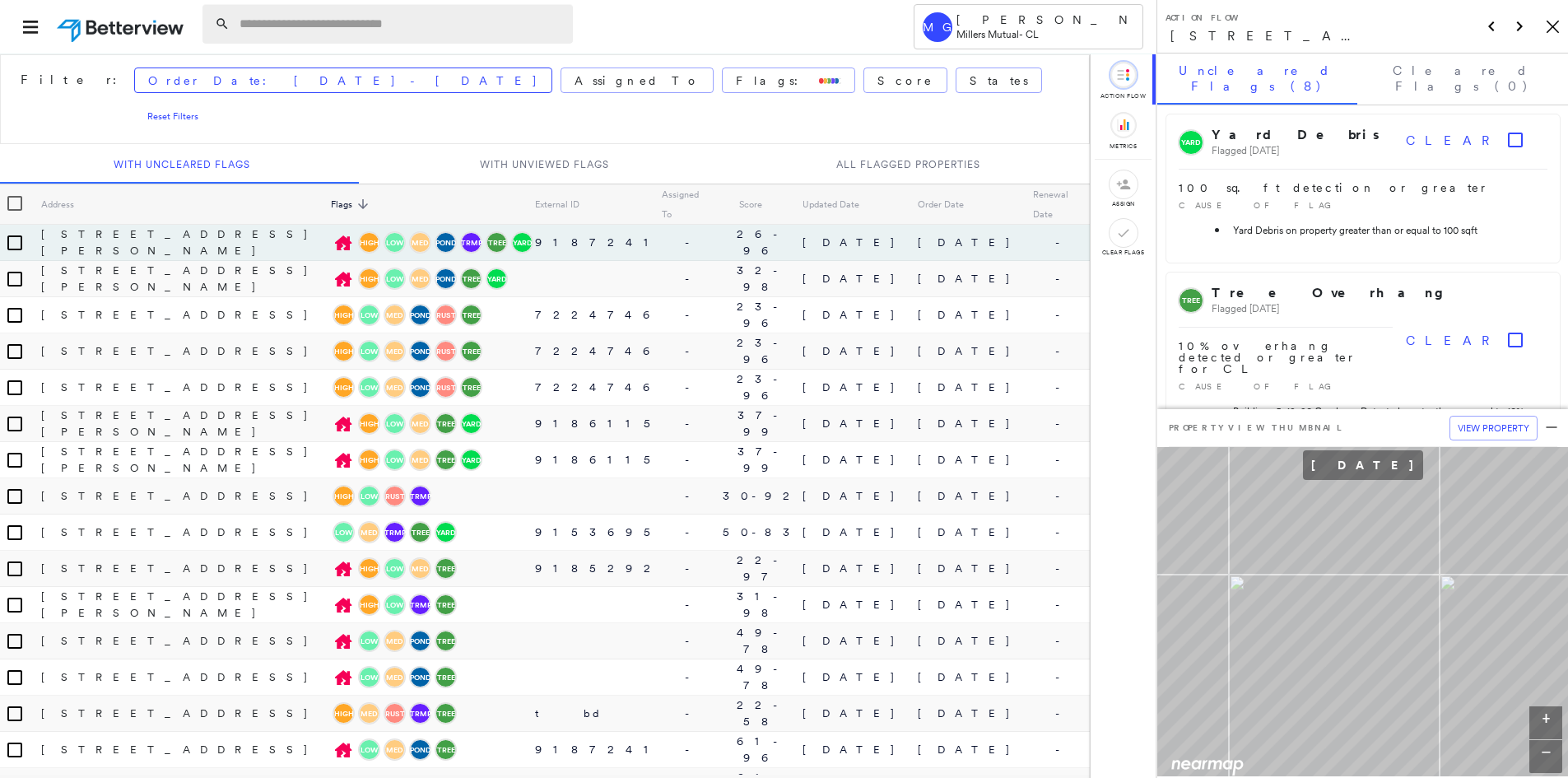 click at bounding box center (401, 24) 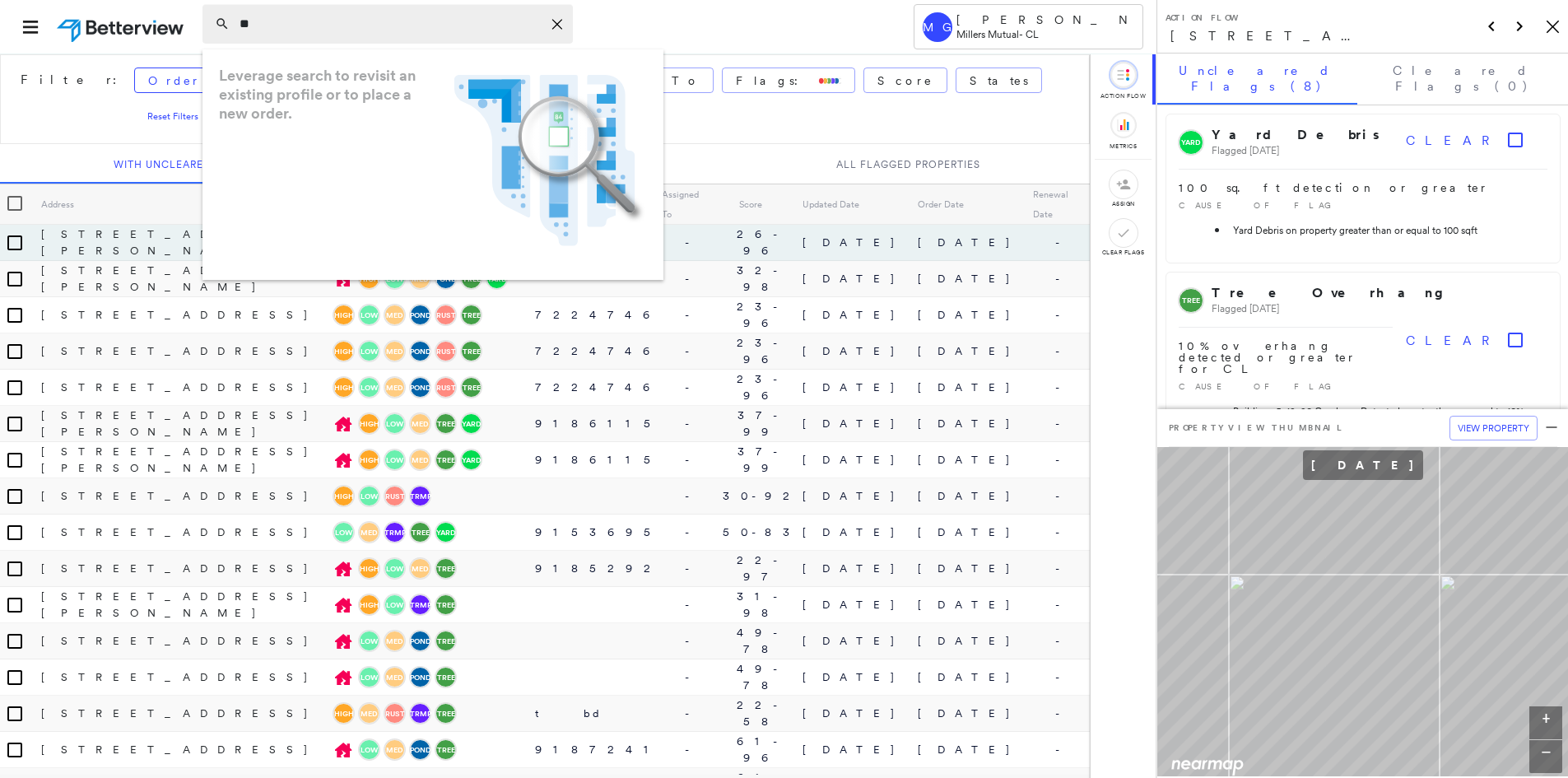 type on "*" 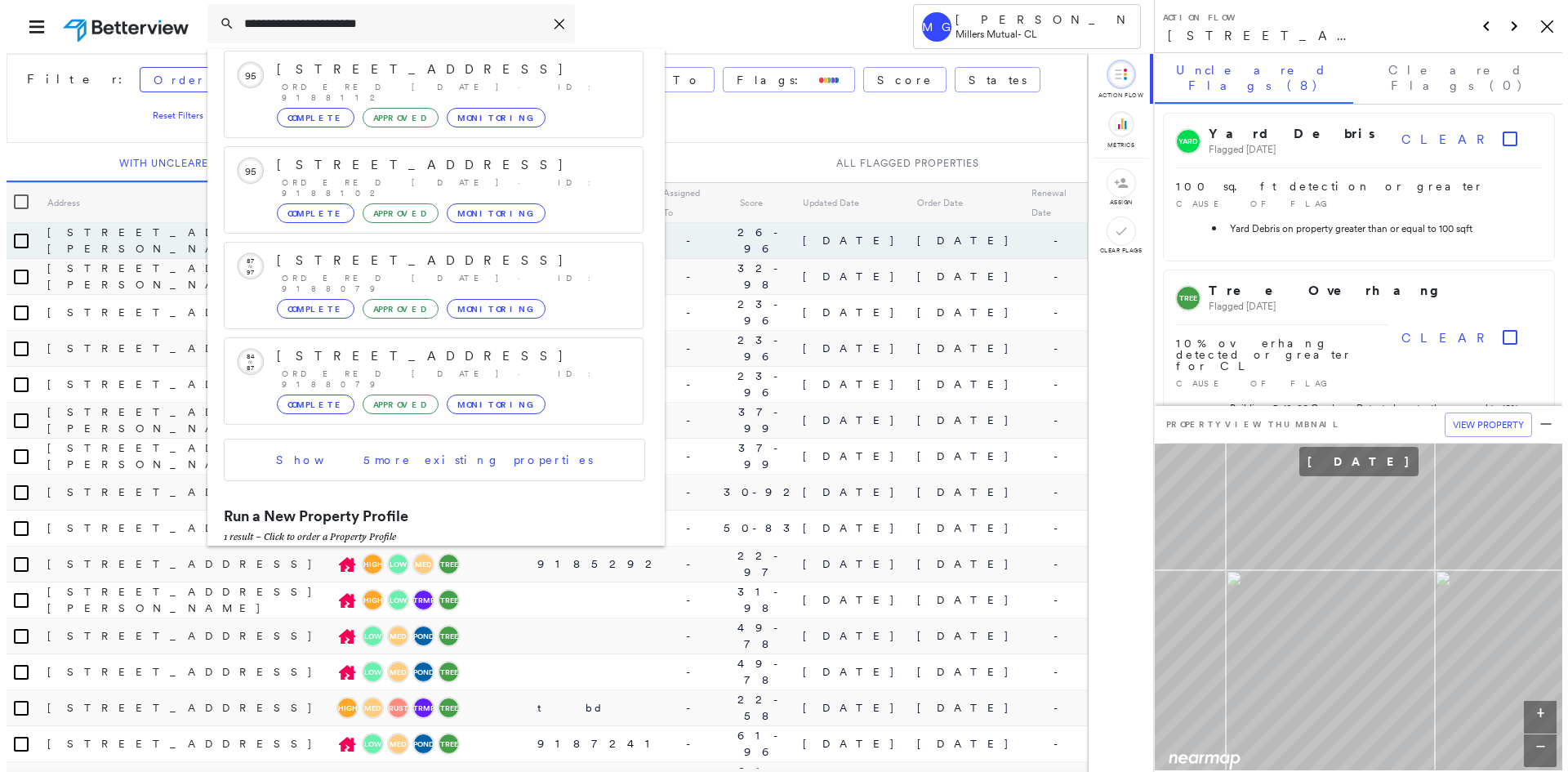 scroll, scrollTop: 174, scrollLeft: 0, axis: vertical 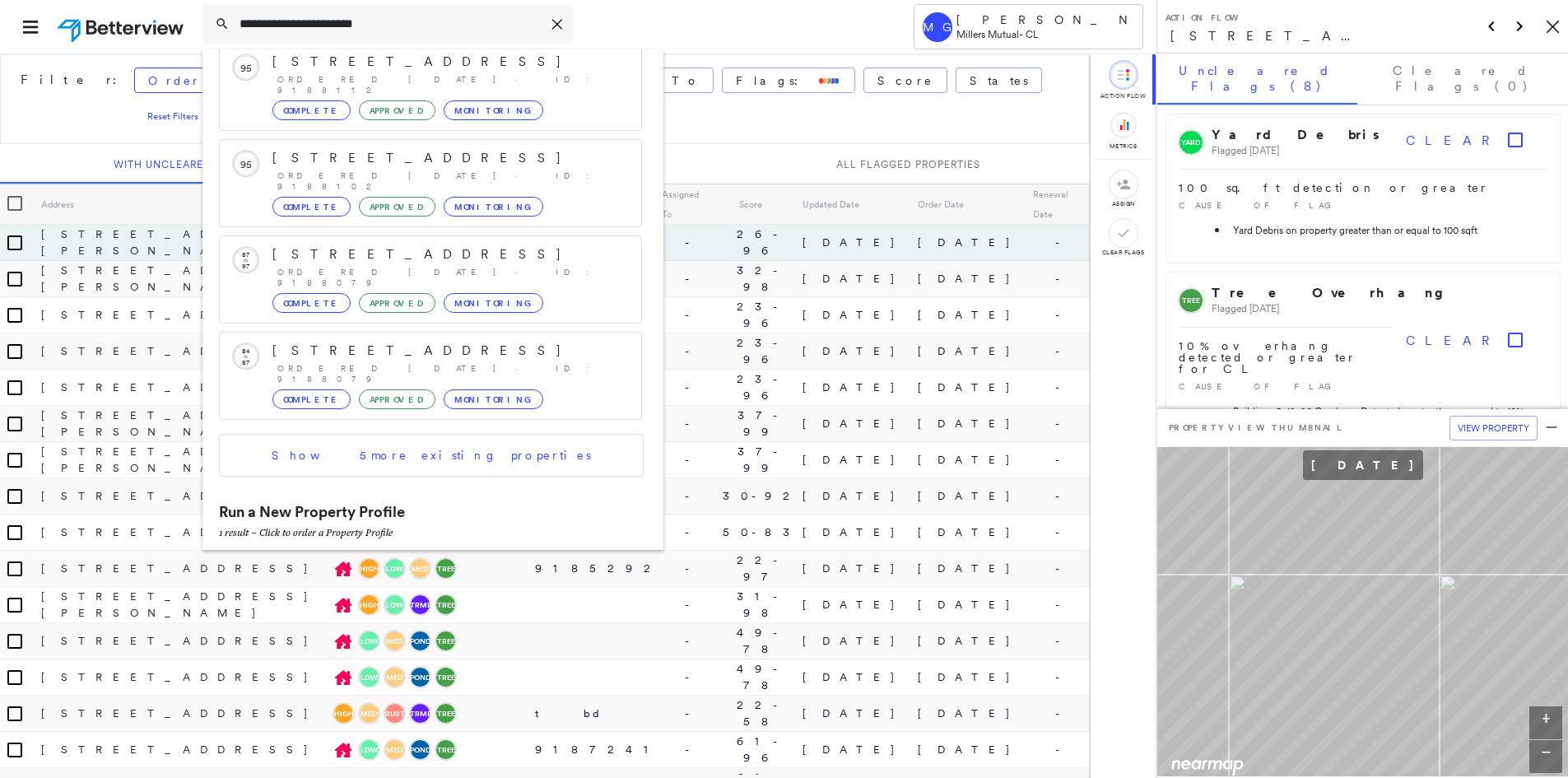 type on "**********" 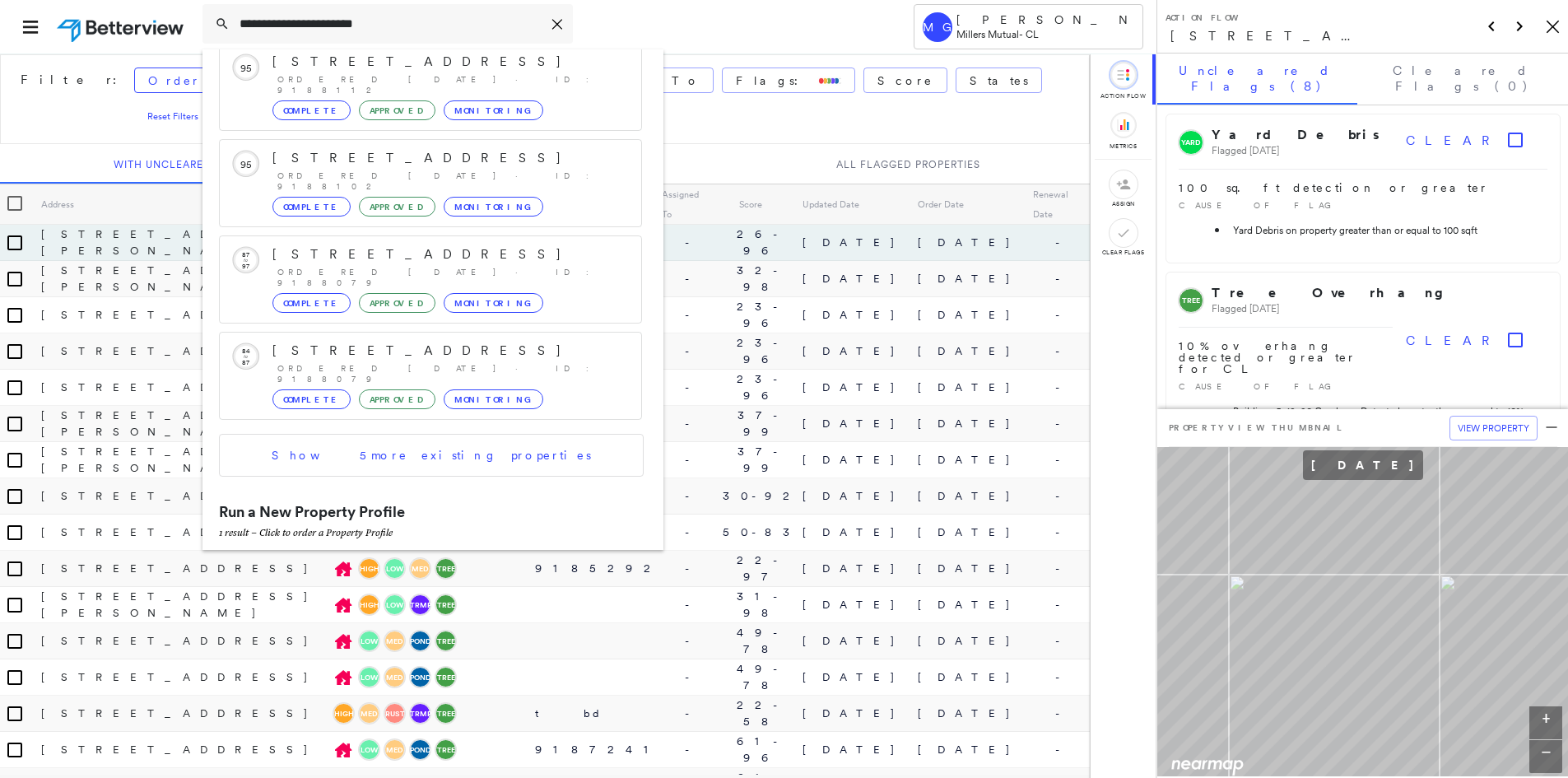 click on "[STREET_ADDRESS]" at bounding box center [412, 569] 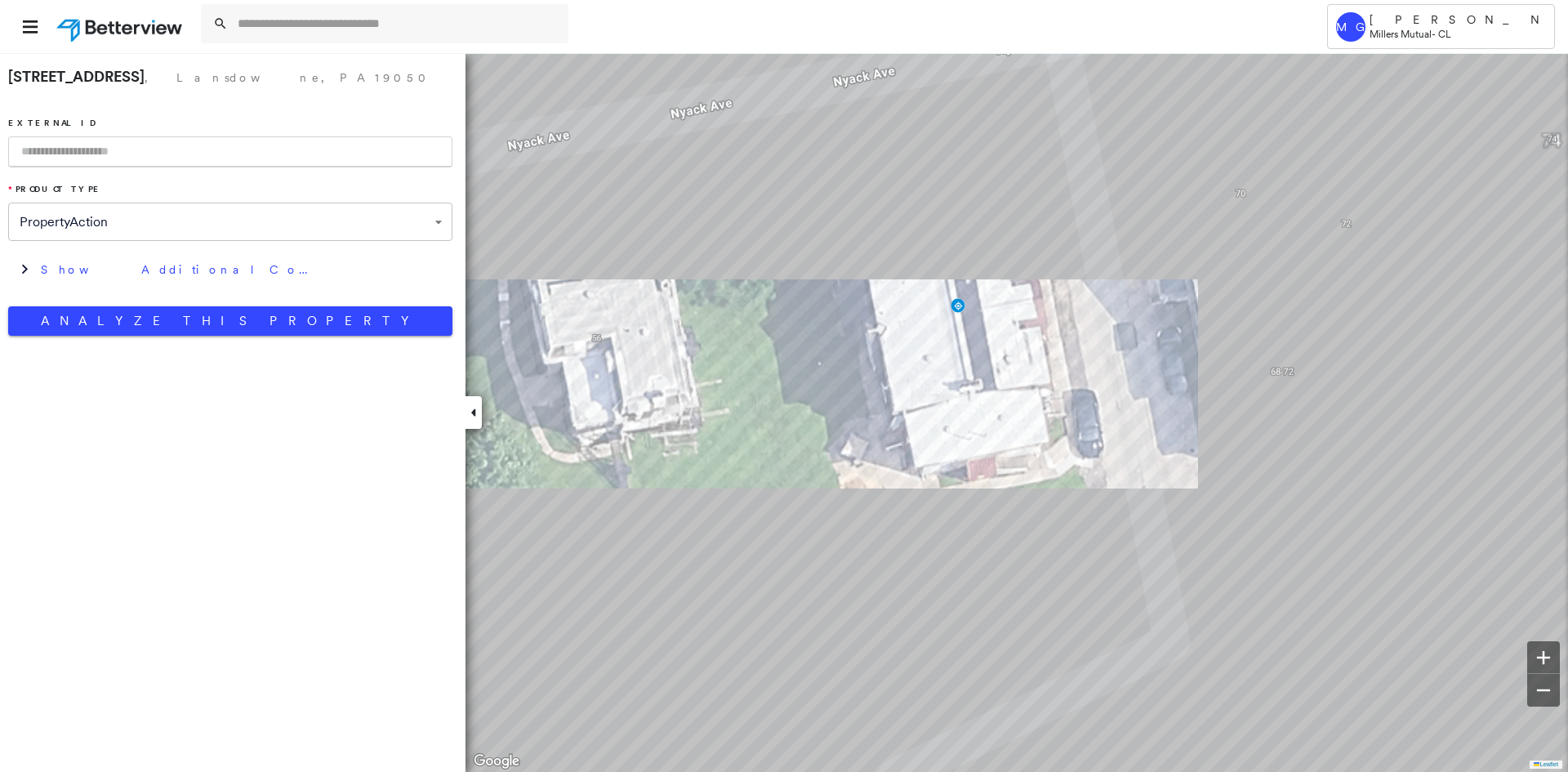click at bounding box center (230, 152) 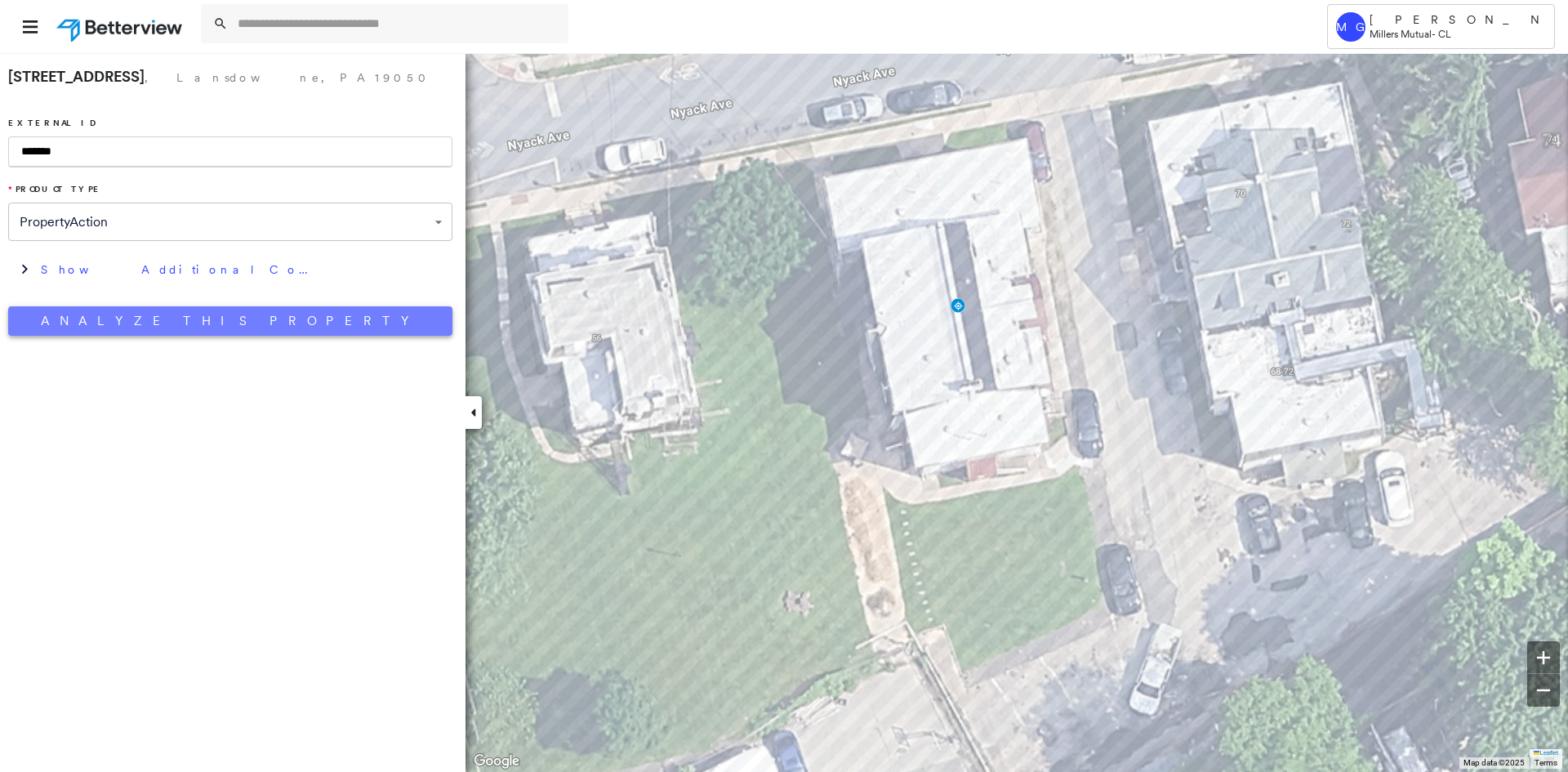 type on "*******" 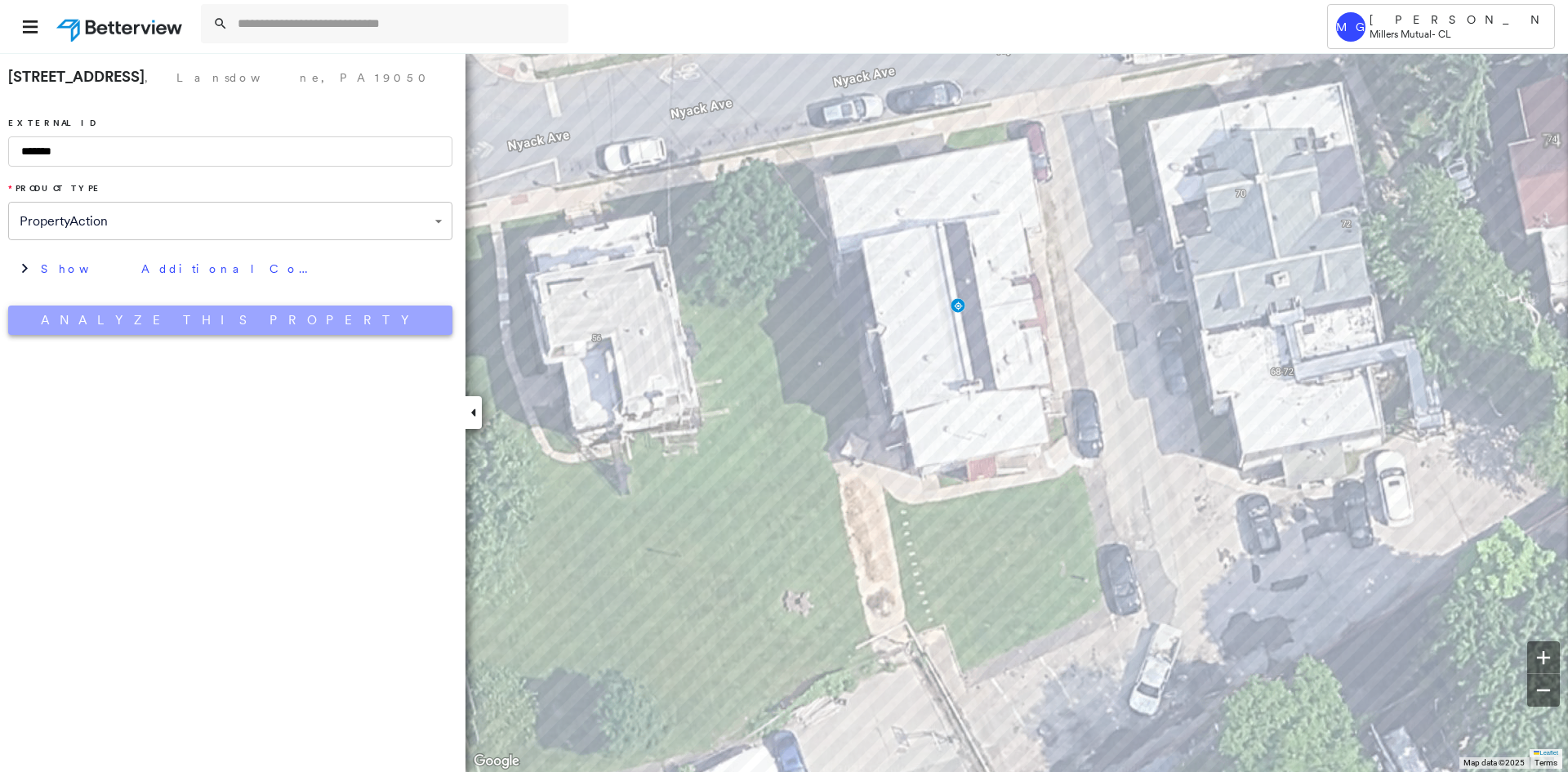 click on "Analyze This Property" at bounding box center (230, 320) 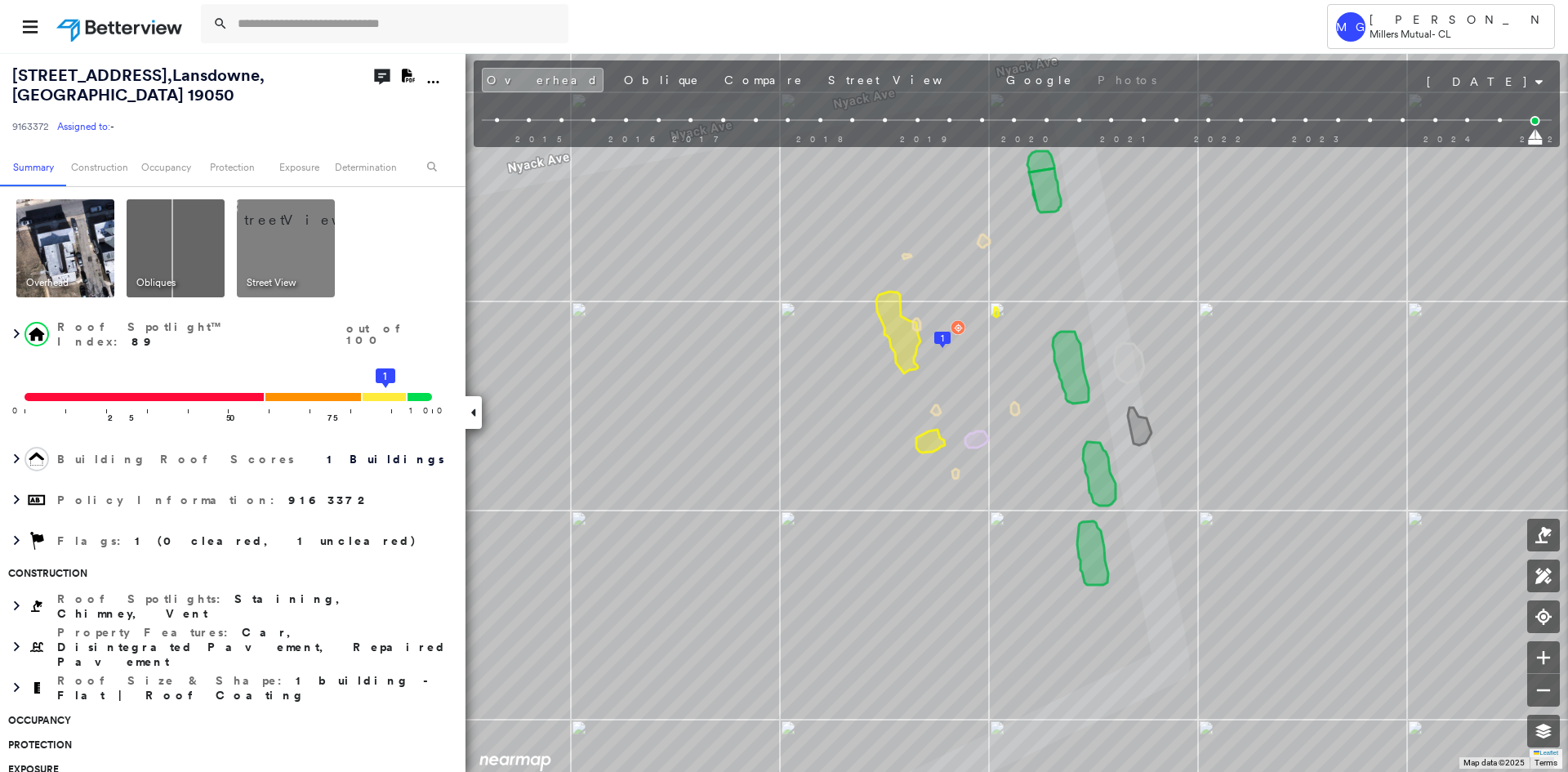 click on "Street View" at bounding box center [271, 283] 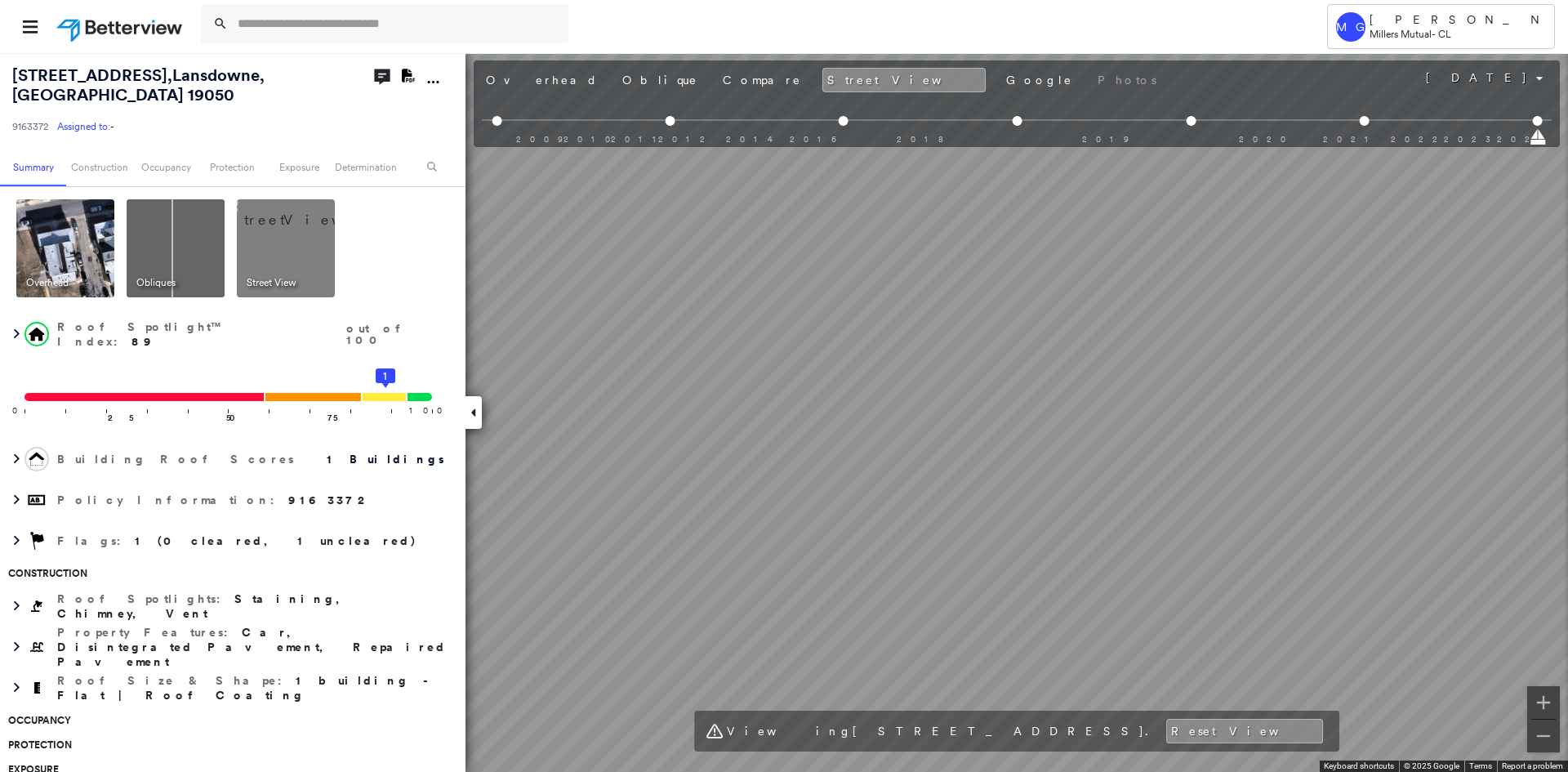click at bounding box center (65, 248) 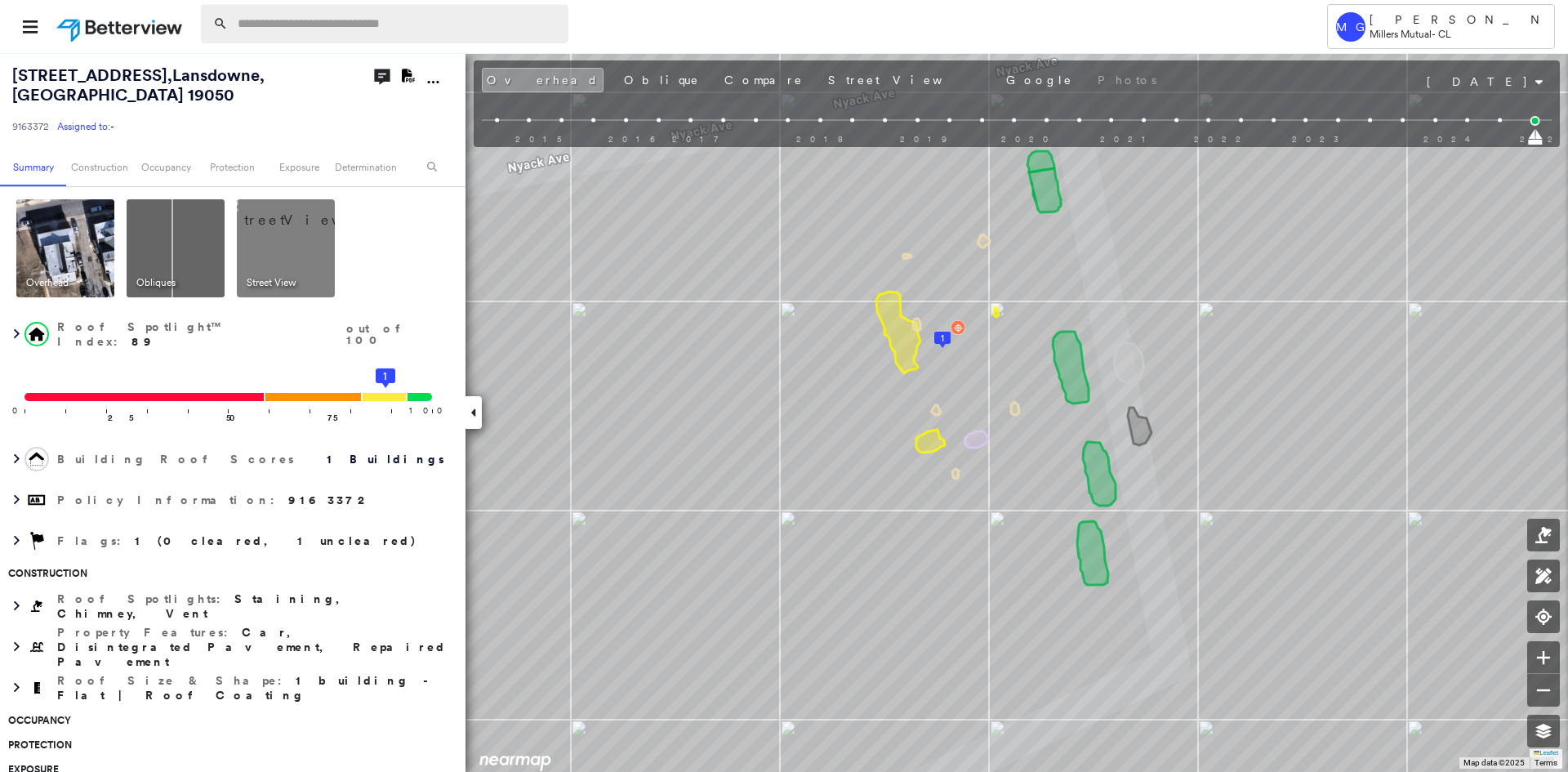 click at bounding box center (398, 24) 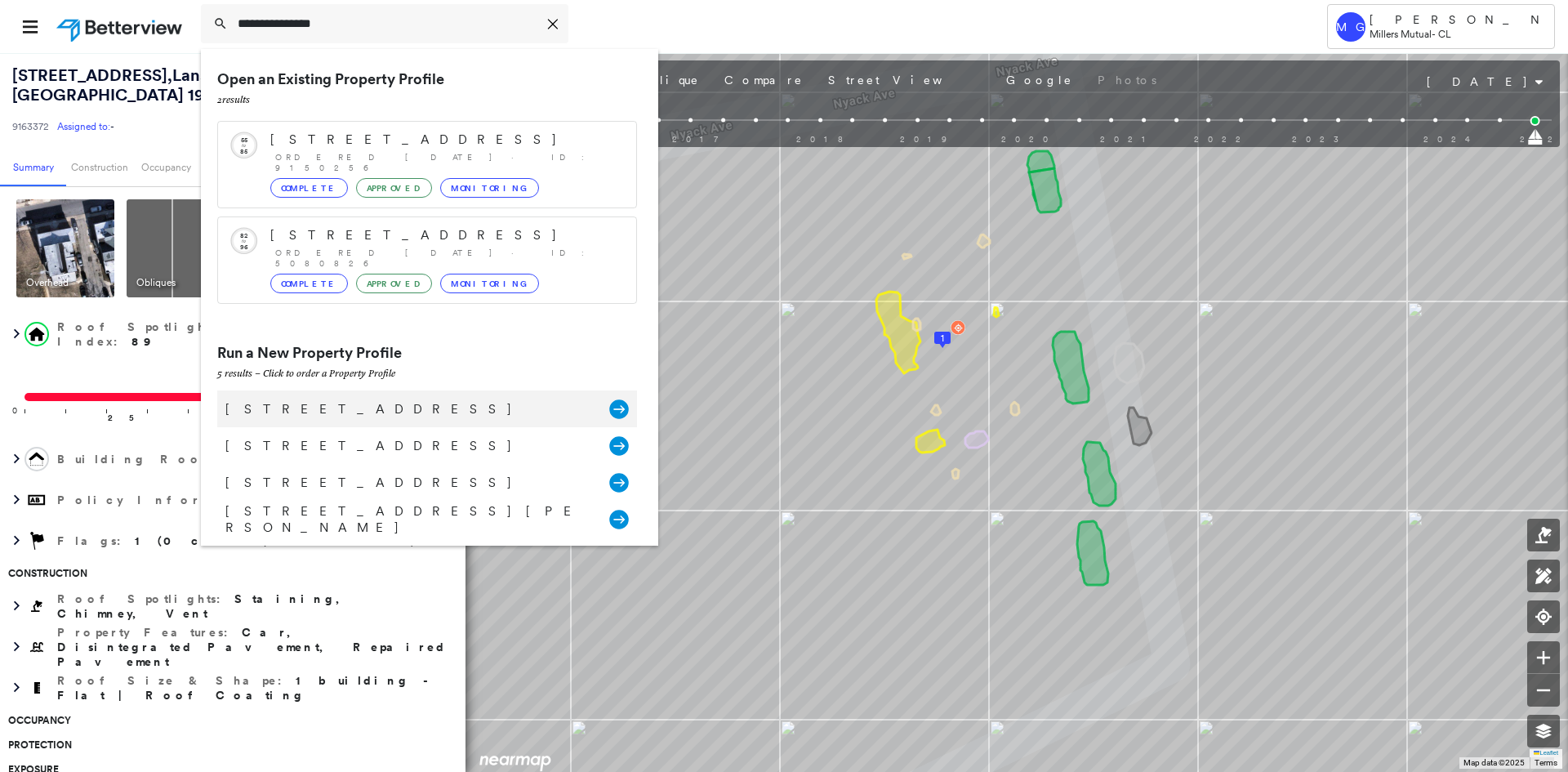type on "**********" 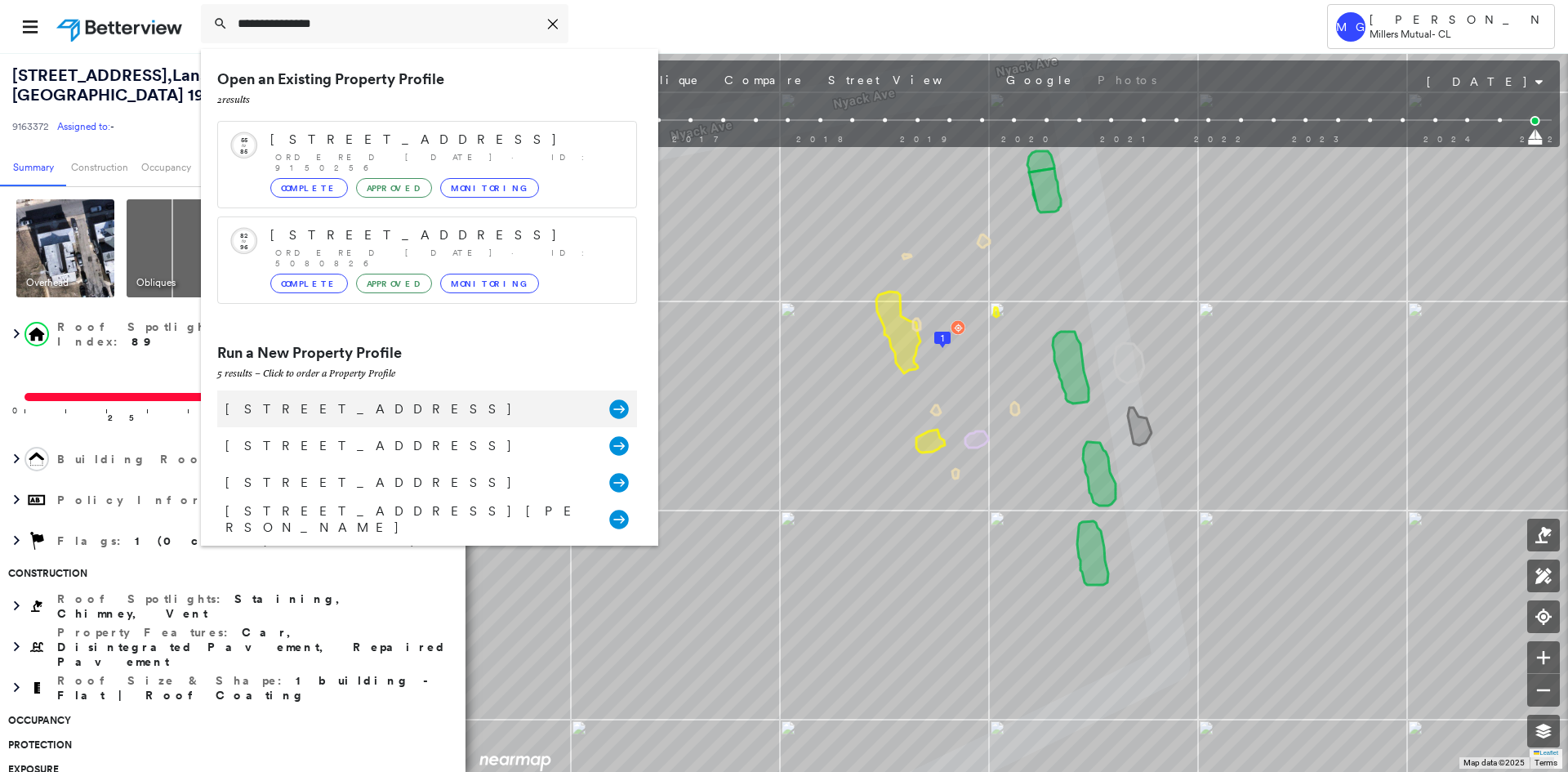 click on "[STREET_ADDRESS] Group Created with Sketch." at bounding box center [427, 408] 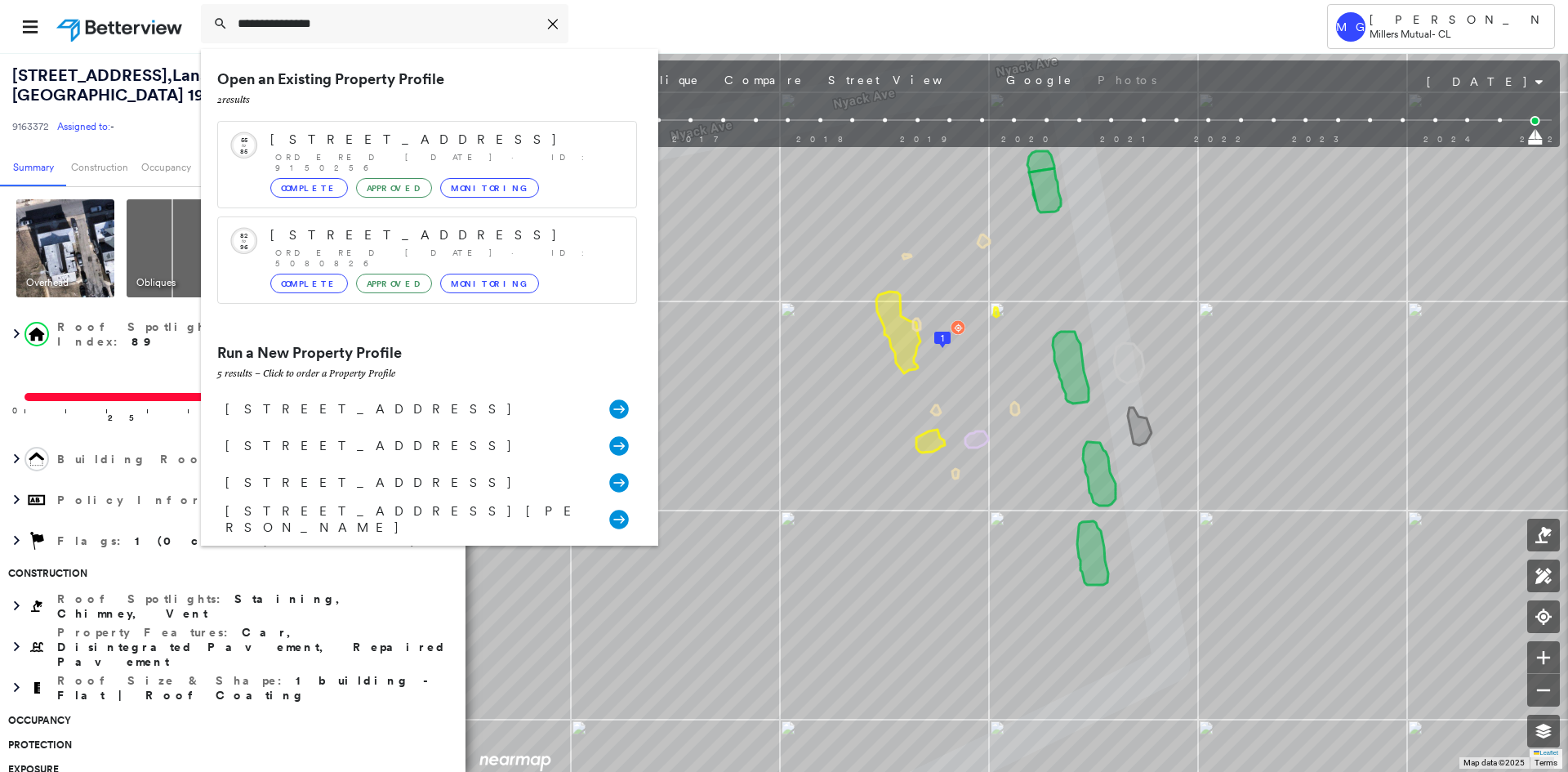 type 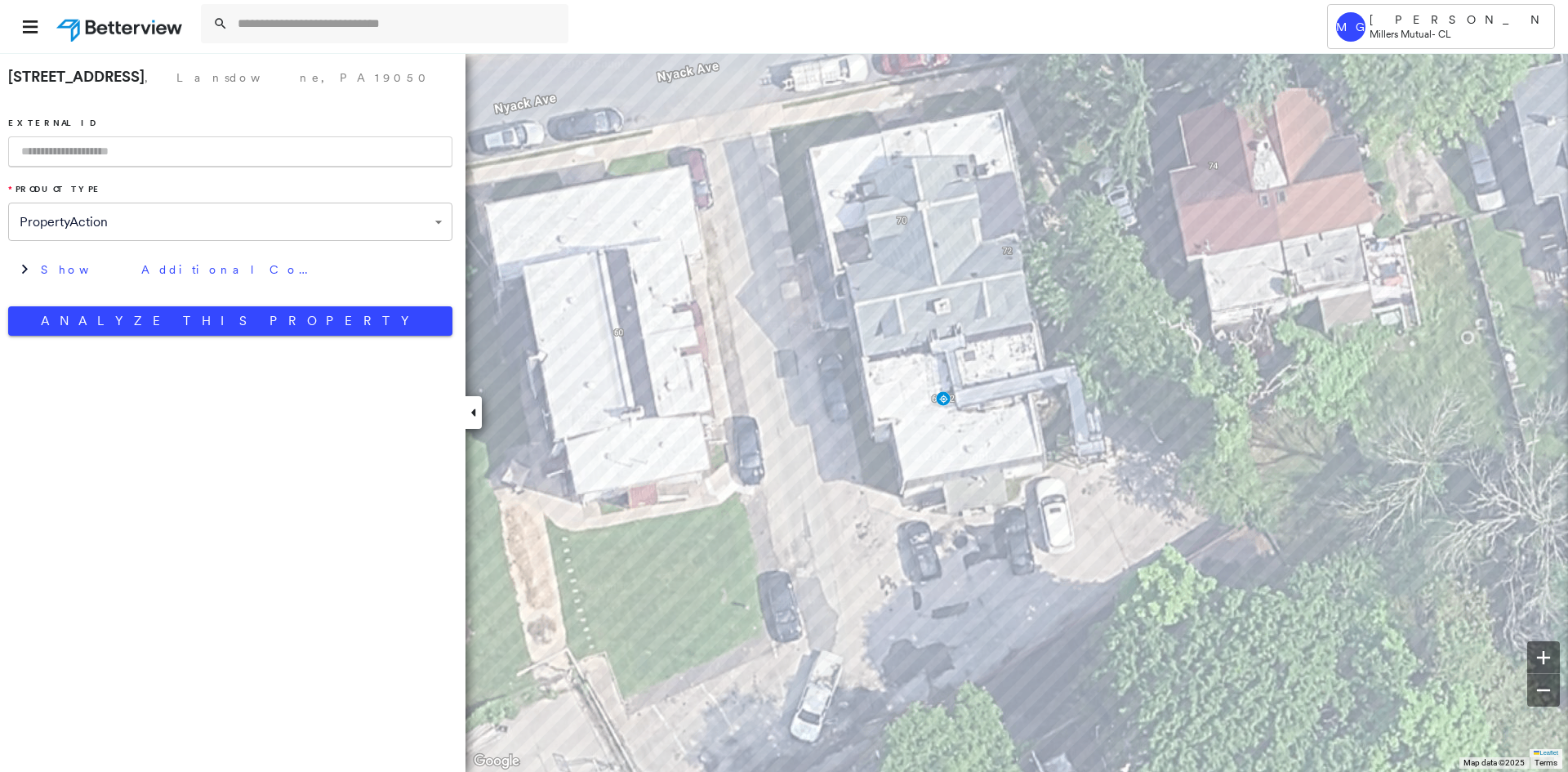 click at bounding box center (230, 152) 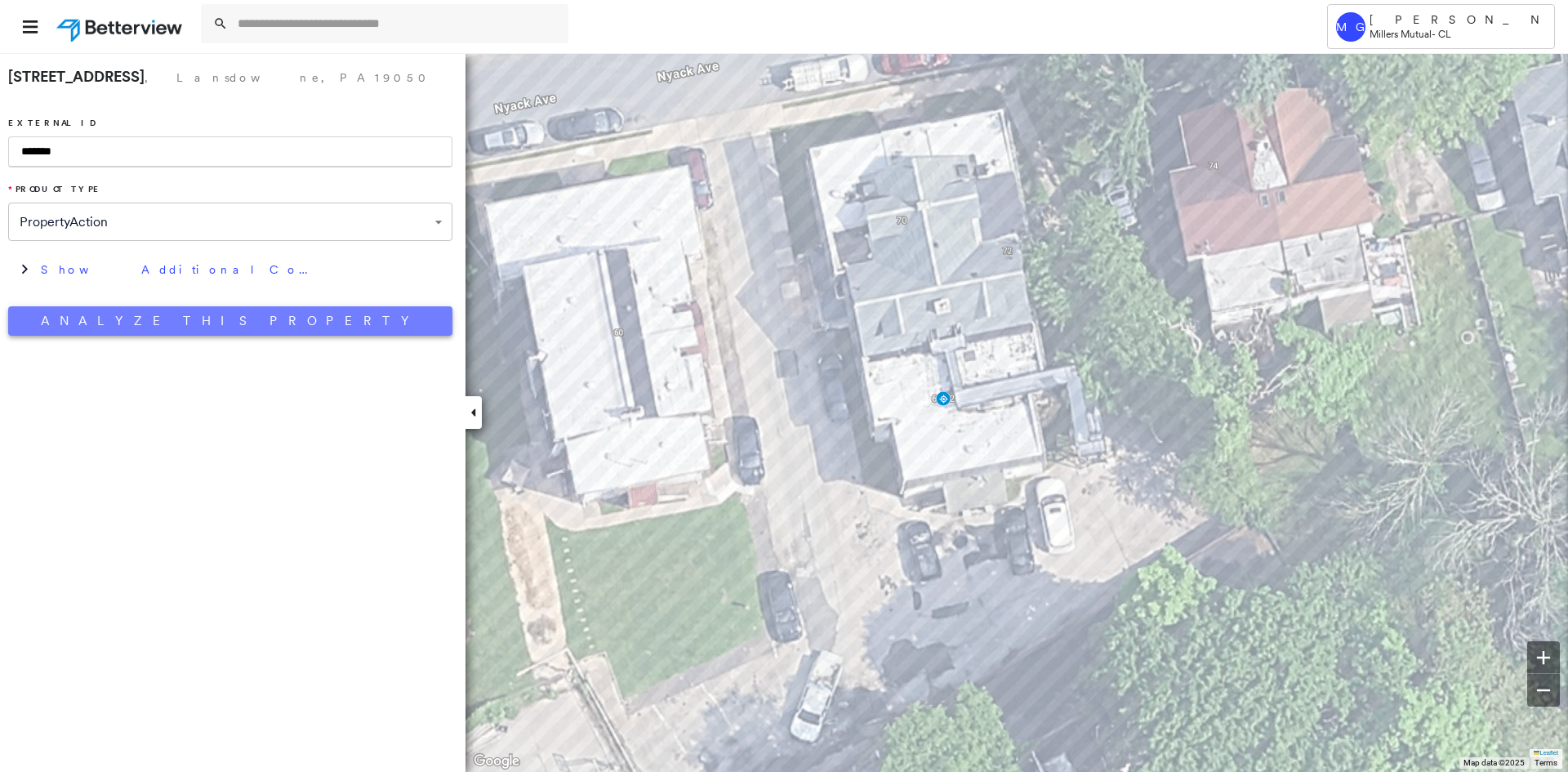 type on "*******" 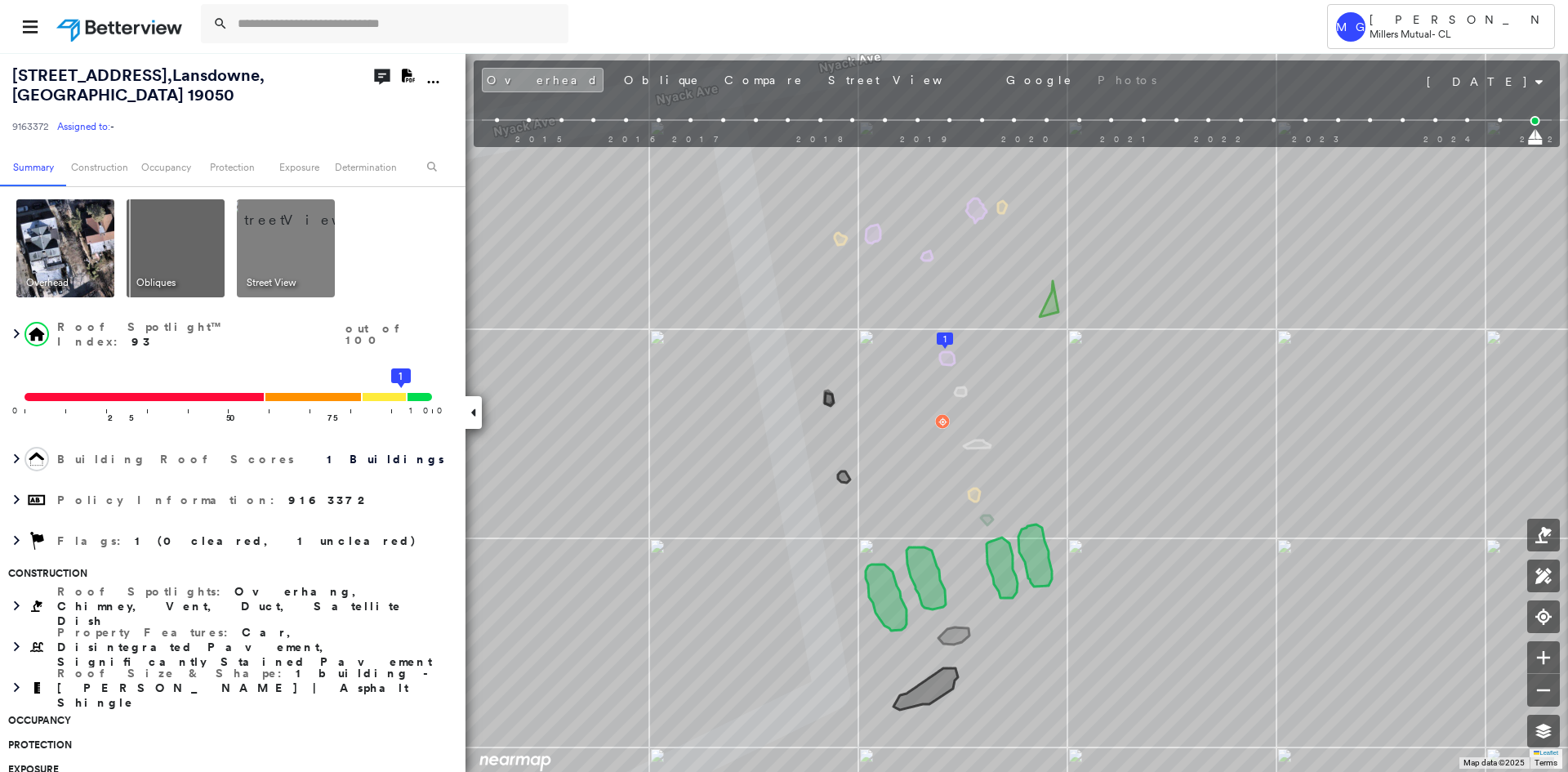 click at bounding box center (176, 248) 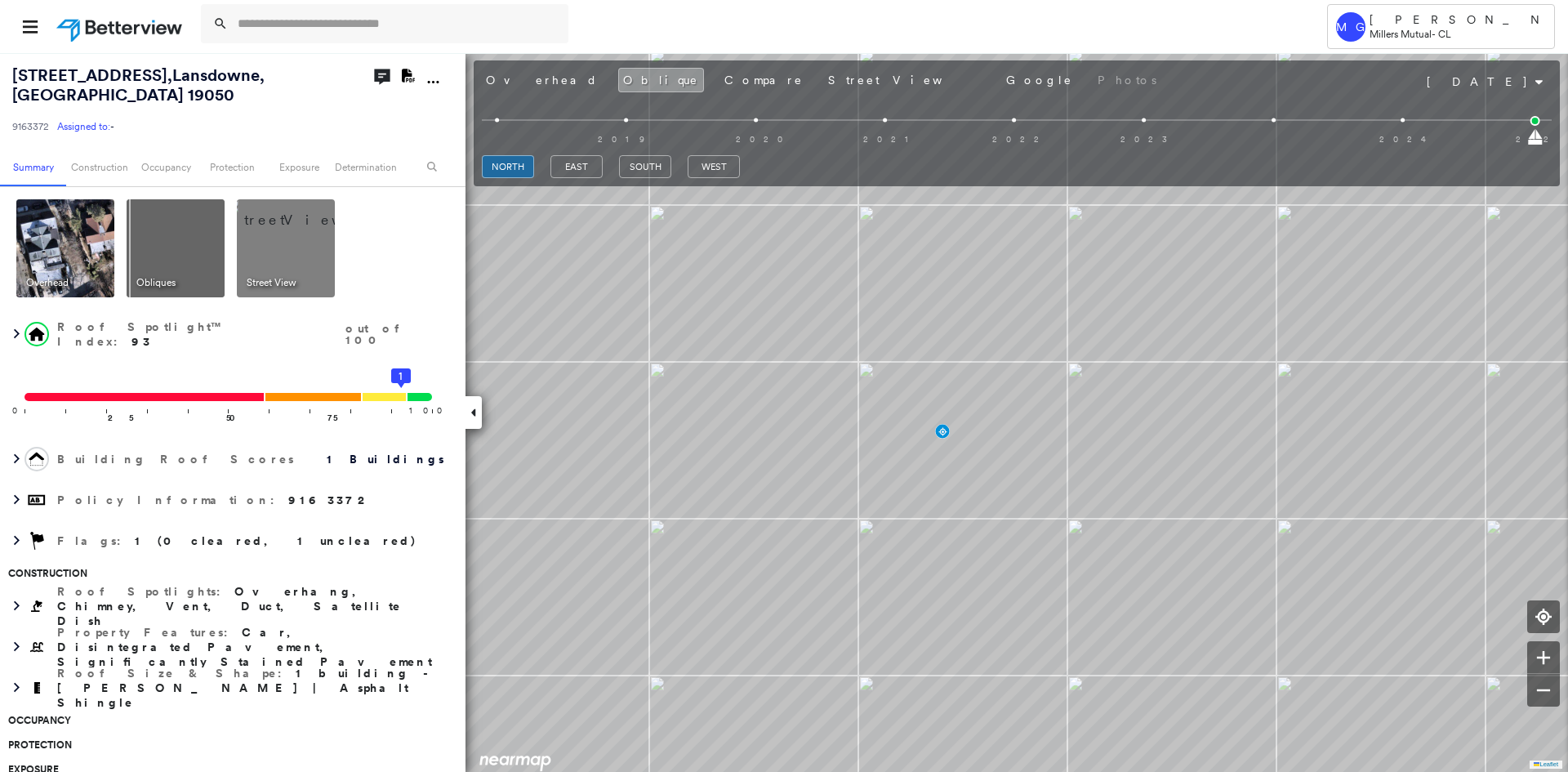 click at bounding box center [305, 212] 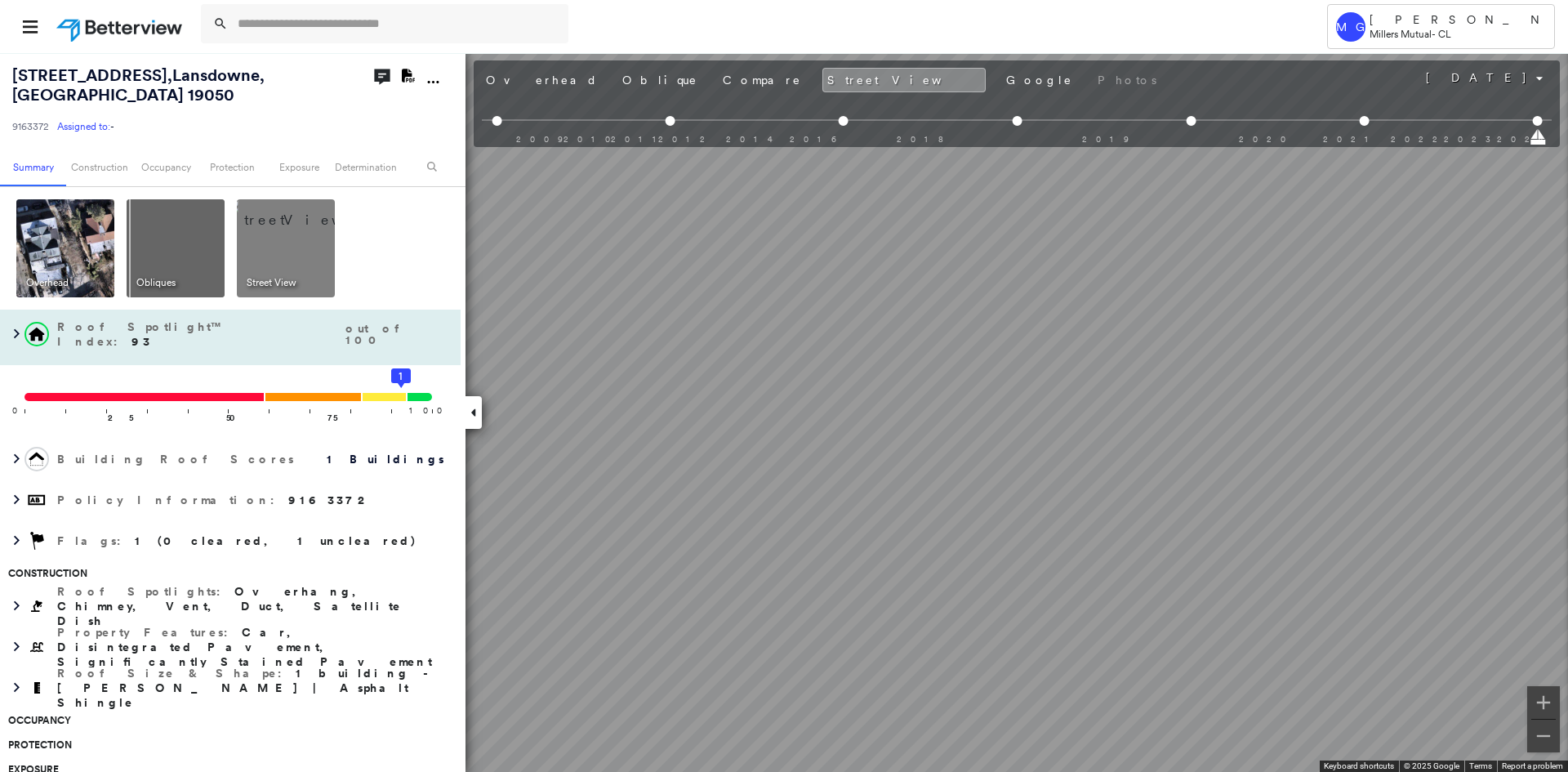 click on "[STREET_ADDRESS] 9163372 Assigned to:  - Assigned to:  - 9163372 Assigned to:  - Open Comments Download PDF Report Summary Construction Occupancy Protection Exposure Determination Overhead Obliques Street View Roof Spotlight™ Index :  93 out of 100 0 100 25 50 75 1 Building Roof Scores 1 Buildings Policy Information :  9163372 Flags :  1 (0 cleared, 1 uncleared) Construction Roof Spotlights :  Overhang, Chimney, Vent, Duct, Satellite Dish Property Features :  Car, Disintegrated Pavement, Significantly Stained Pavement Roof Size & Shape :  1 building  - [PERSON_NAME] | Asphalt Shingle Occupancy Protection Exposure FEMA Risk Index Additional Perils Determination Flags :  1 (0 cleared, 1 uncleared) Uncleared Flags (1) Cleared Flags  (0) LOW Low Priority Flagged [DATE] Clear Action Taken New Entry History Quote/New Business Terms & Conditions Added ACV Endorsement Added Cosmetic Endorsement Inspection/Loss Control Report Information Added to Inspection Survey Onsite Inspection Ordered General" at bounding box center [784, 412] 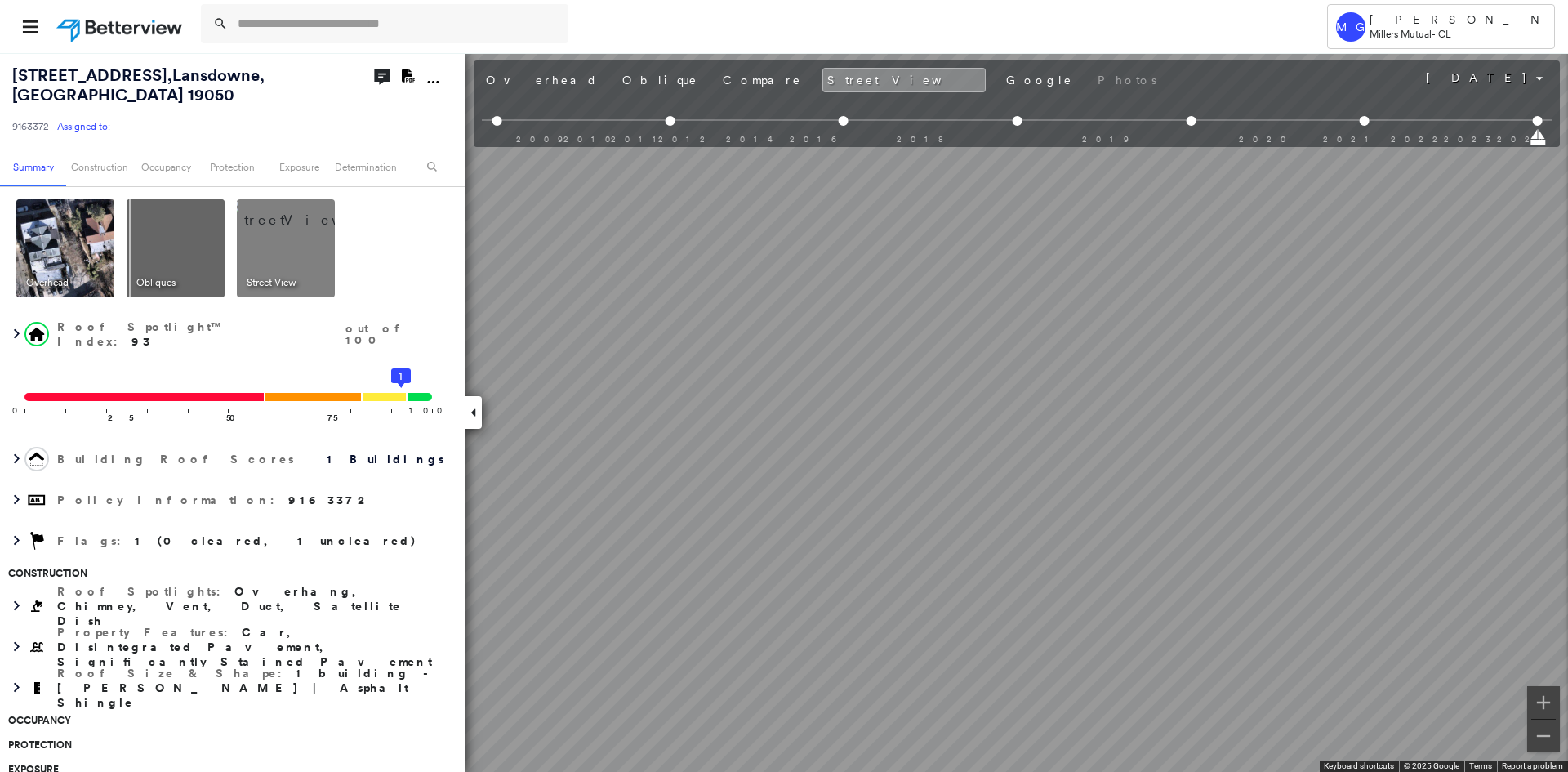 click on "Tower MG [PERSON_NAME] Mutual  -   CL [STREET_ADDRESS] 9163372 Assigned to:  - Assigned to:  - 9163372 Assigned to:  - Open Comments Download PDF Report Summary Construction Occupancy Protection Exposure Determination Overhead Obliques Street View Roof Spotlight™ Index :  93 out of 100 0 100 25 50 75 1 Building Roof Scores 1 Buildings Policy Information :  9163372 Flags :  1 (0 cleared, 1 uncleared) Construction Roof Spotlights :  Overhang, Chimney, Vent, Duct, Satellite Dish Property Features :  Car, Disintegrated Pavement, Significantly Stained Pavement Roof Size & Shape :  1 building  - [PERSON_NAME] | Asphalt Shingle Occupancy Protection Exposure FEMA Risk Index Additional Perils Determination Flags :  1 (0 cleared, 1 uncleared) Uncleared Flags (1) Cleared Flags  (0) LOW Low Priority Flagged [DATE] Clear Action Taken New Entry History Quote/New Business Terms & Conditions Added ACV Endorsement Added Cosmetic Endorsement Inspection/Loss Control Onsite Inspection Ordered Save" at bounding box center [784, 386] 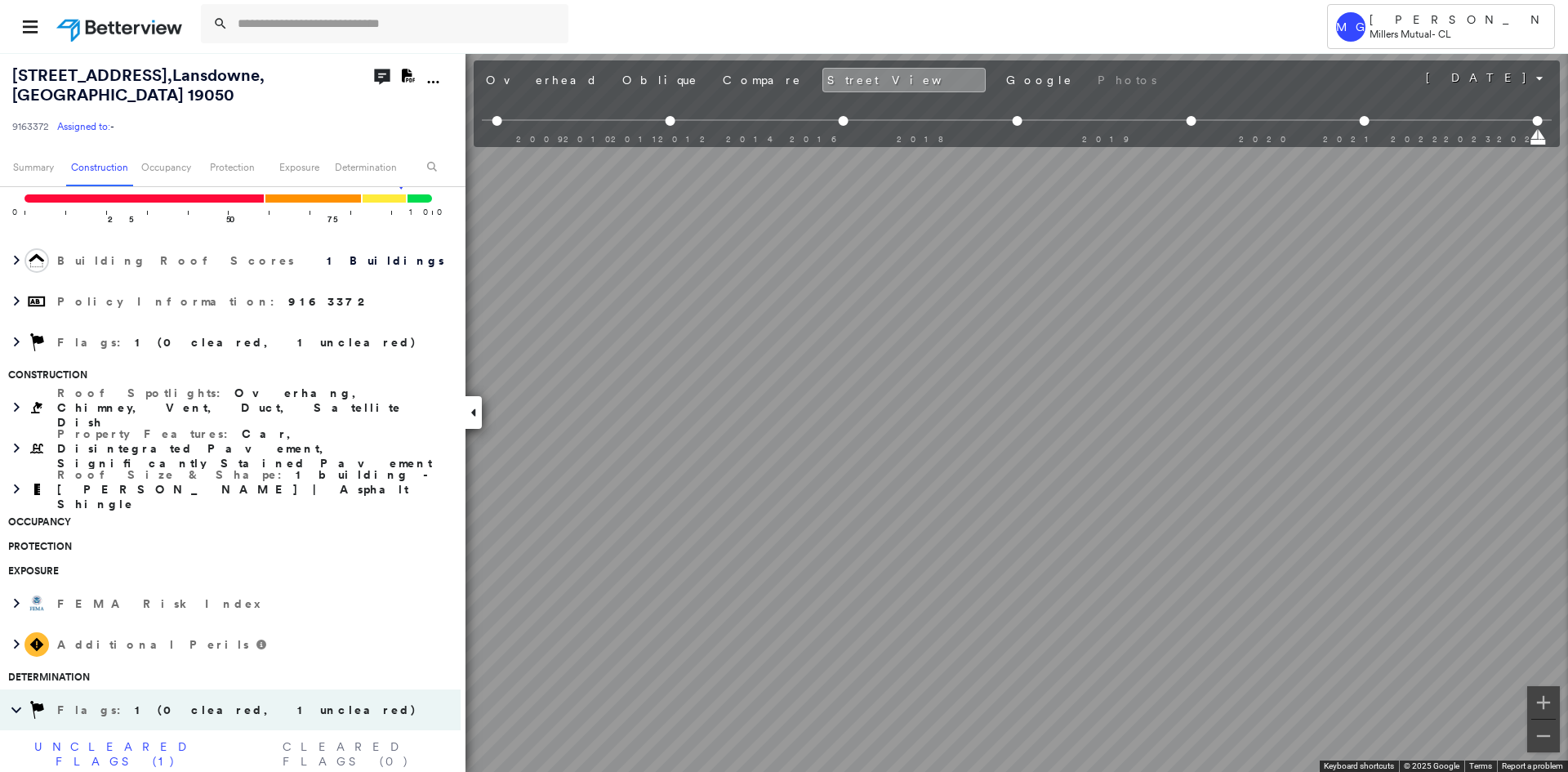 scroll, scrollTop: 82, scrollLeft: 0, axis: vertical 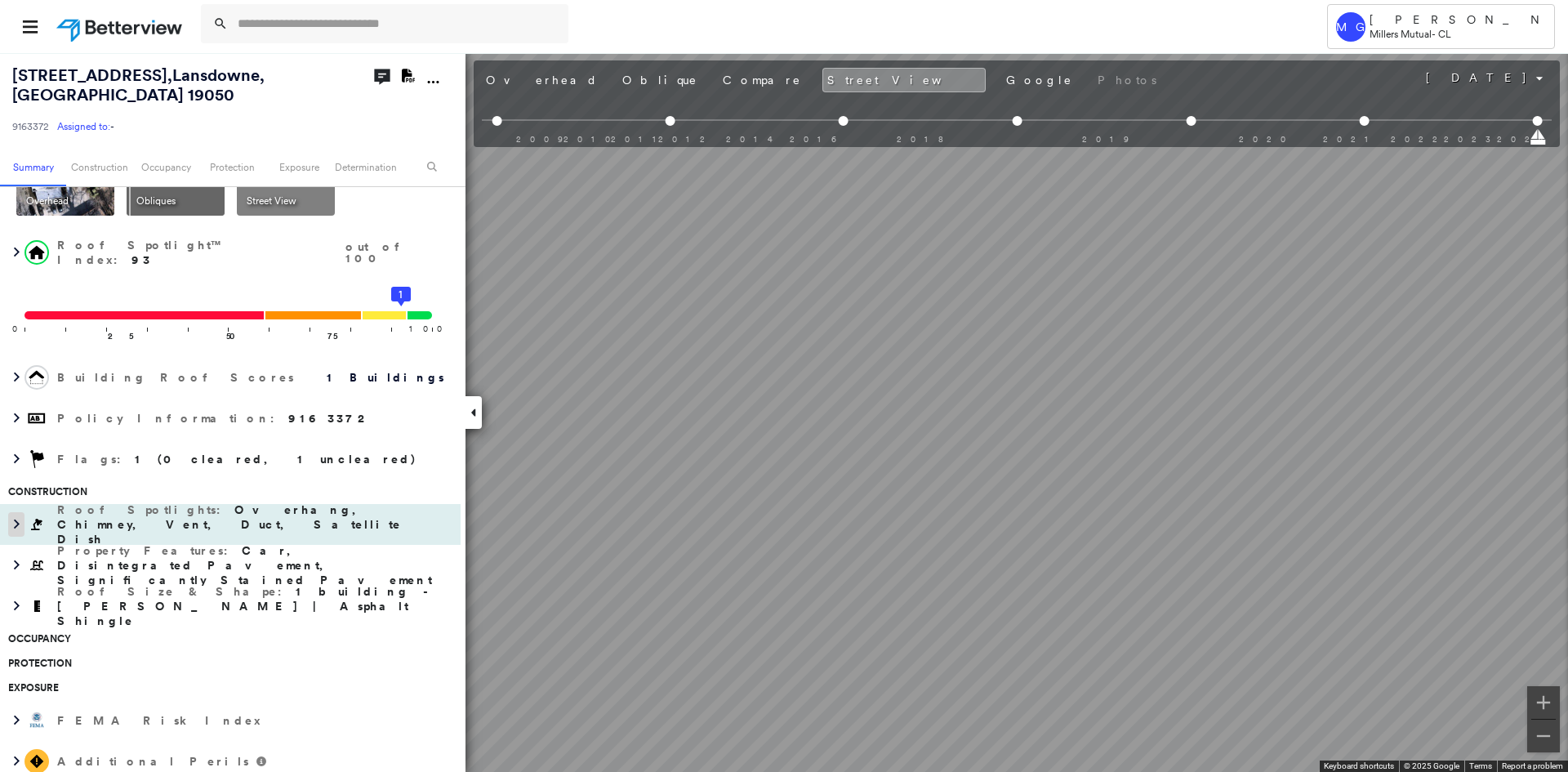 click 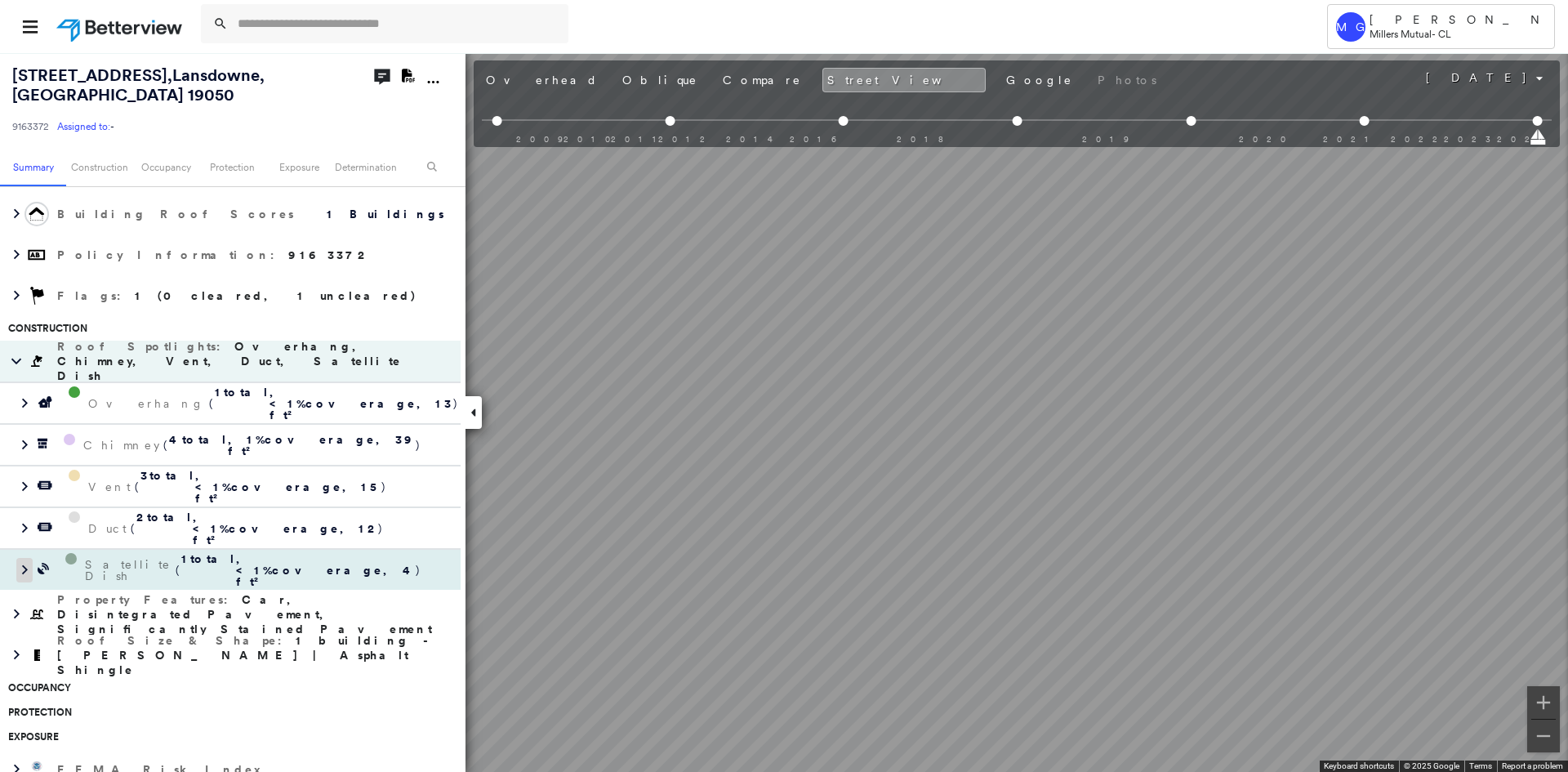 scroll, scrollTop: 327, scrollLeft: 0, axis: vertical 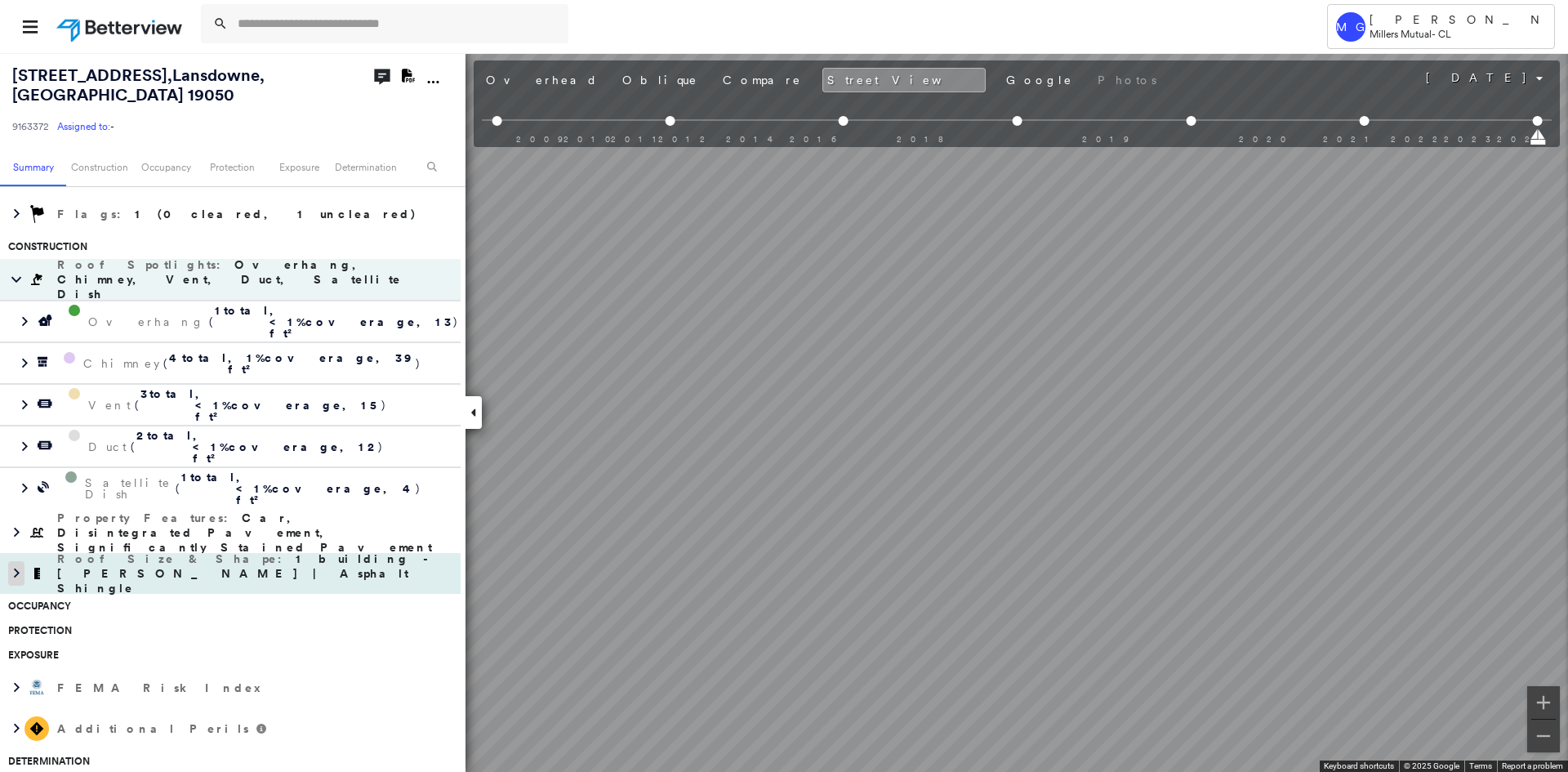 click 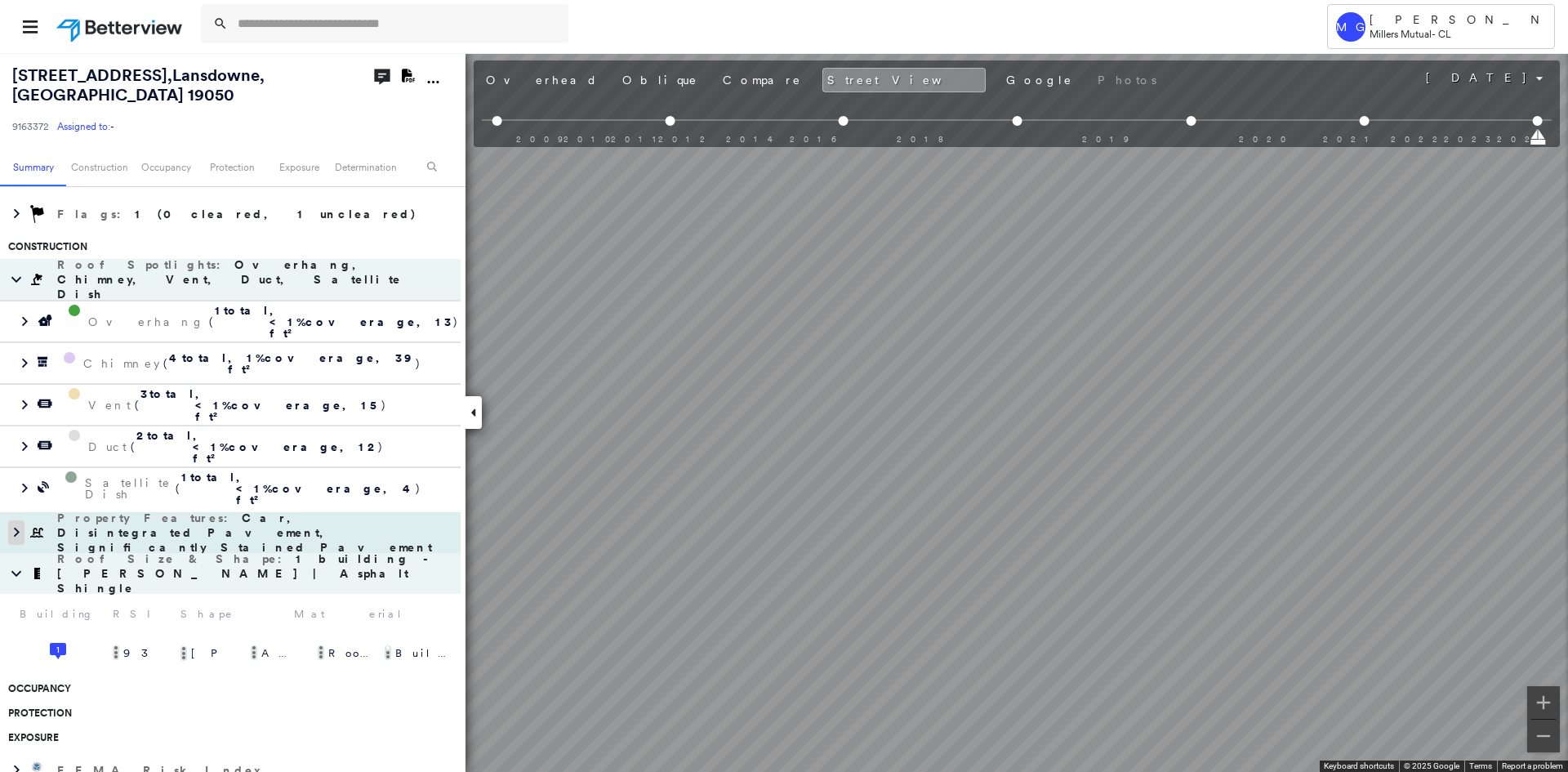click at bounding box center [16, 533] 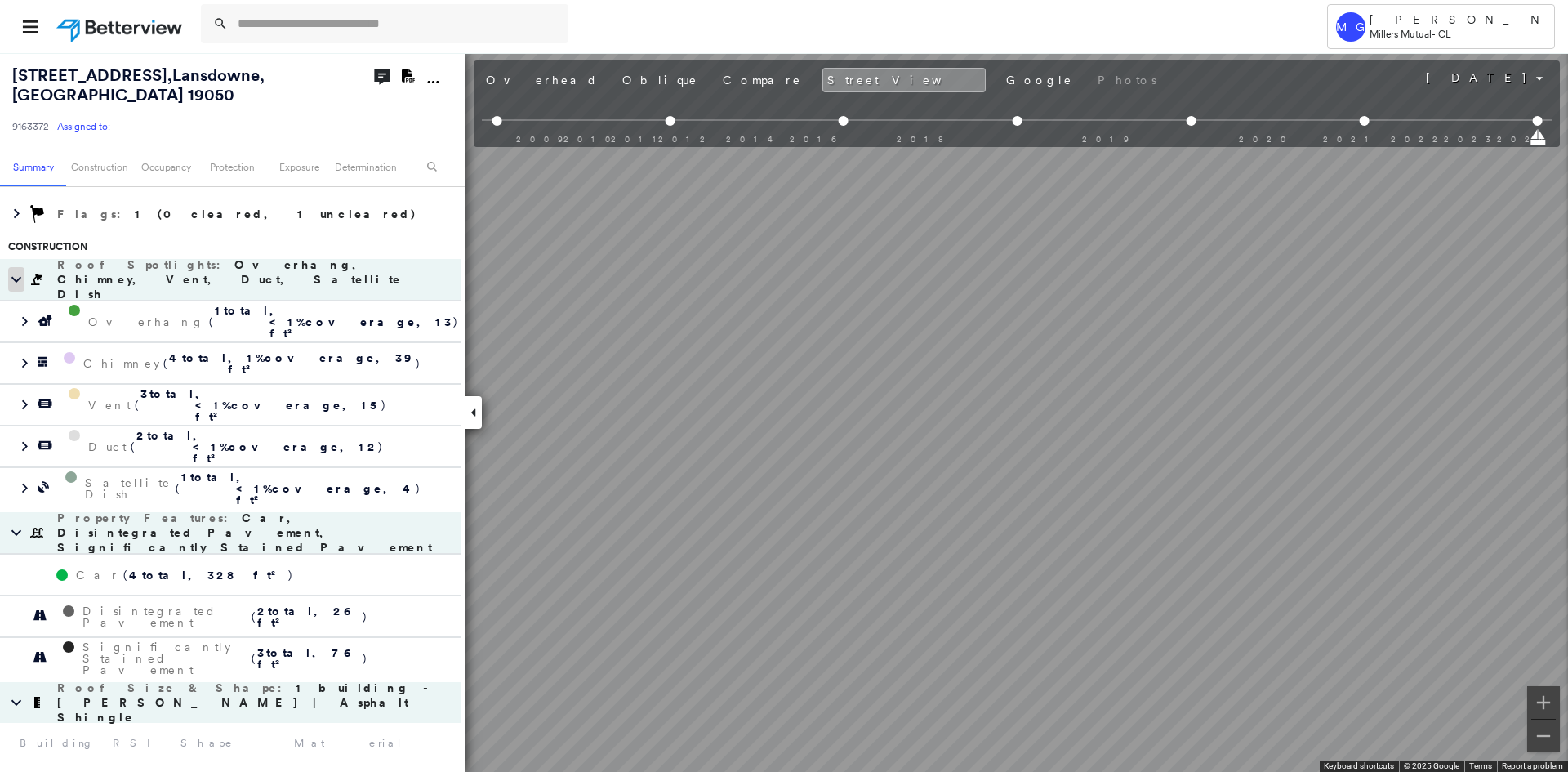 click 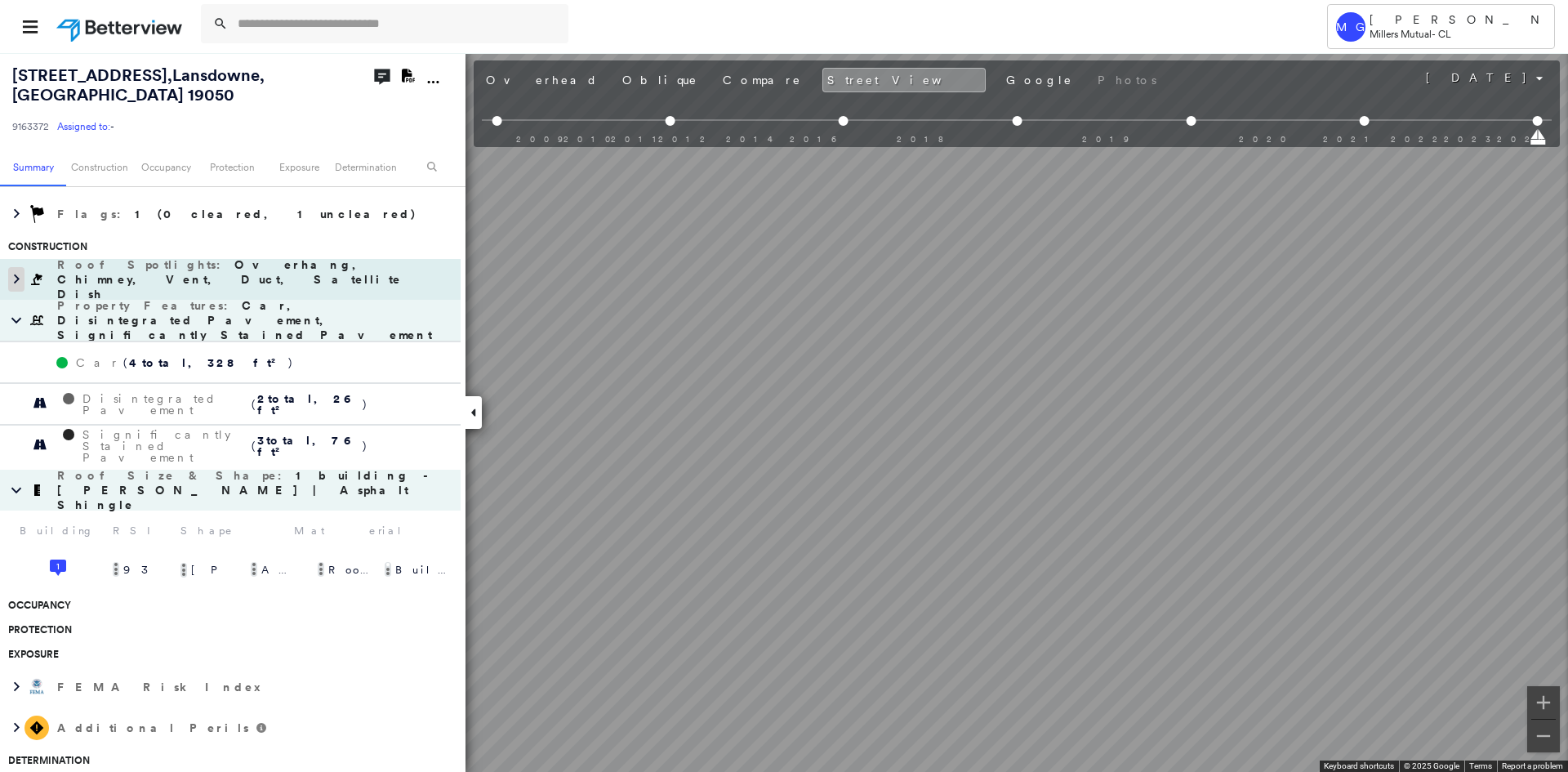 click 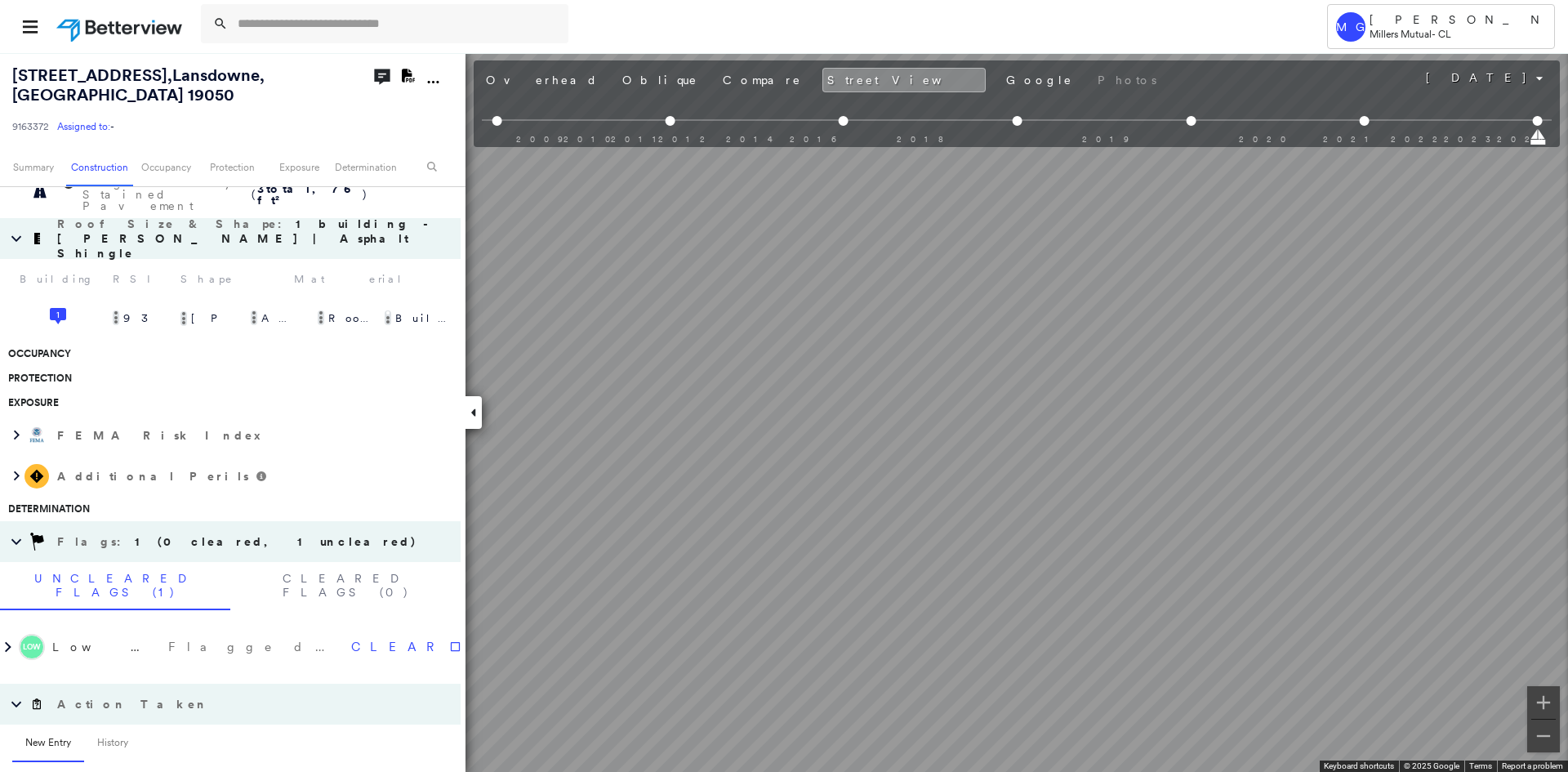 scroll, scrollTop: 817, scrollLeft: 0, axis: vertical 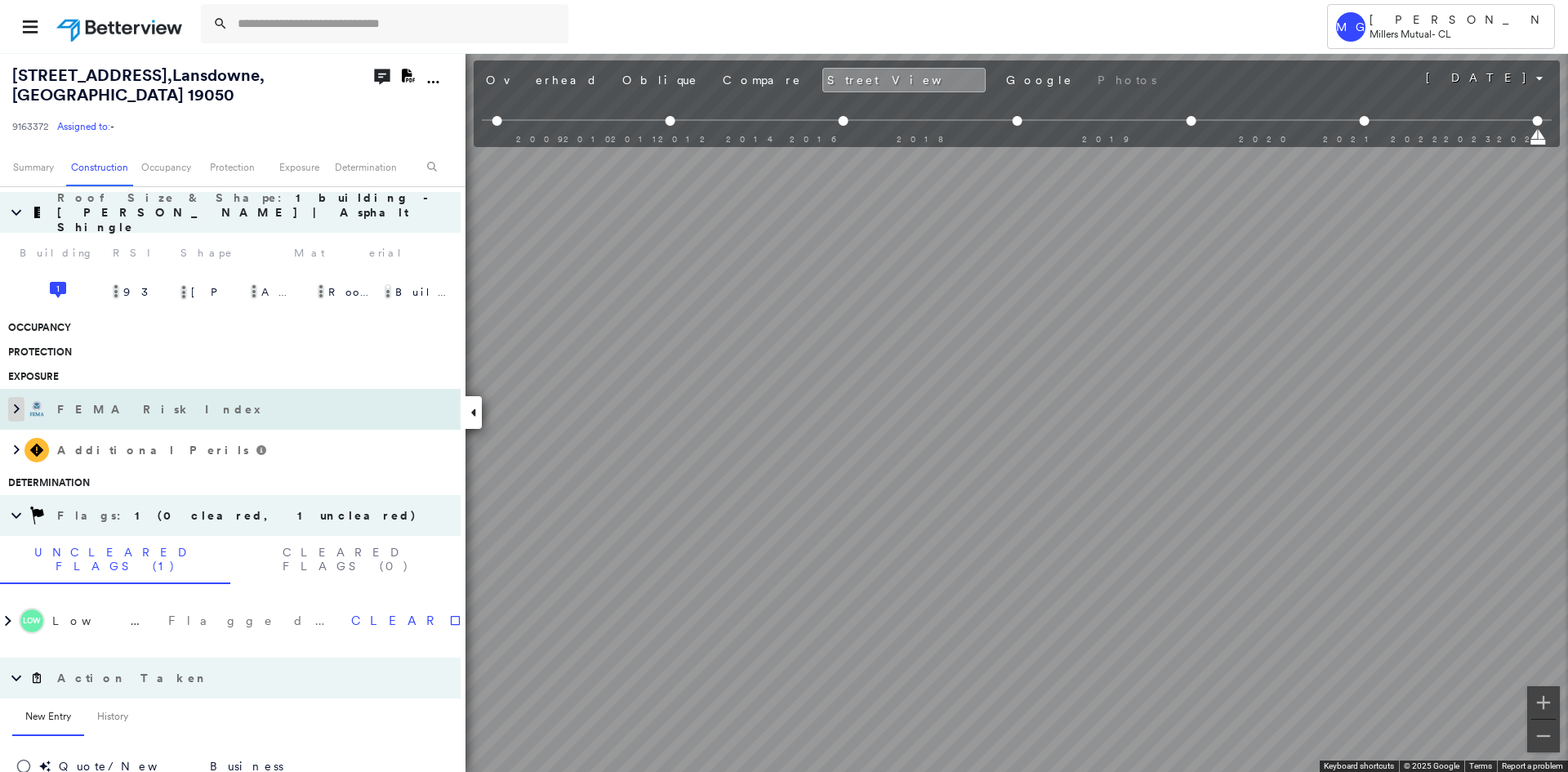 click at bounding box center [16, 409] 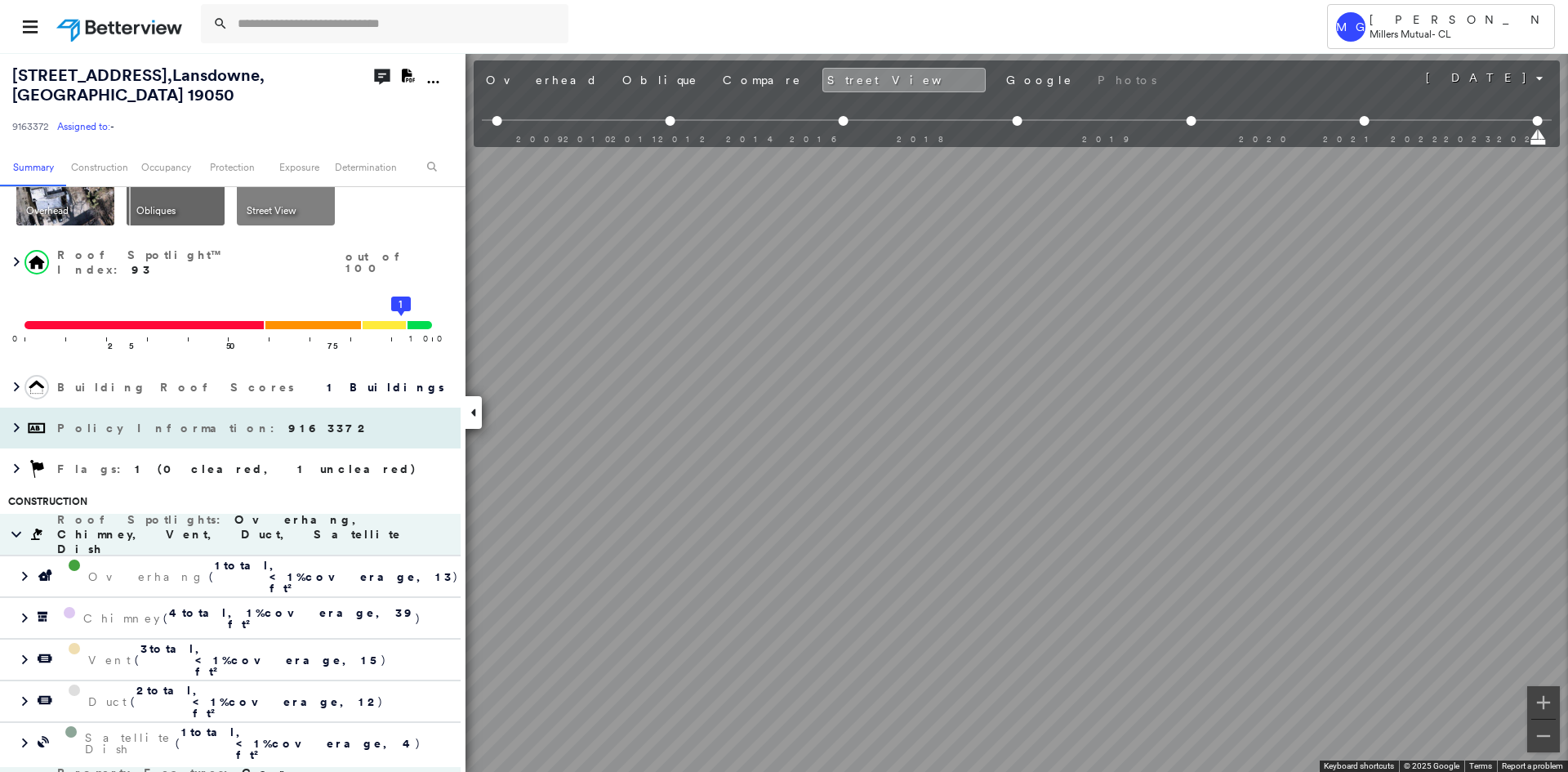 scroll, scrollTop: 0, scrollLeft: 0, axis: both 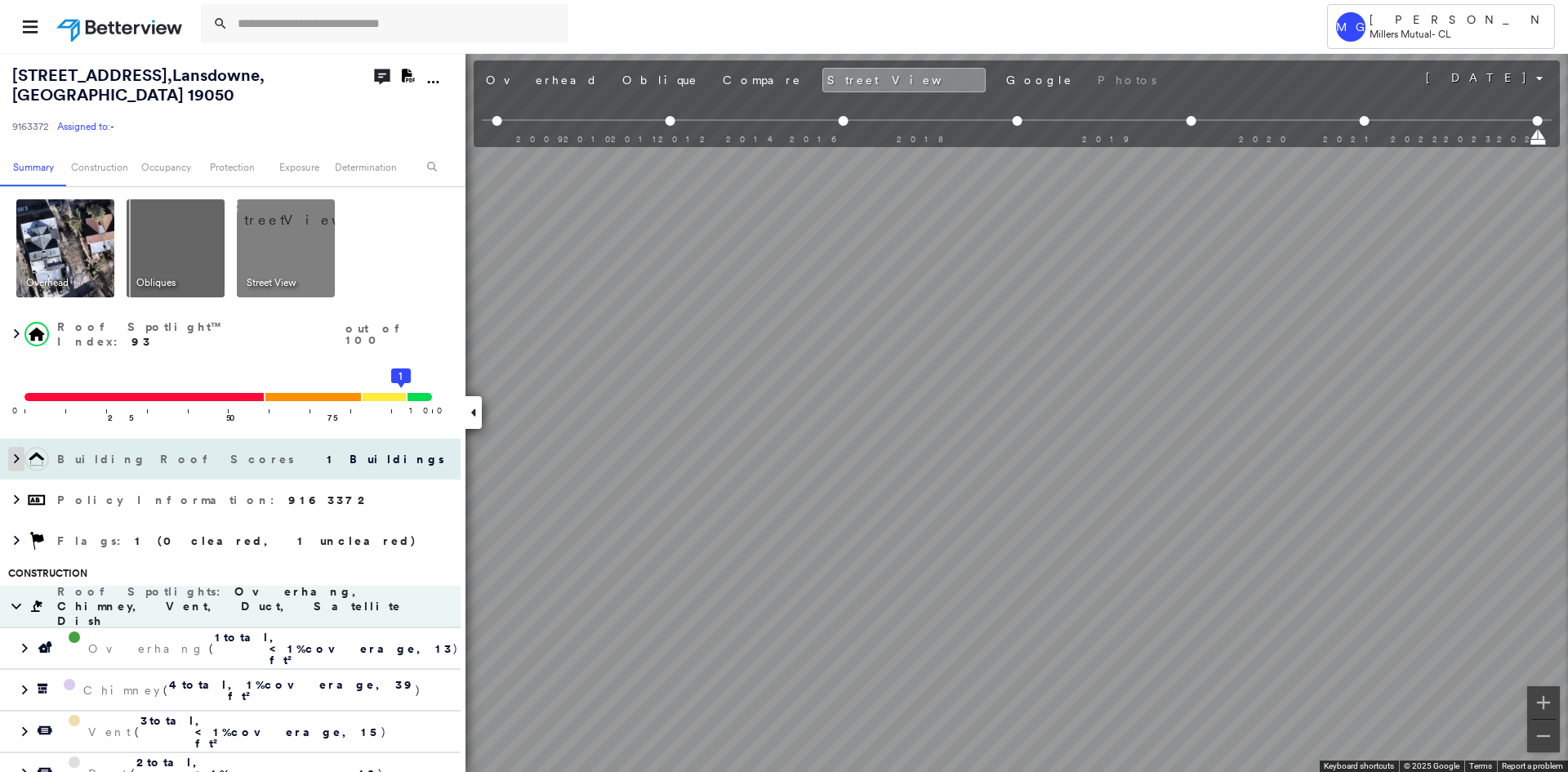 click 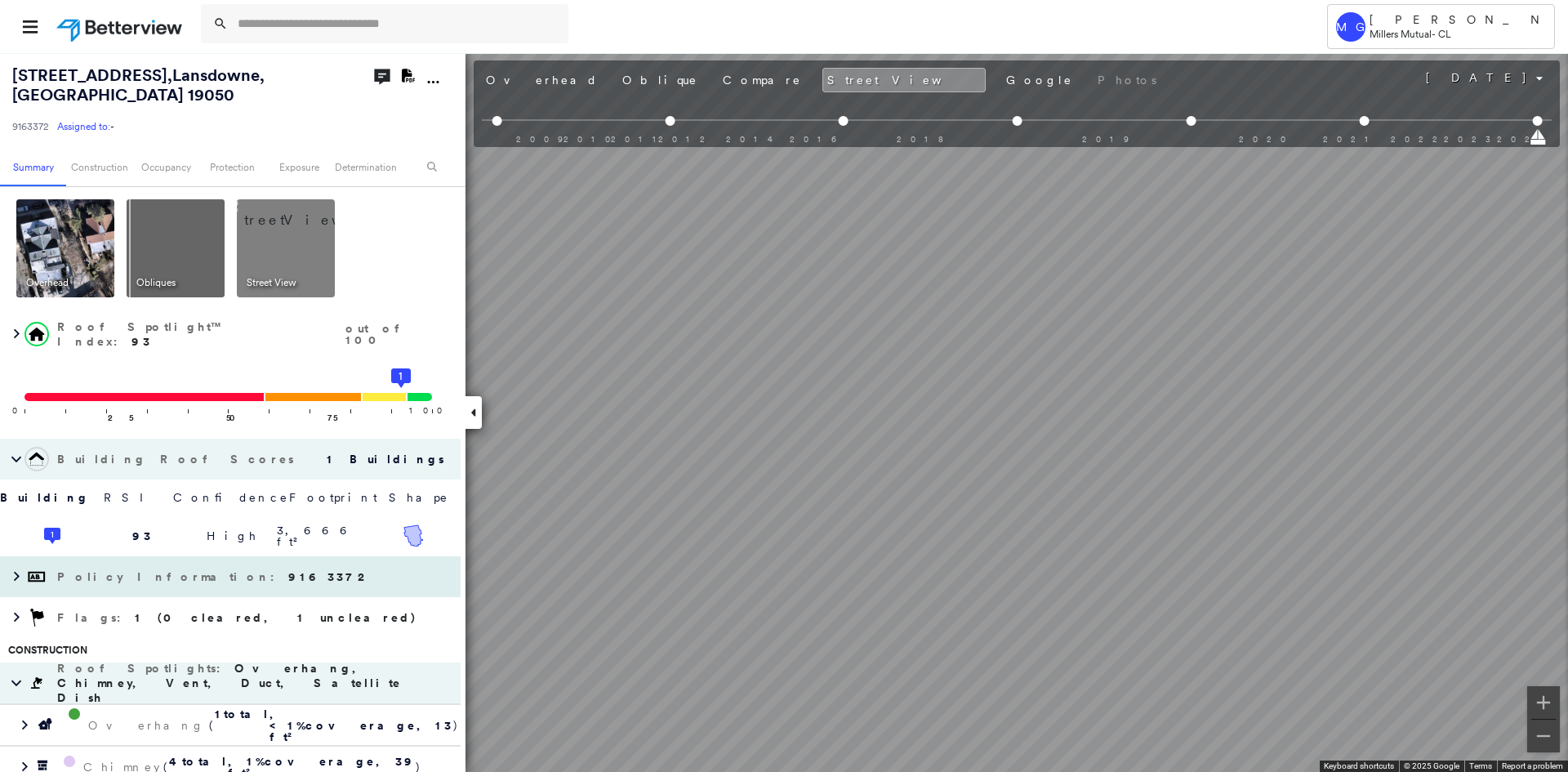 click at bounding box center (12, 577) 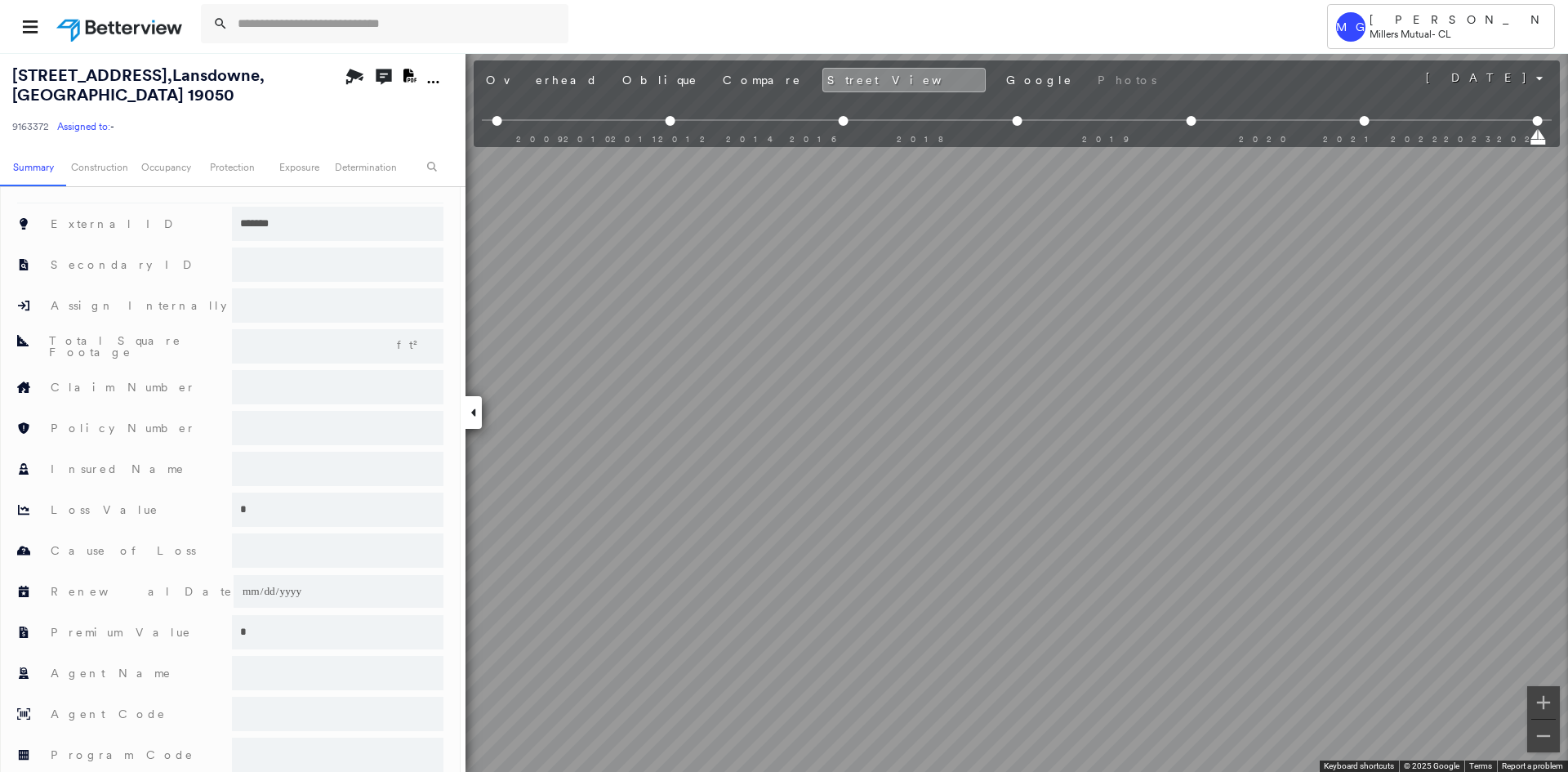 scroll, scrollTop: 817, scrollLeft: 0, axis: vertical 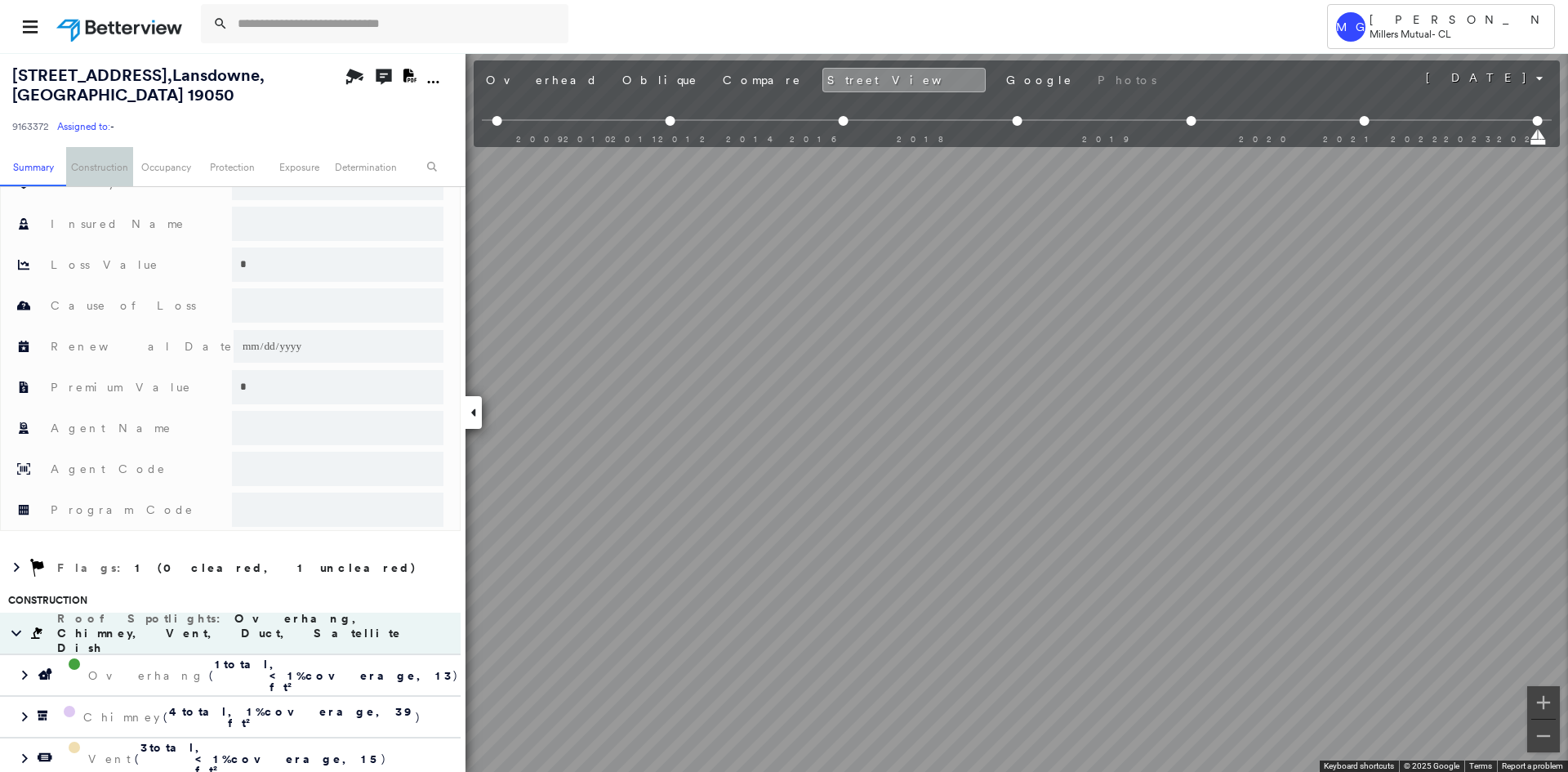 click on "Construction" at bounding box center [99, 167] 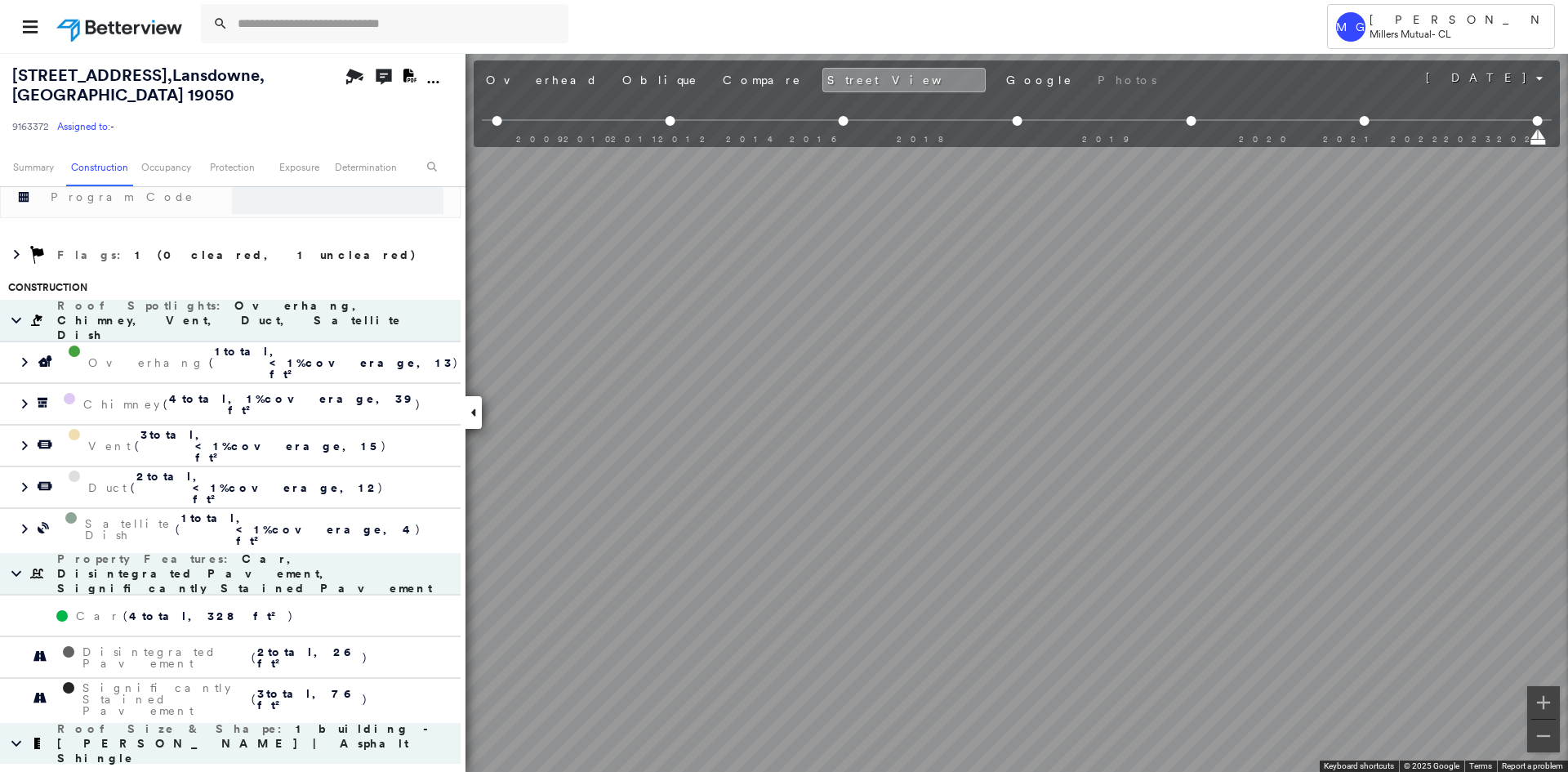scroll, scrollTop: 1216, scrollLeft: 0, axis: vertical 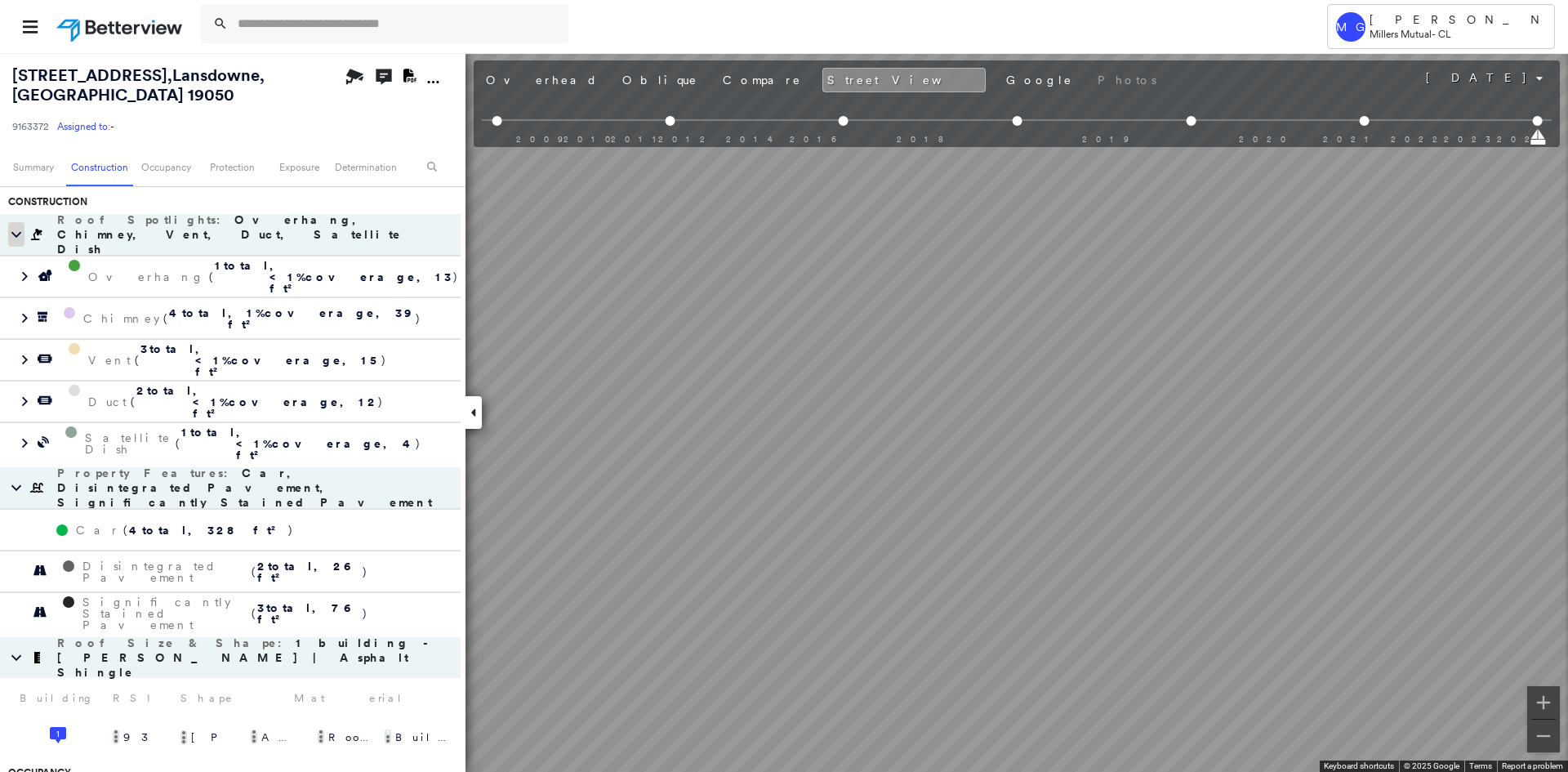 click 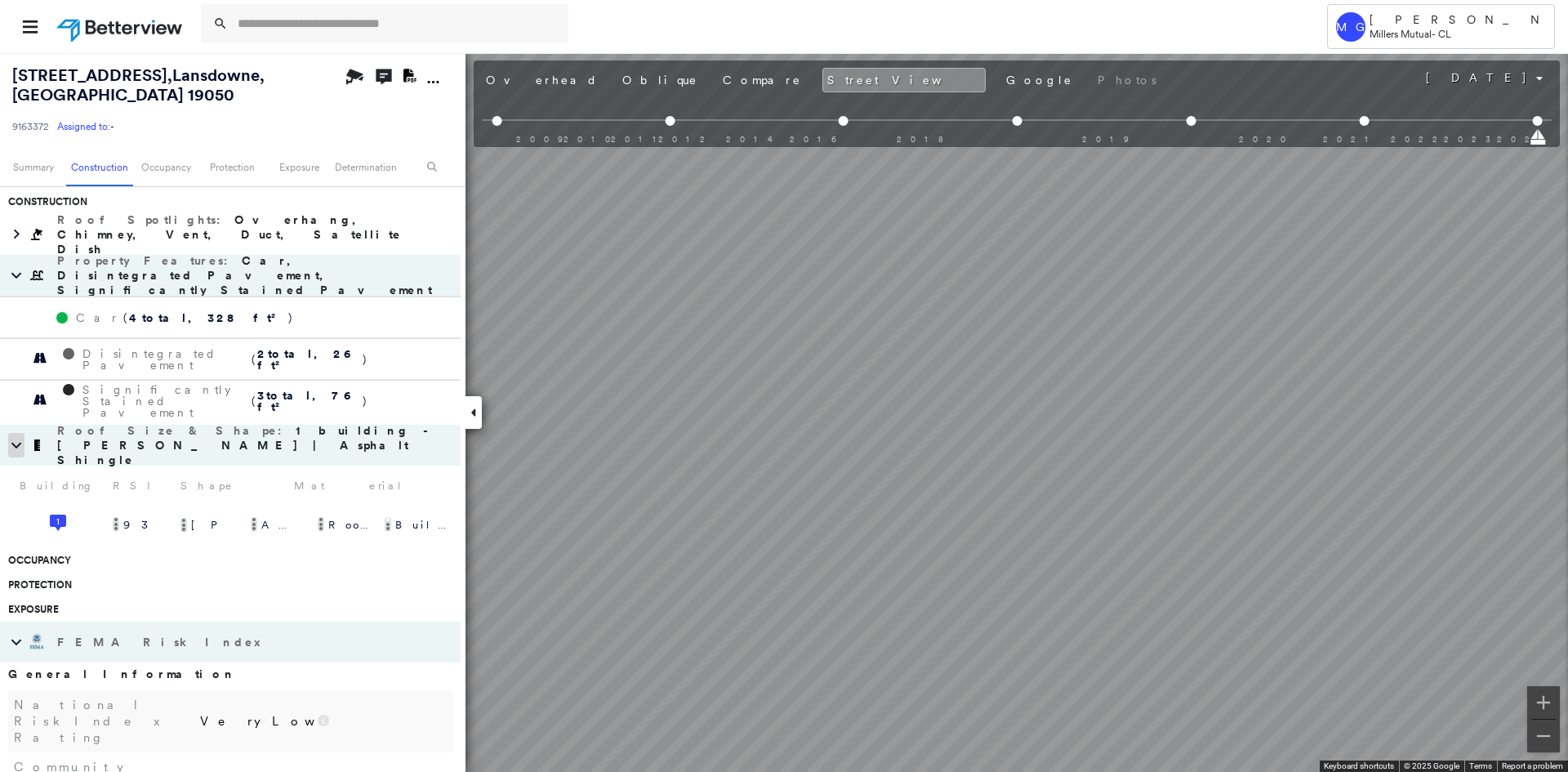 click 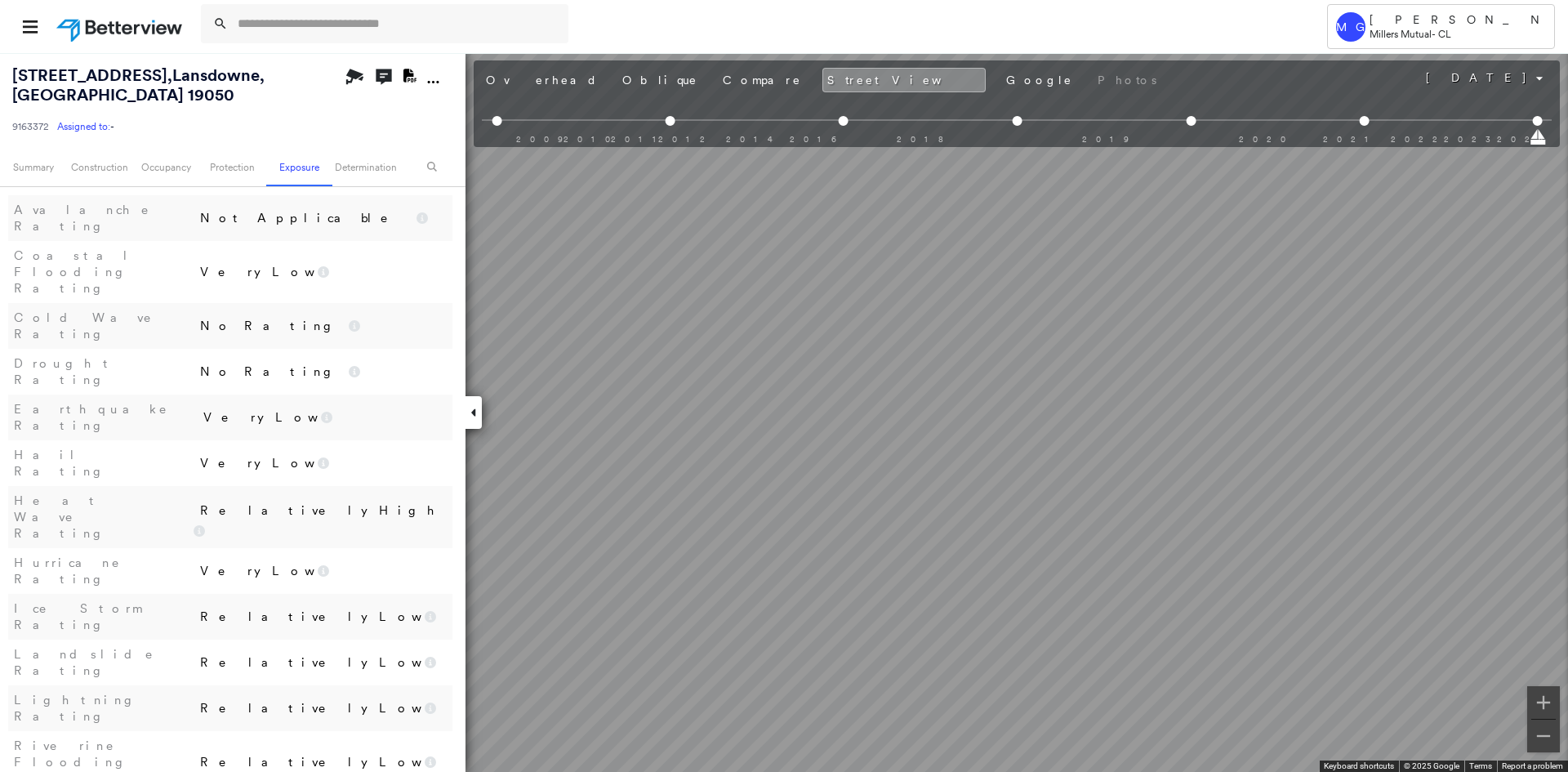 scroll, scrollTop: 1951, scrollLeft: 0, axis: vertical 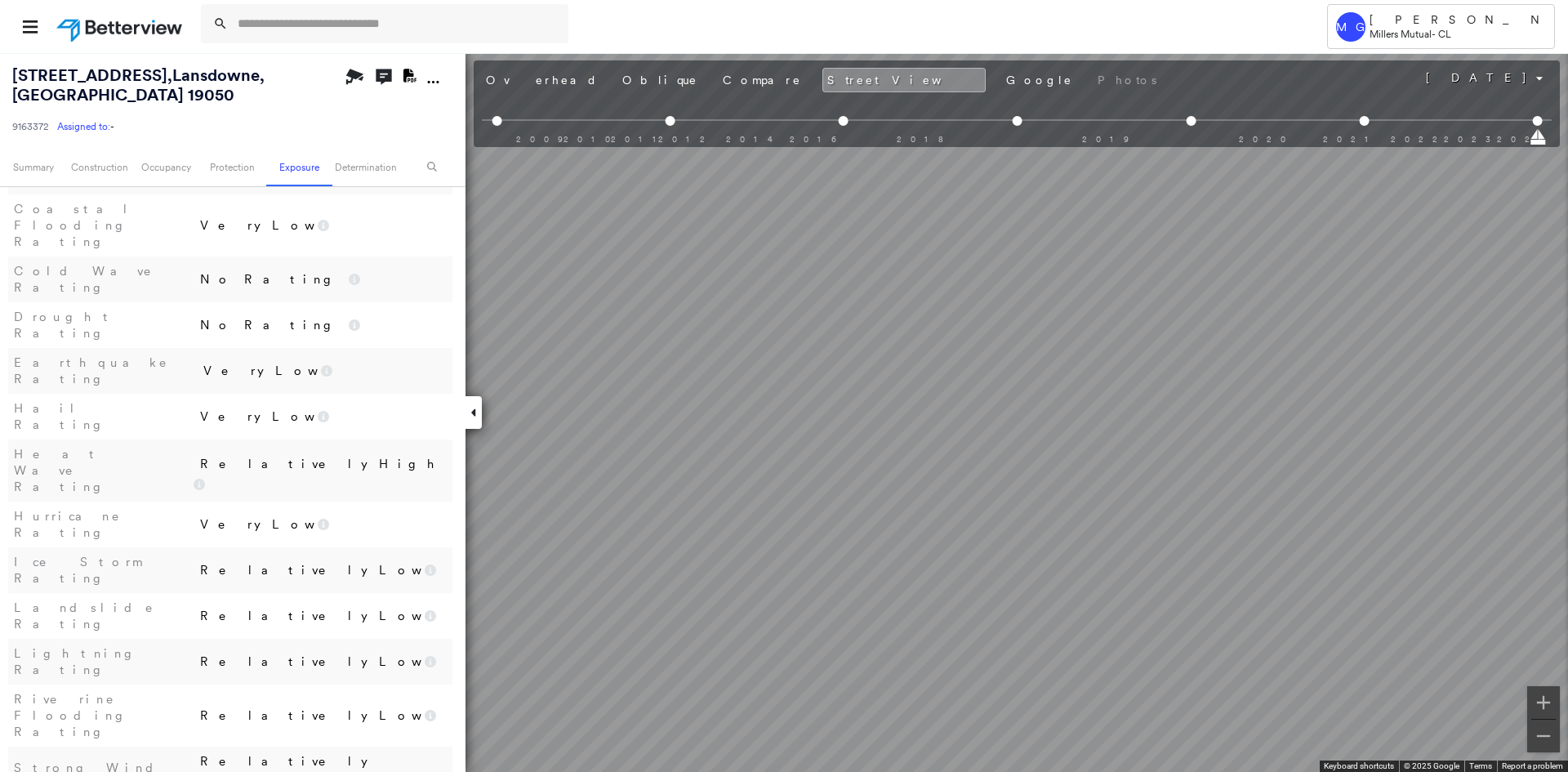 click at bounding box center [16, 1141] 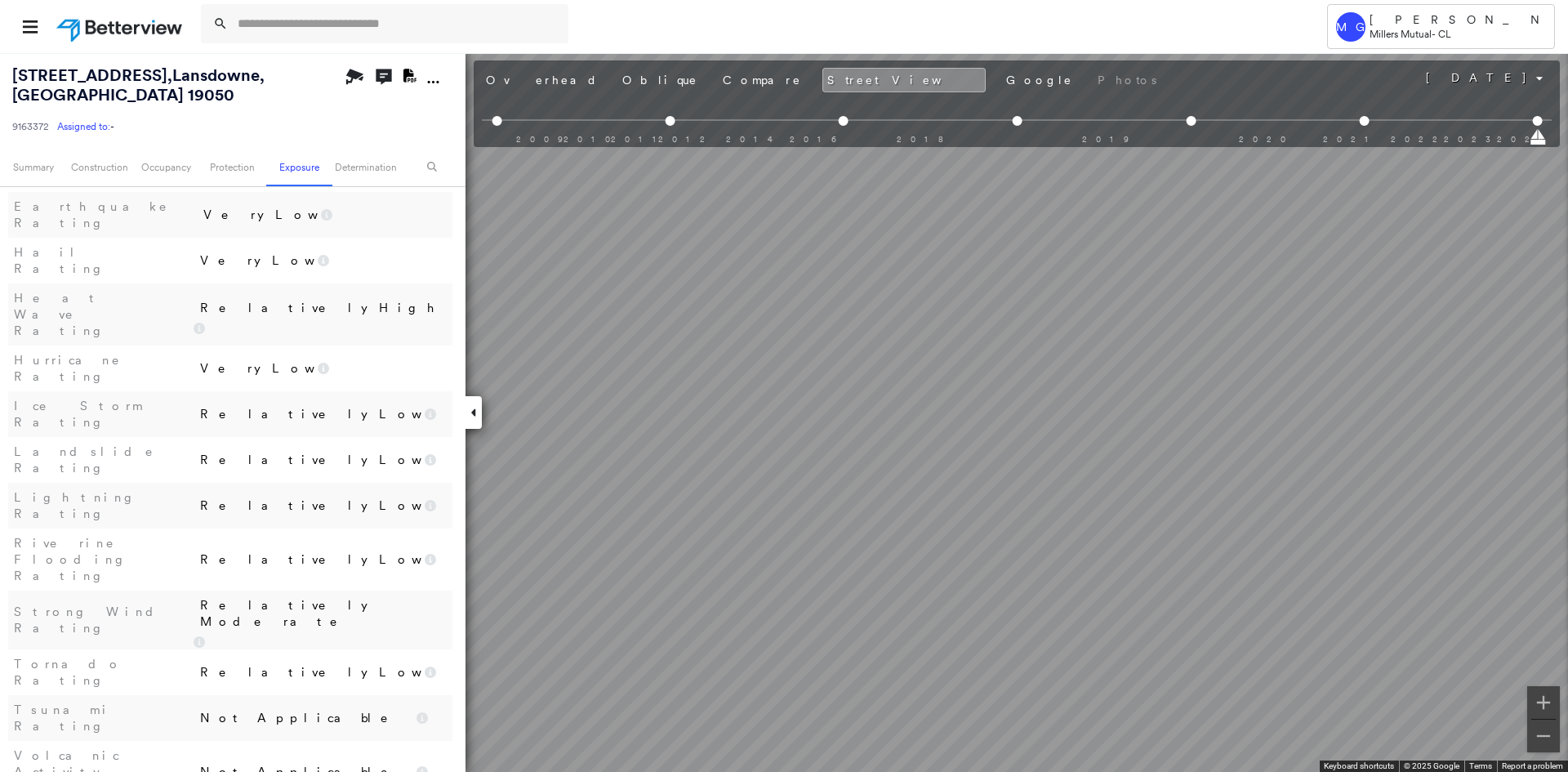 scroll, scrollTop: 2114, scrollLeft: 0, axis: vertical 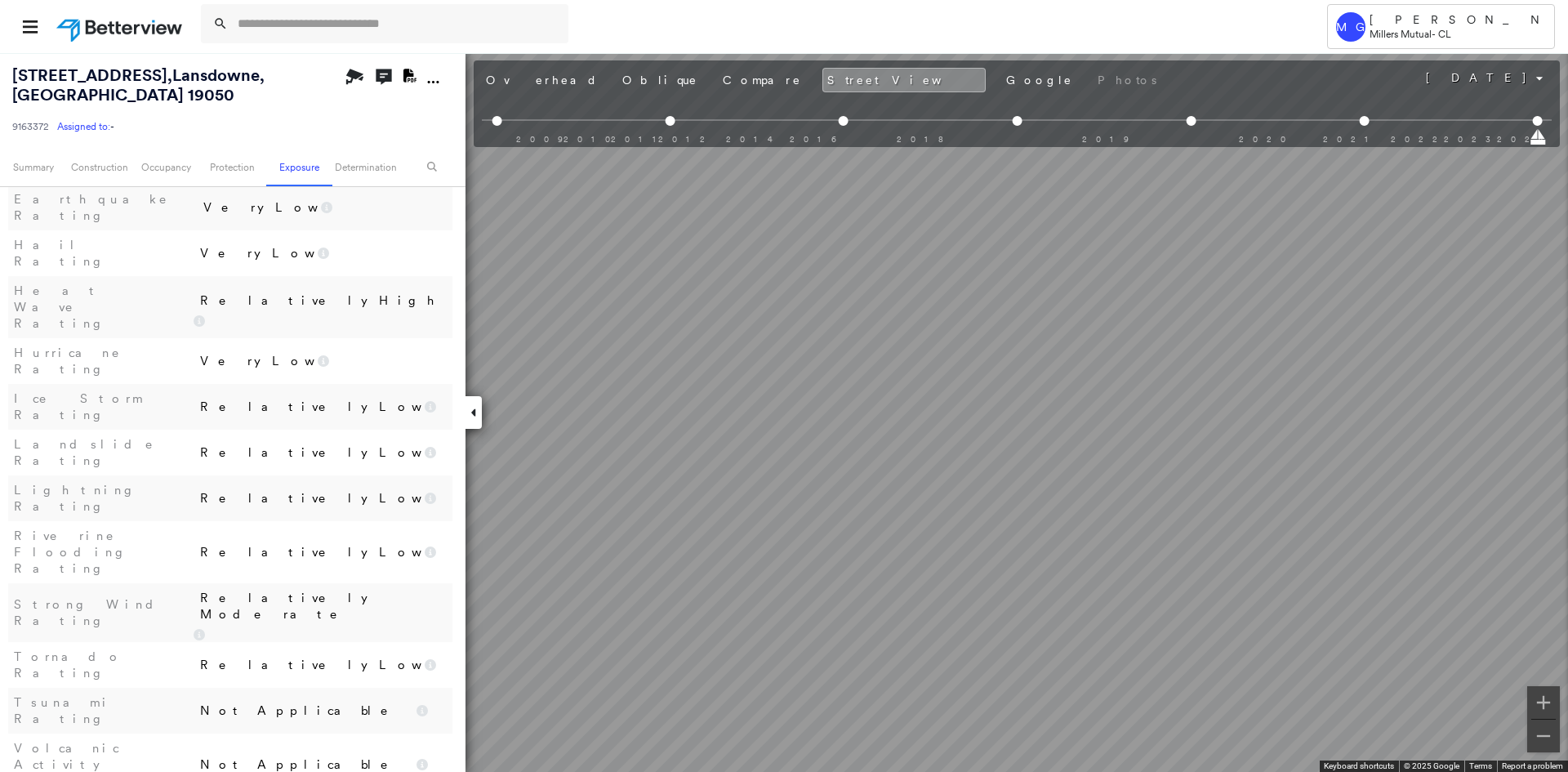 click 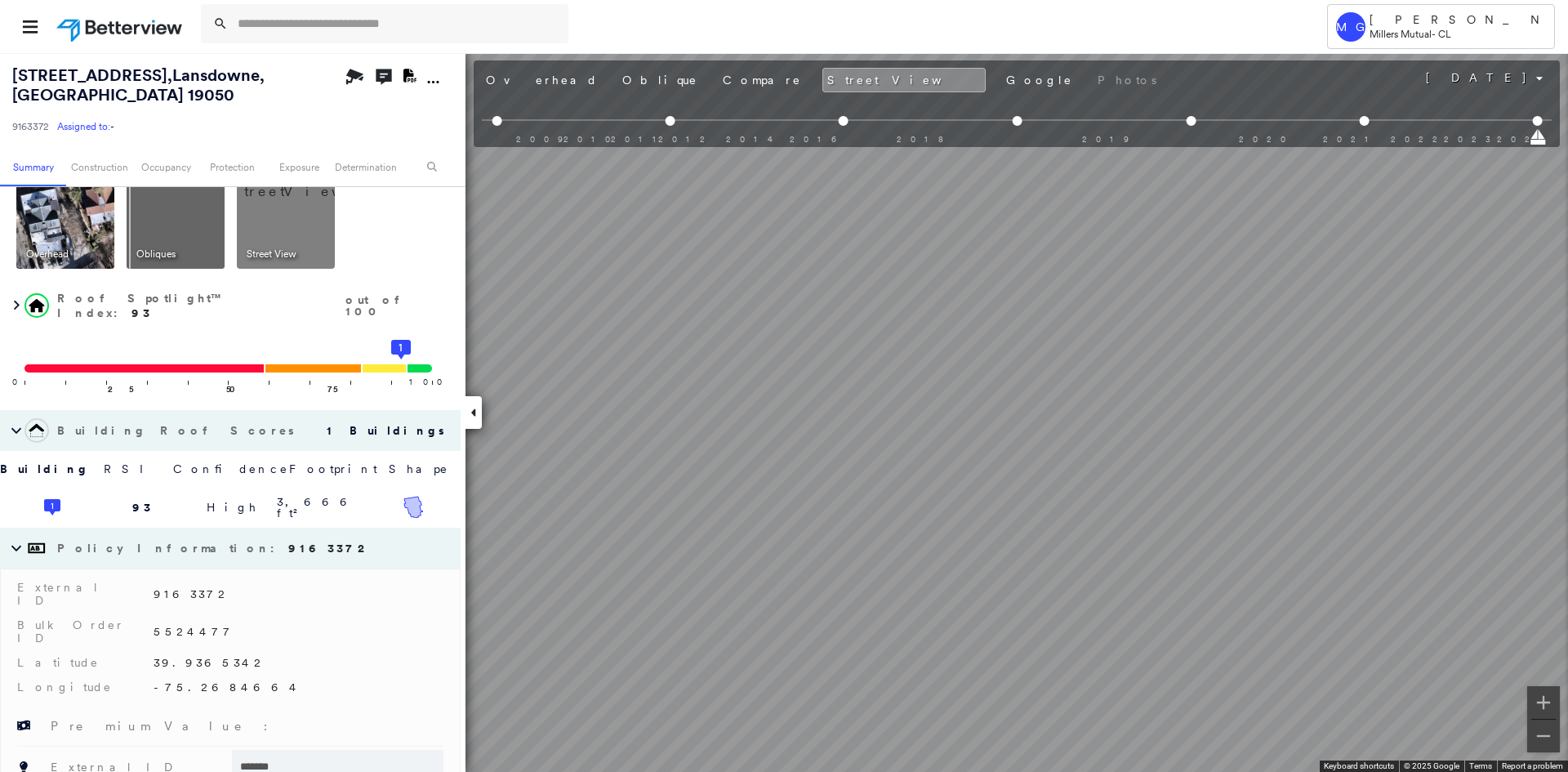 scroll, scrollTop: 0, scrollLeft: 0, axis: both 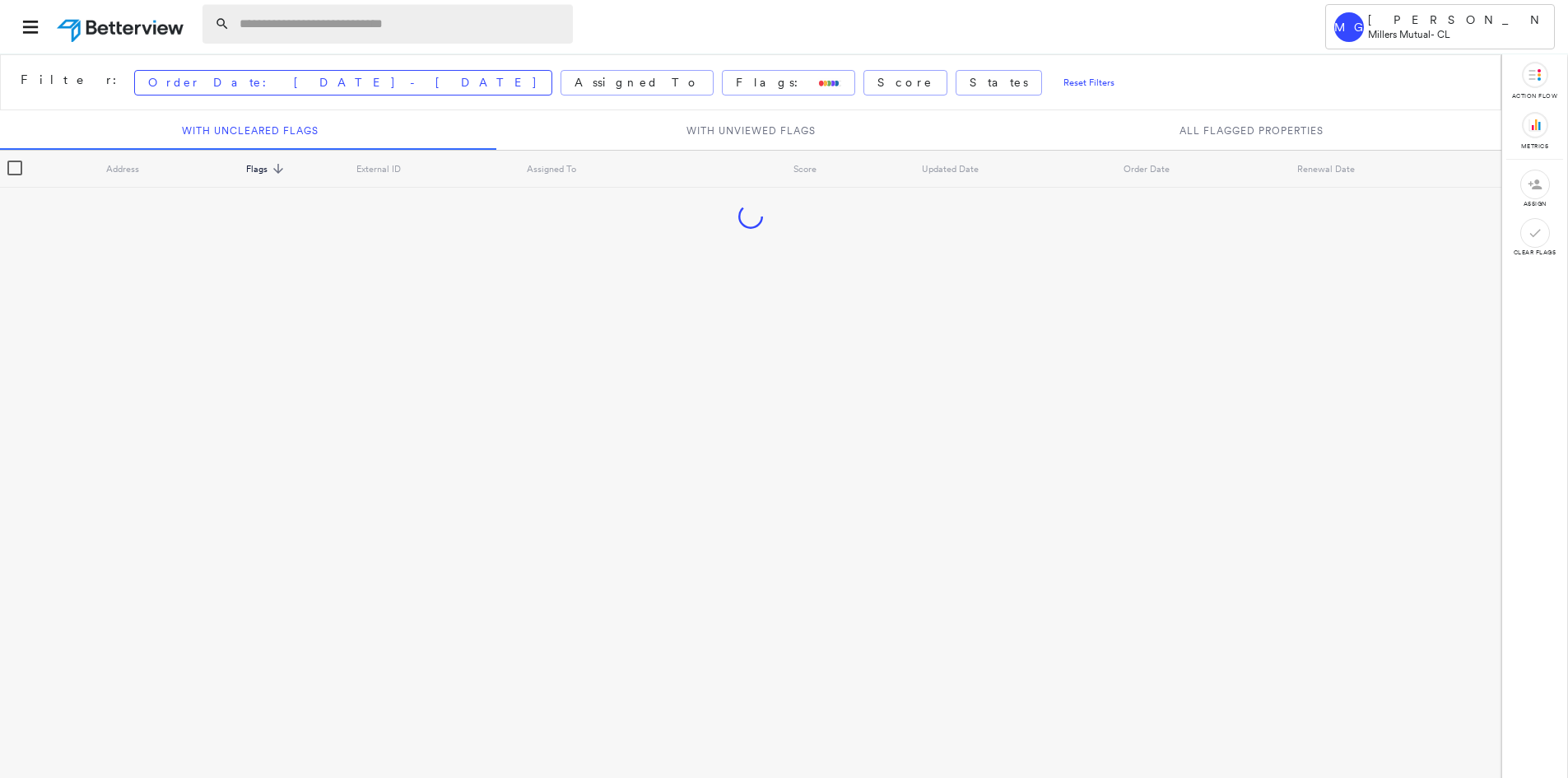 click at bounding box center [401, 24] 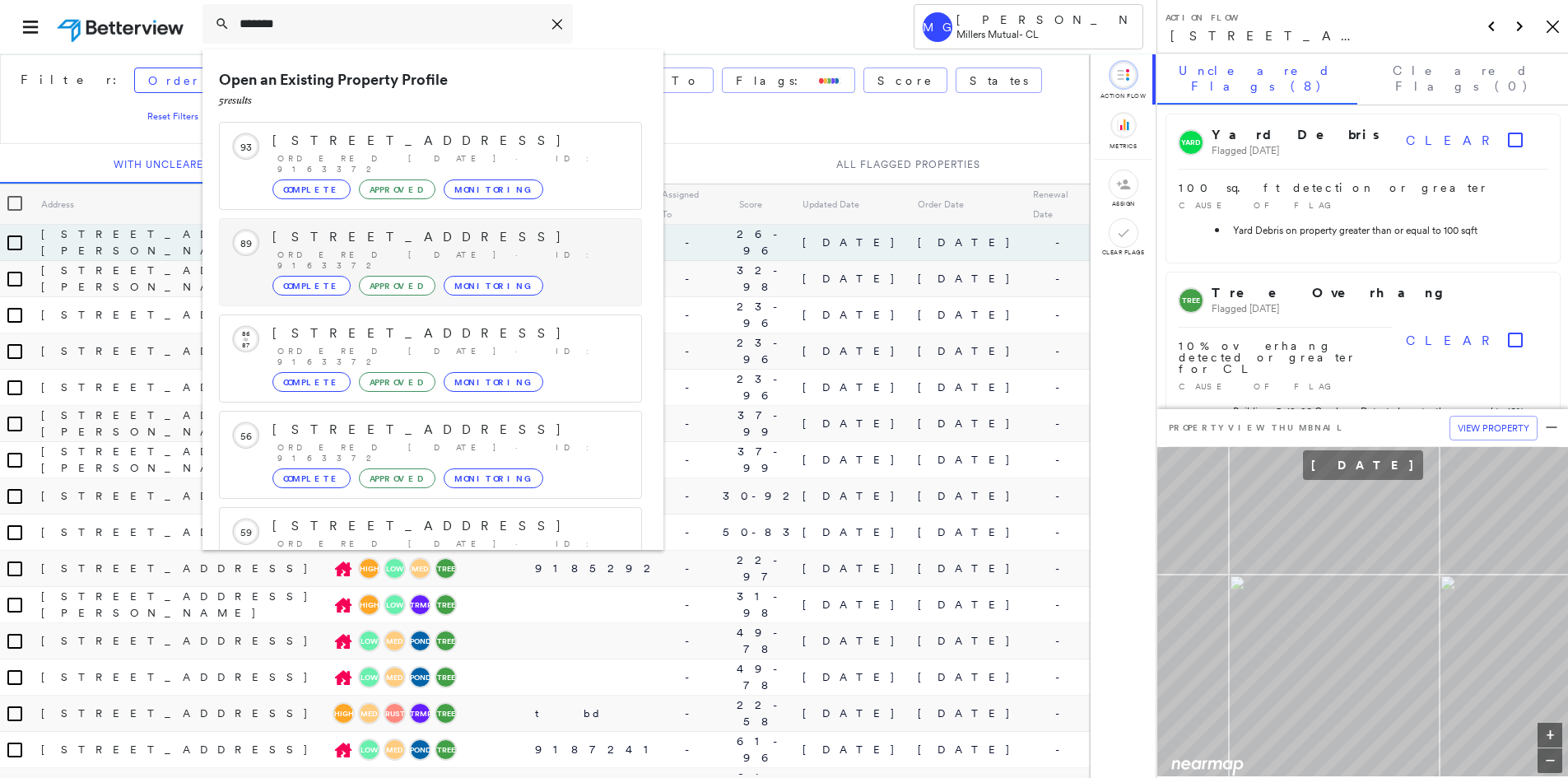 type on "*******" 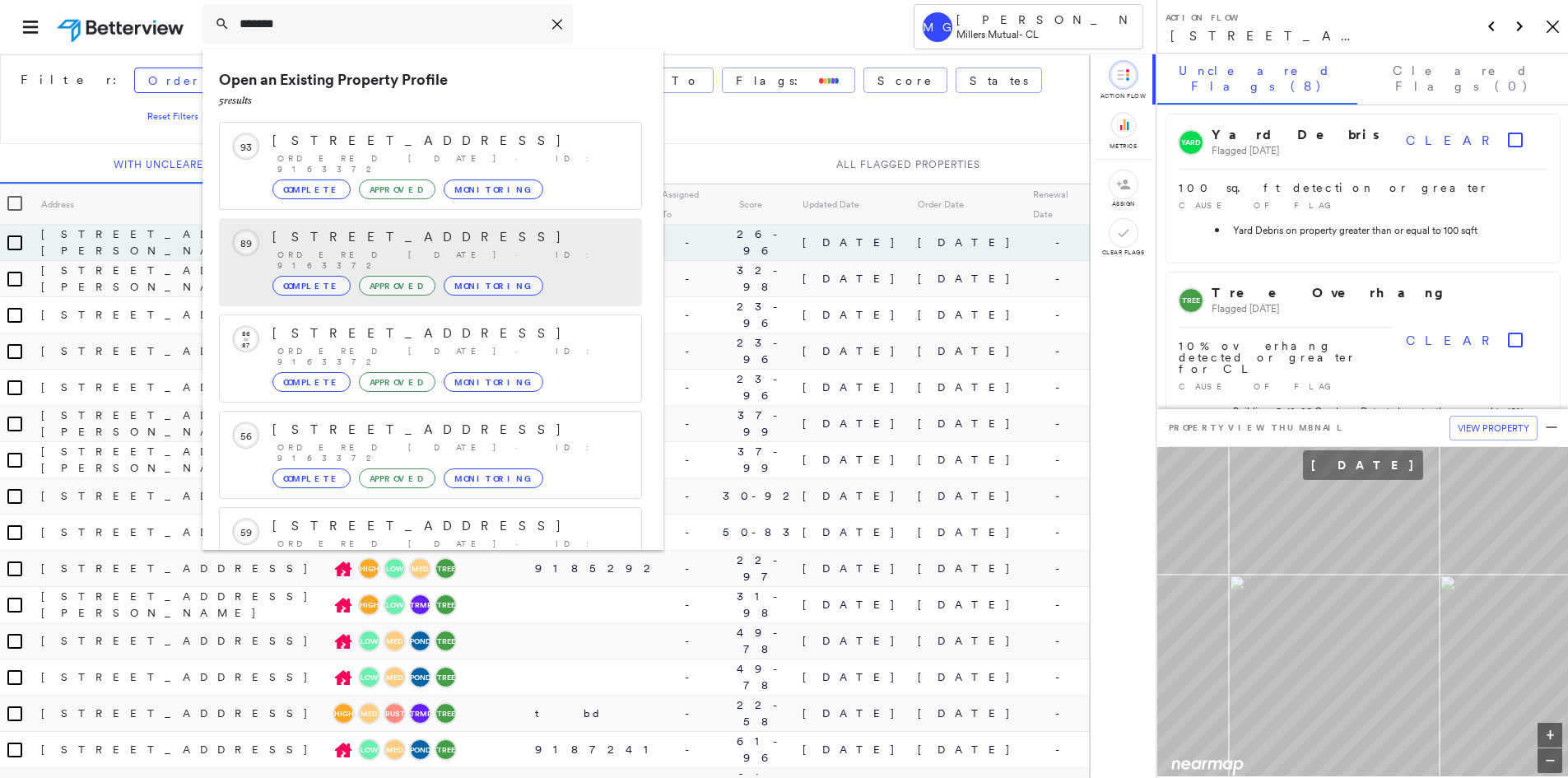 click on "Complete" at bounding box center [311, 286] 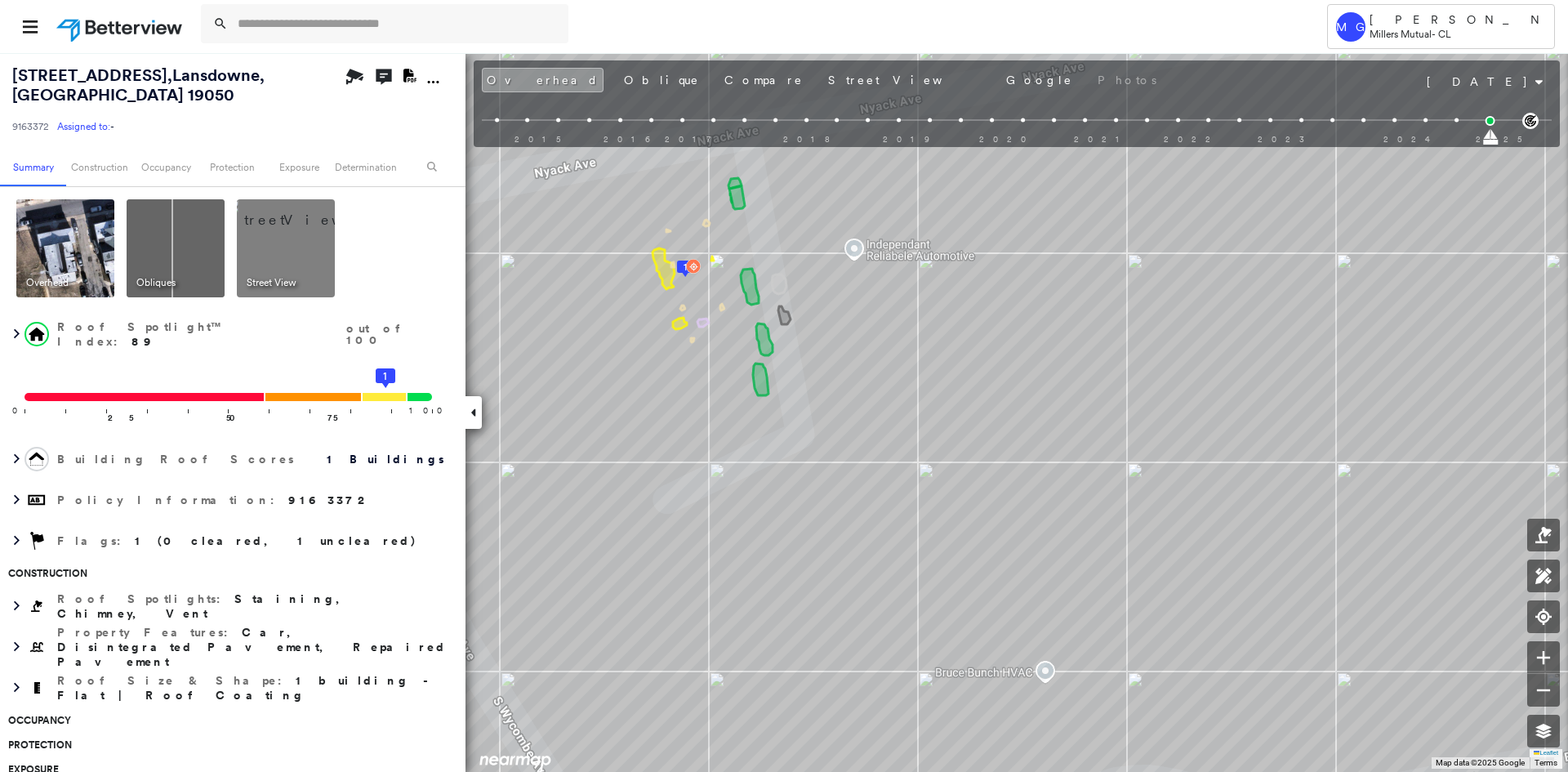 click at bounding box center (176, 248) 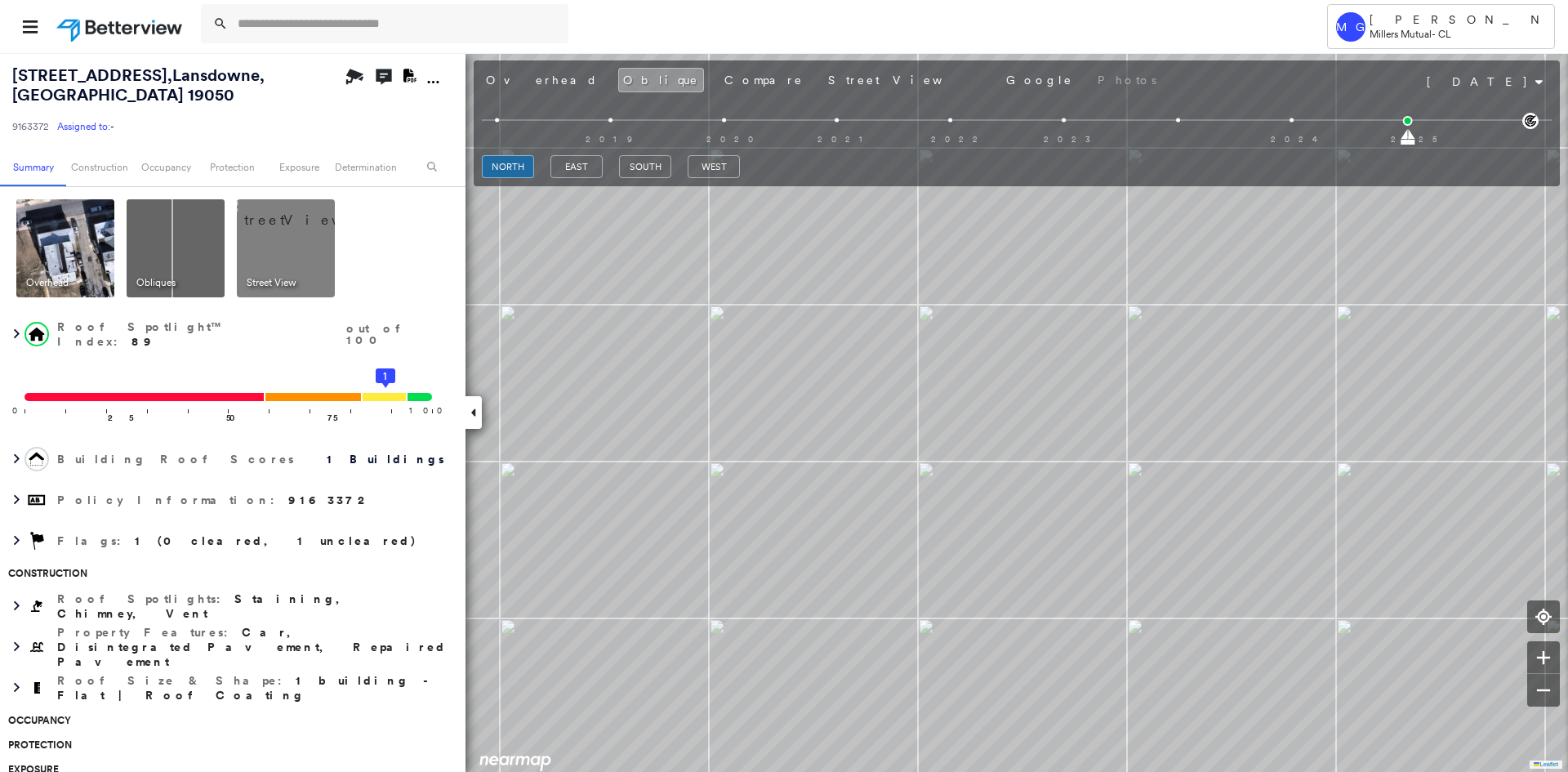 click at bounding box center (65, 248) 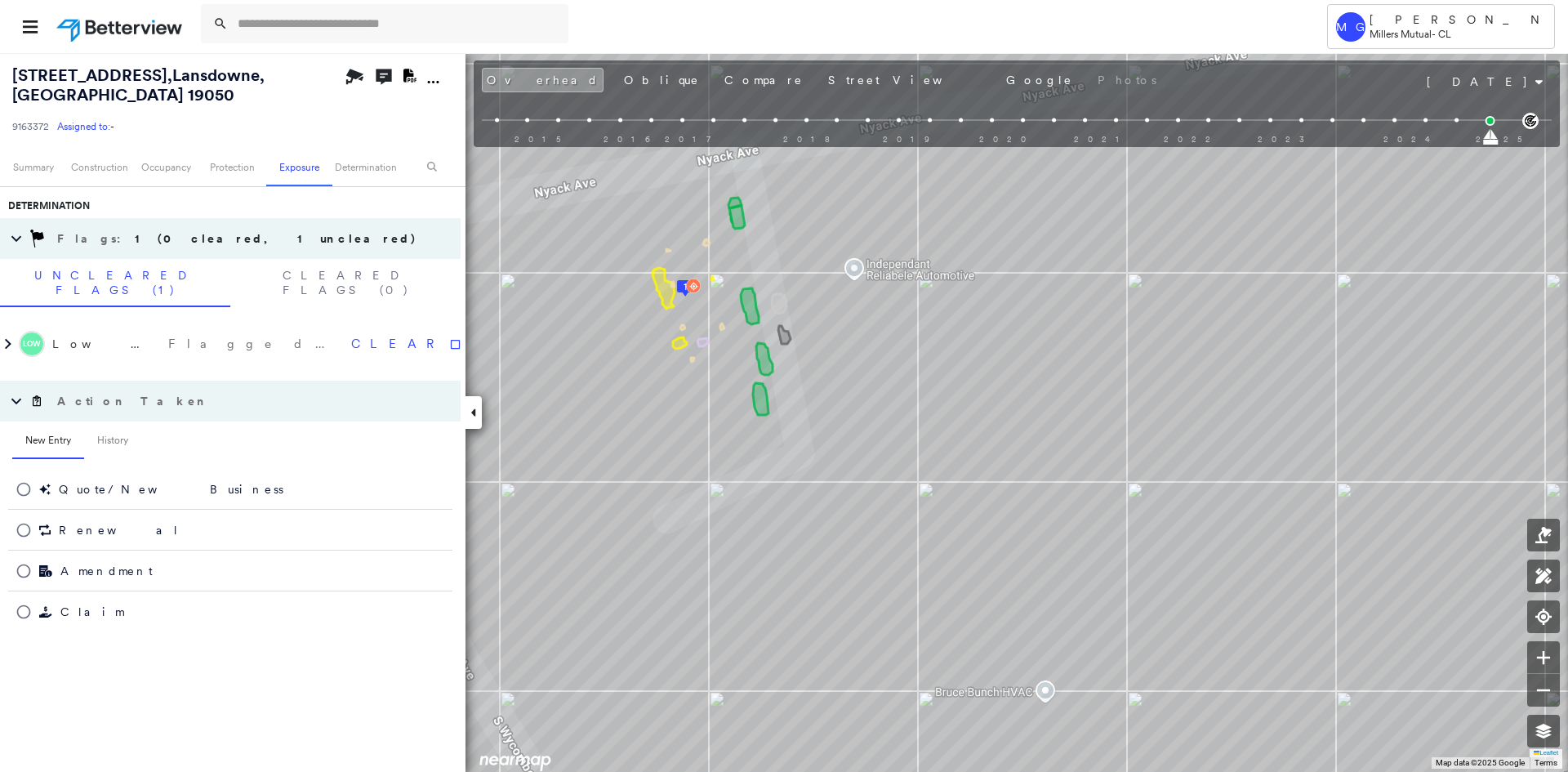 scroll, scrollTop: 425, scrollLeft: 0, axis: vertical 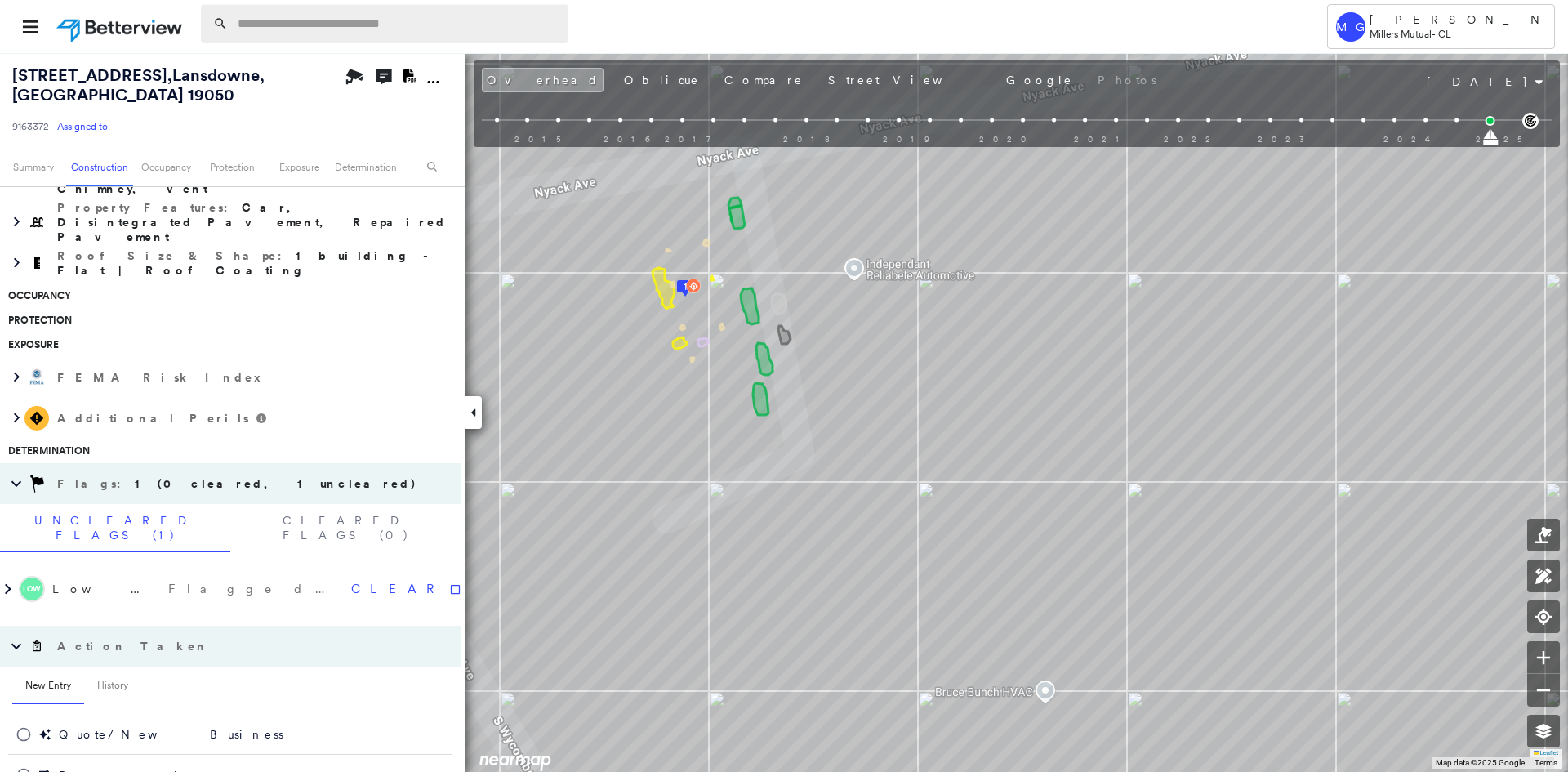 click at bounding box center (398, 24) 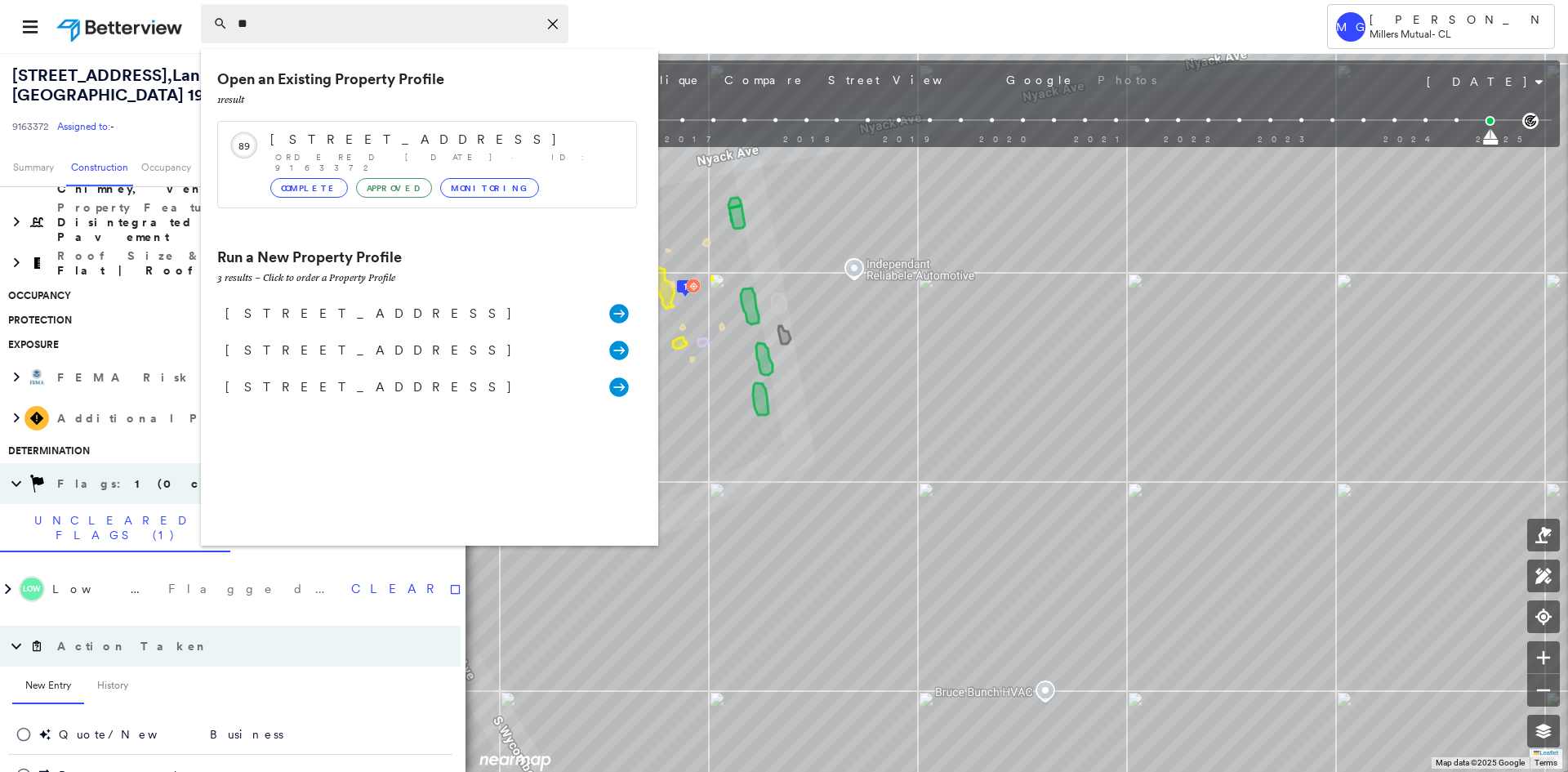 type on "*" 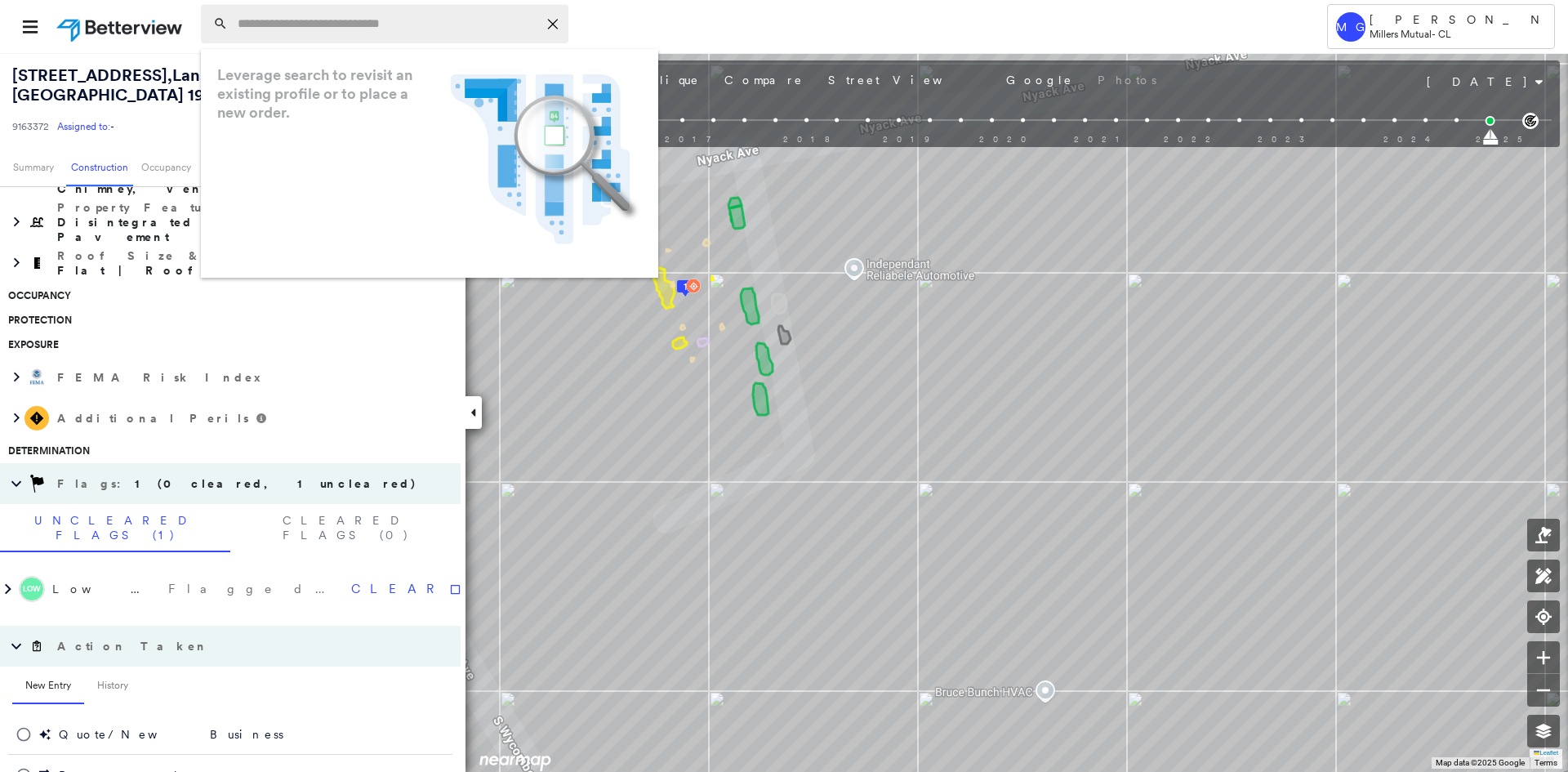 click at bounding box center [387, 24] 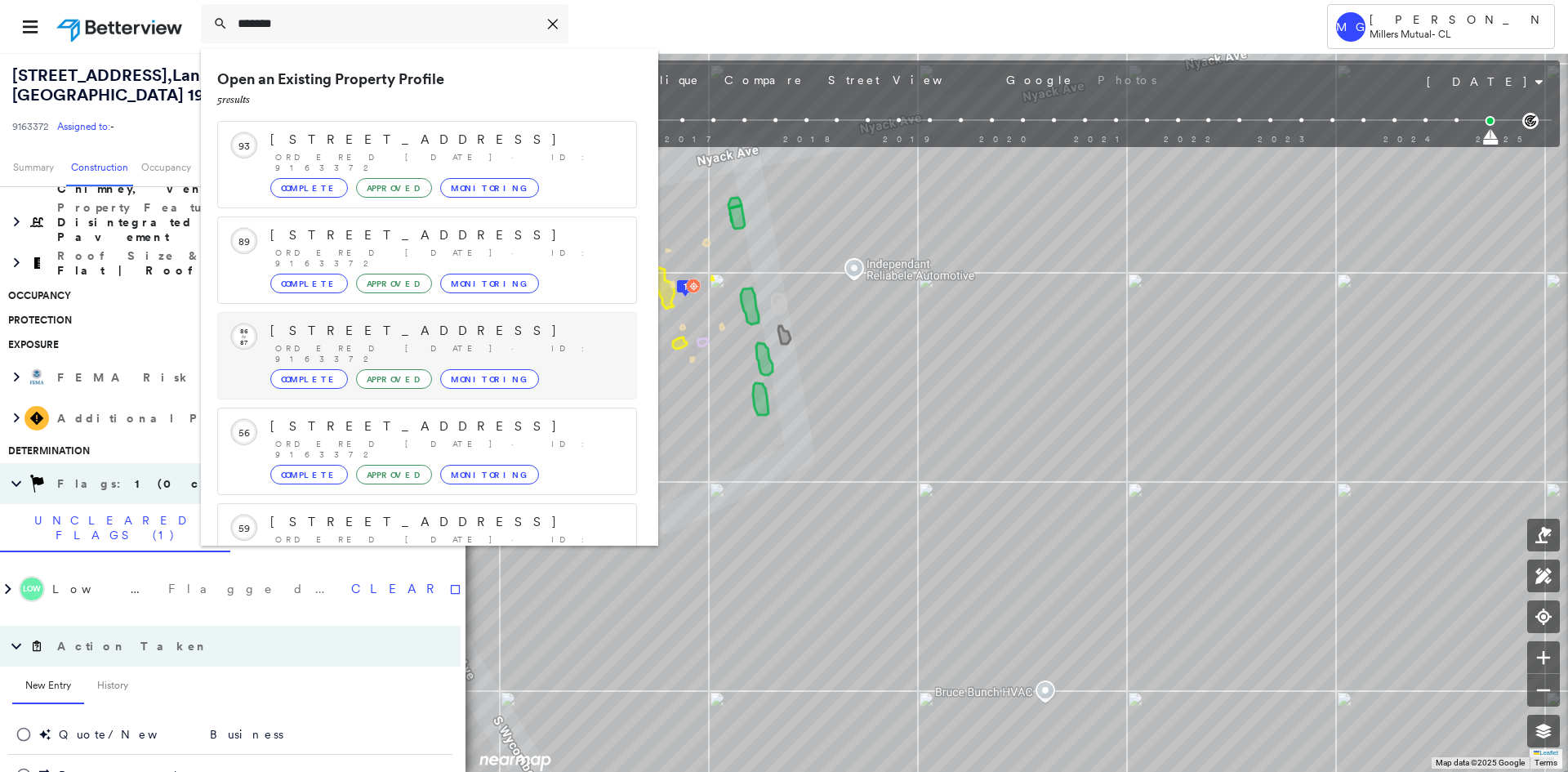 type on "*******" 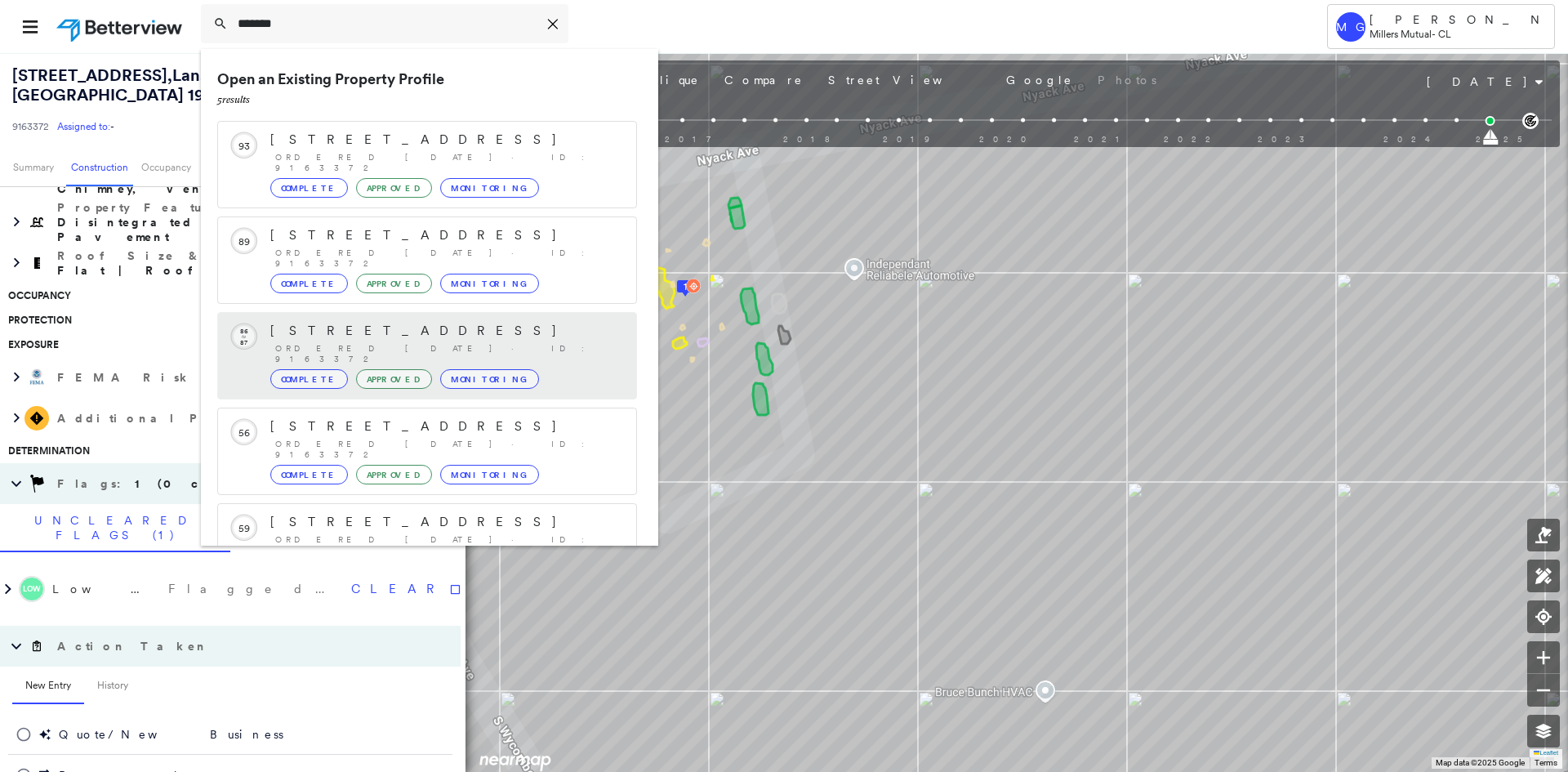 click on "Complete" at bounding box center (309, 379) 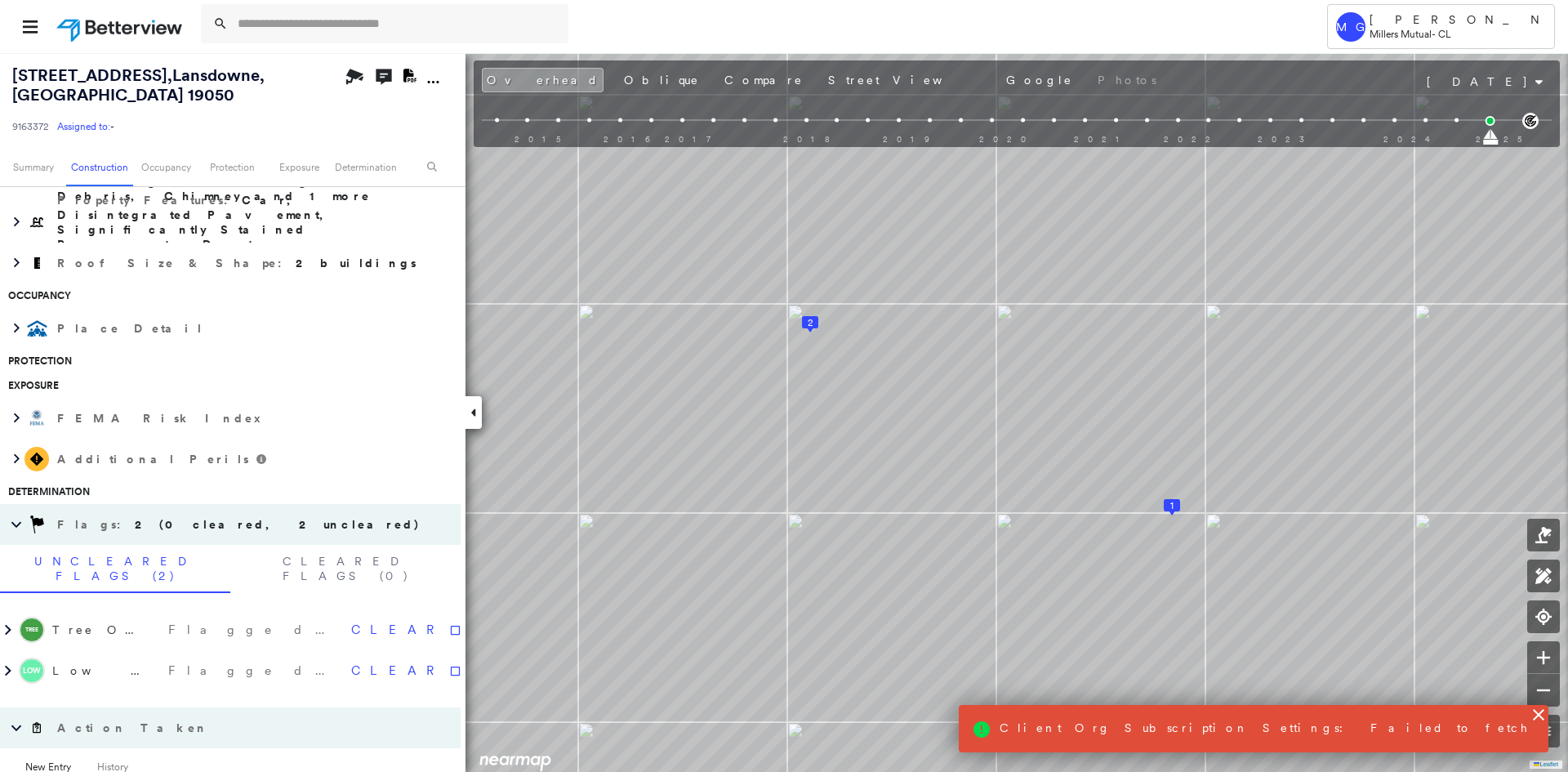 scroll, scrollTop: 425, scrollLeft: 0, axis: vertical 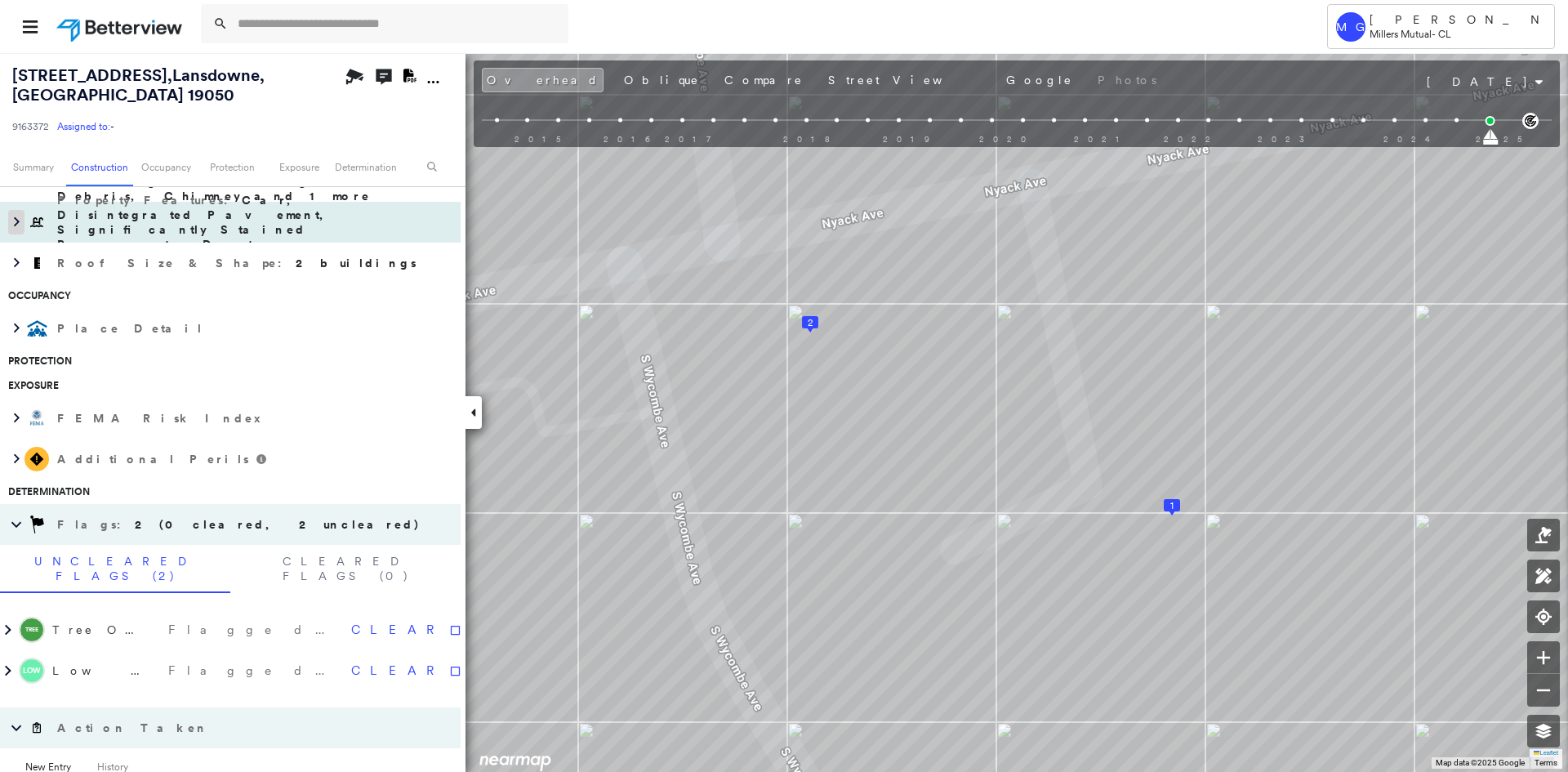 click 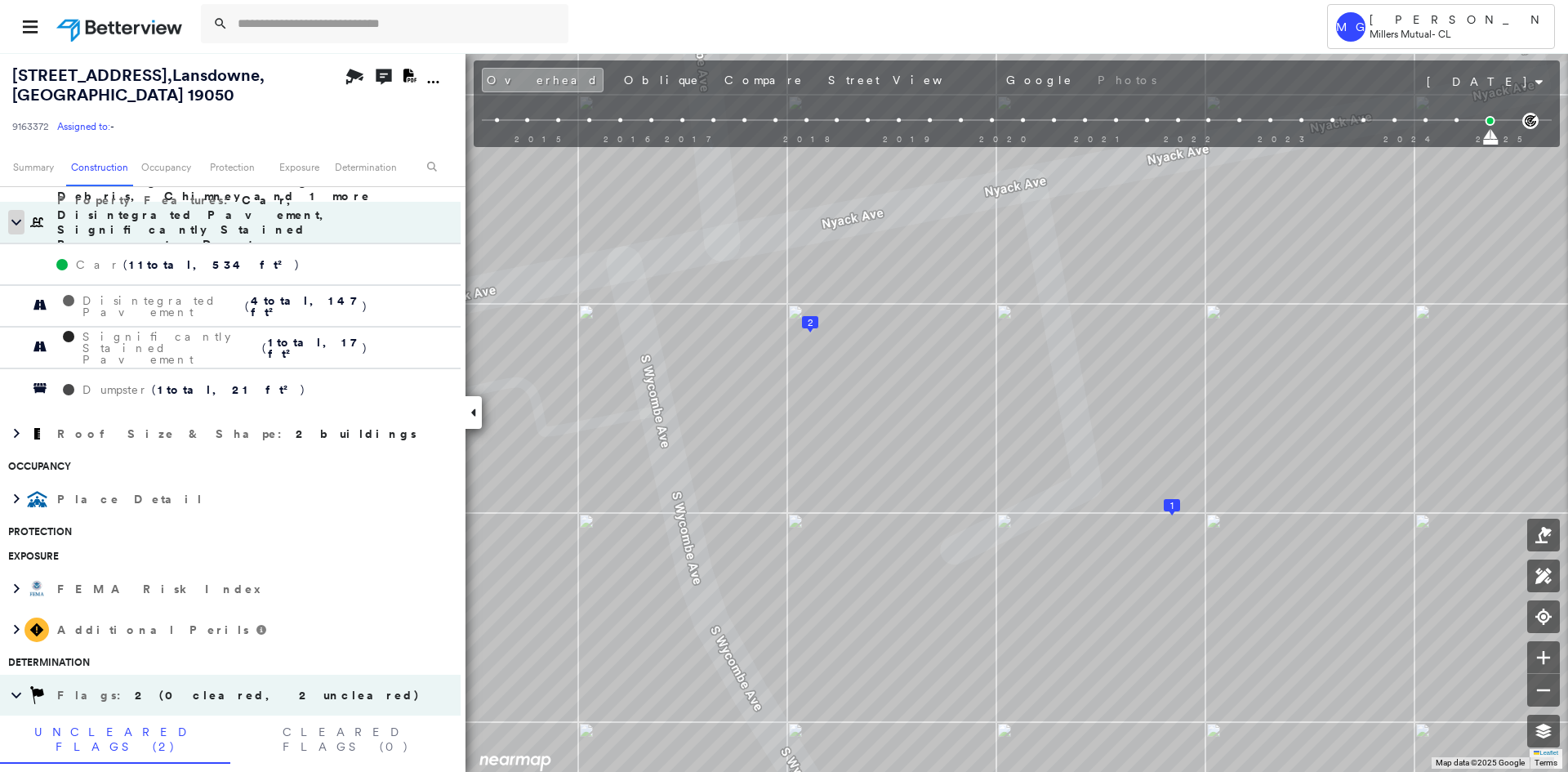 click 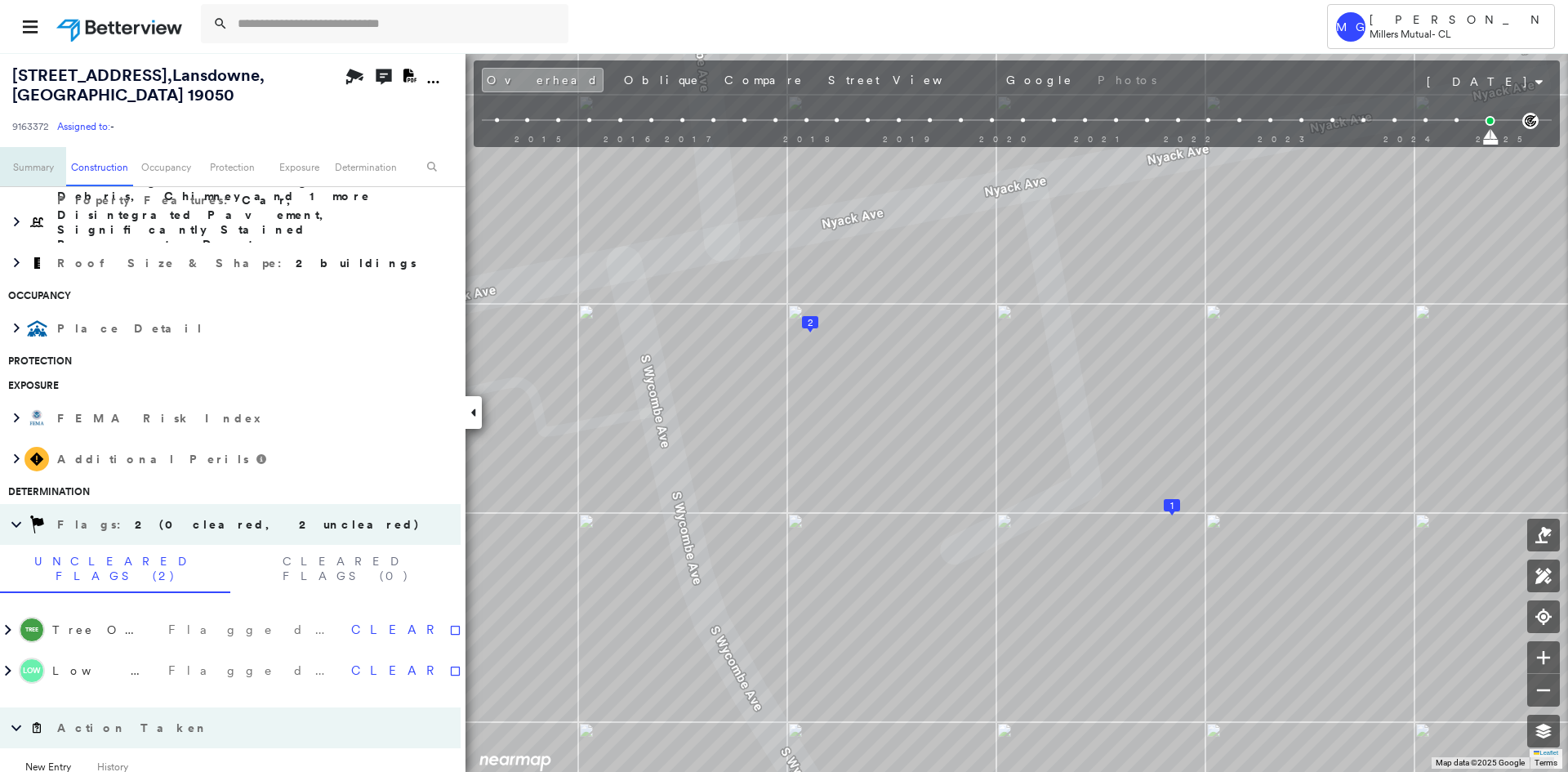 click on "Summary" at bounding box center (33, 167) 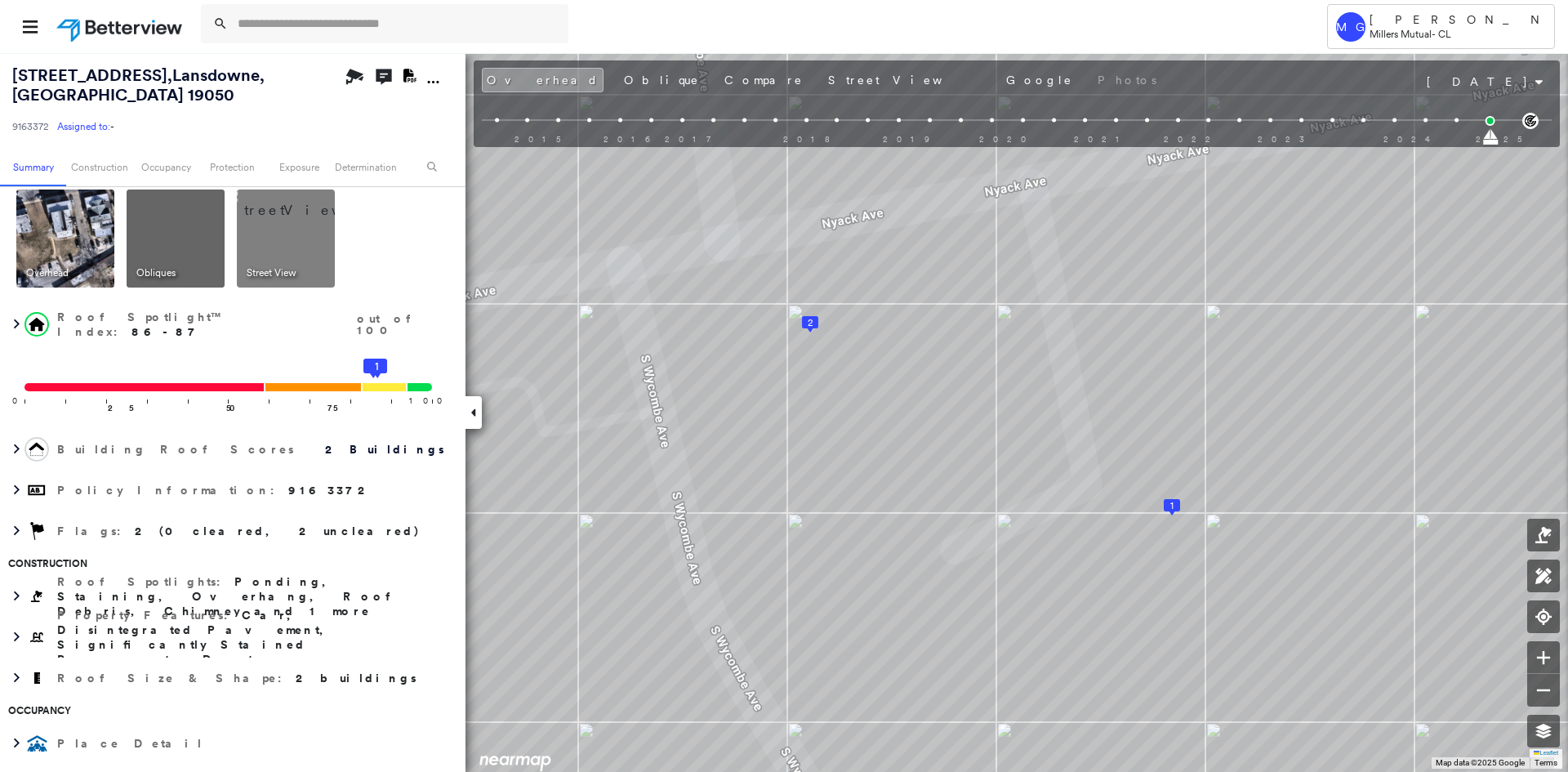 scroll, scrollTop: 9, scrollLeft: 0, axis: vertical 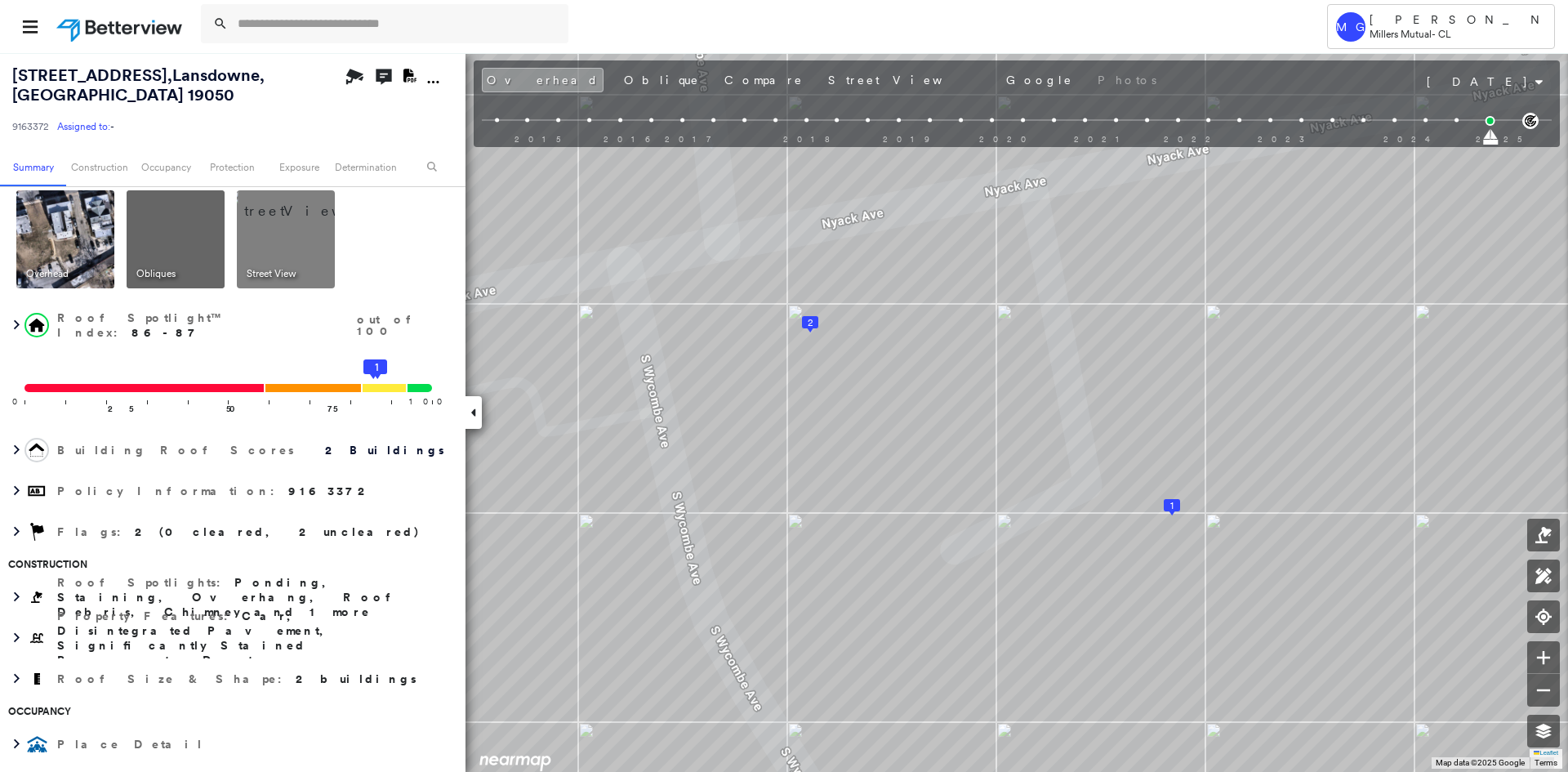 click at bounding box center (176, 239) 